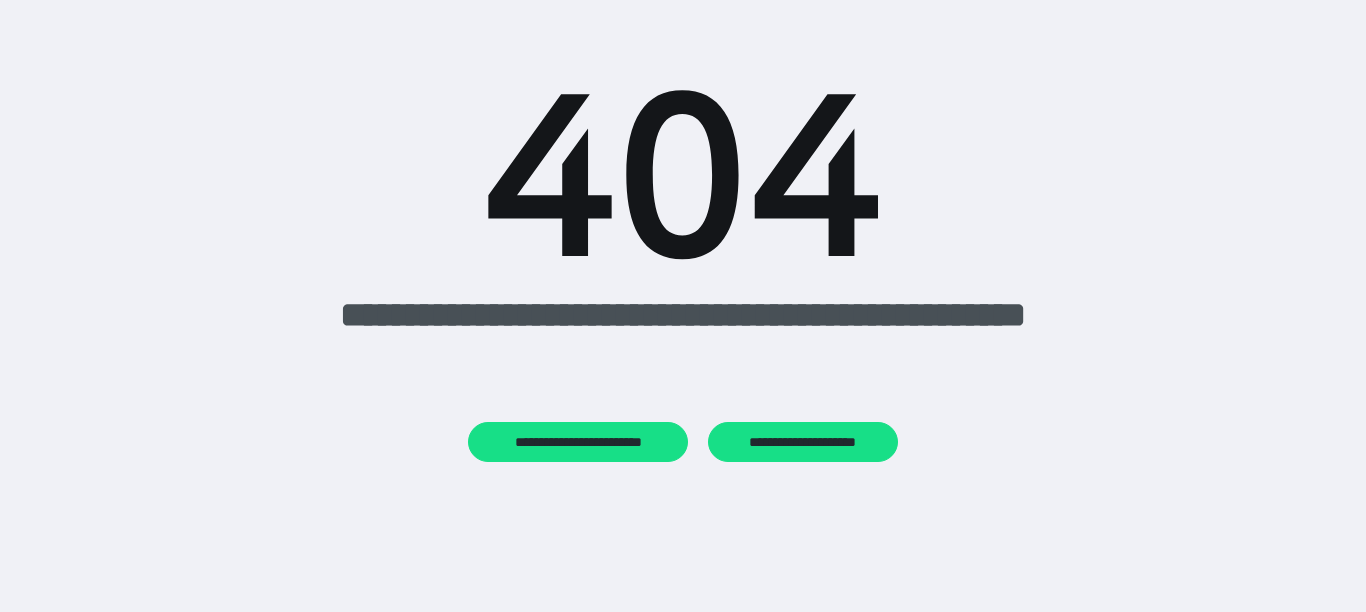 scroll, scrollTop: 0, scrollLeft: 0, axis: both 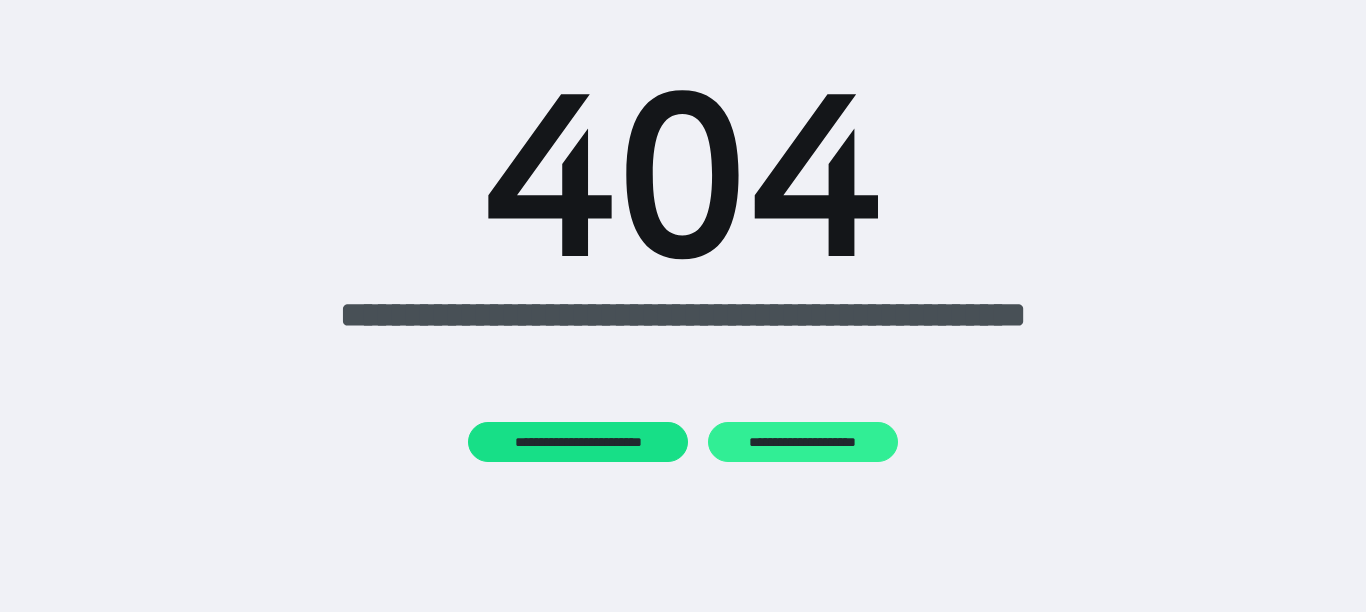 click on "**********" at bounding box center [802, 442] 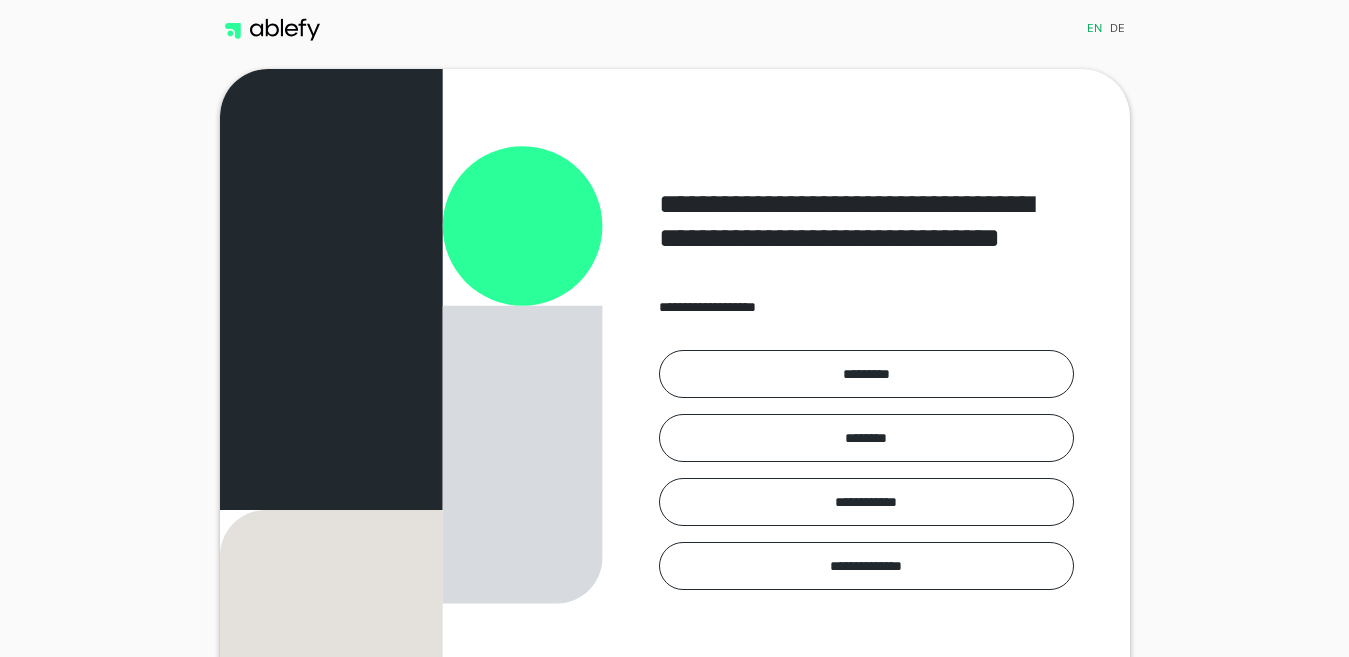 scroll, scrollTop: 0, scrollLeft: 0, axis: both 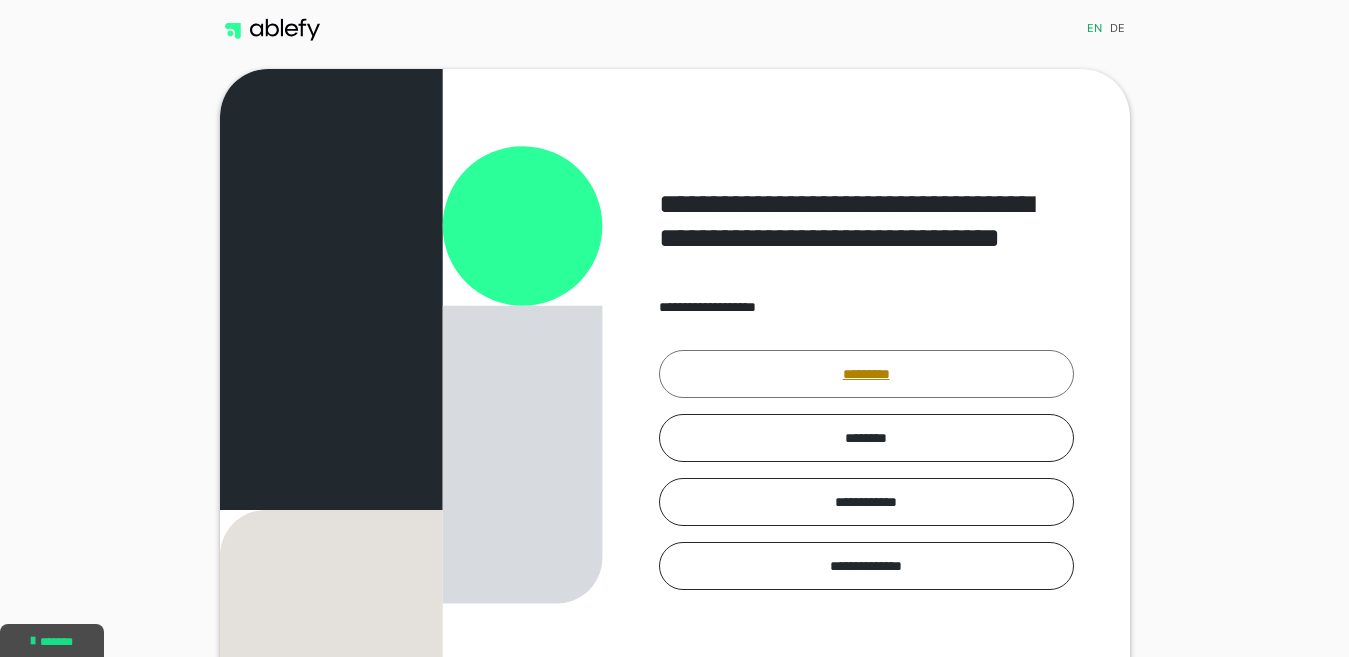 click on "*********" at bounding box center [866, 374] 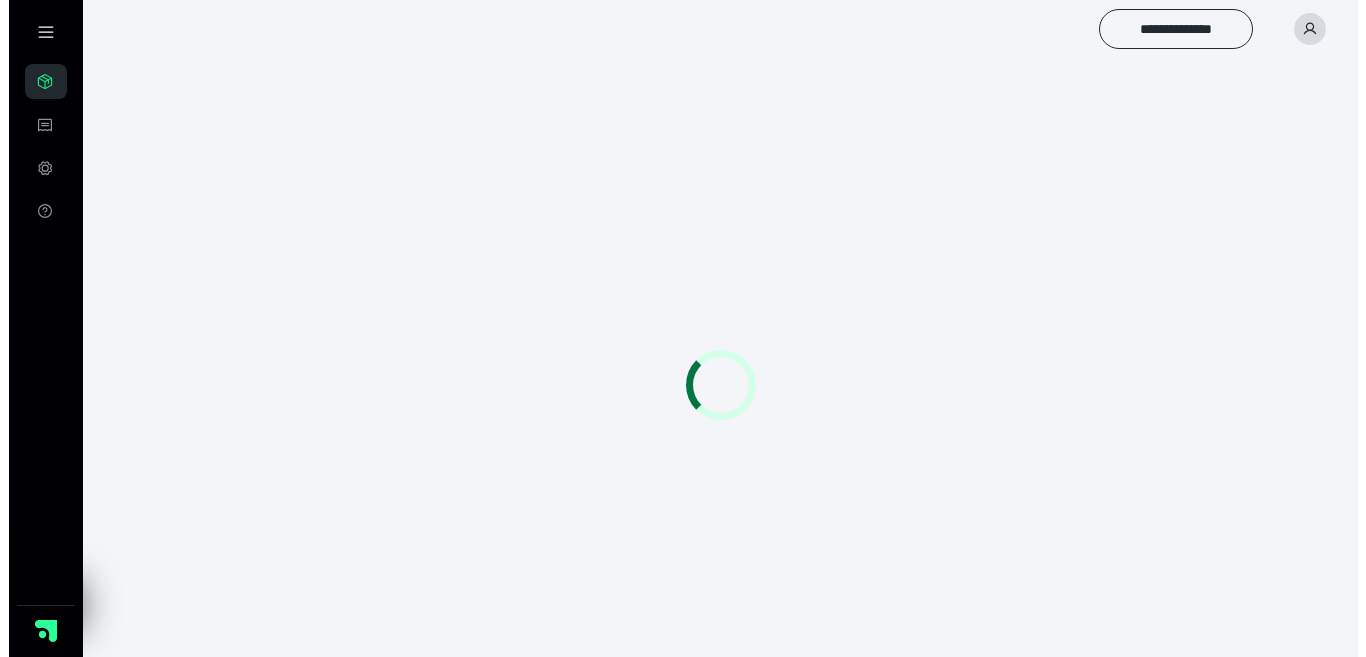 scroll, scrollTop: 0, scrollLeft: 0, axis: both 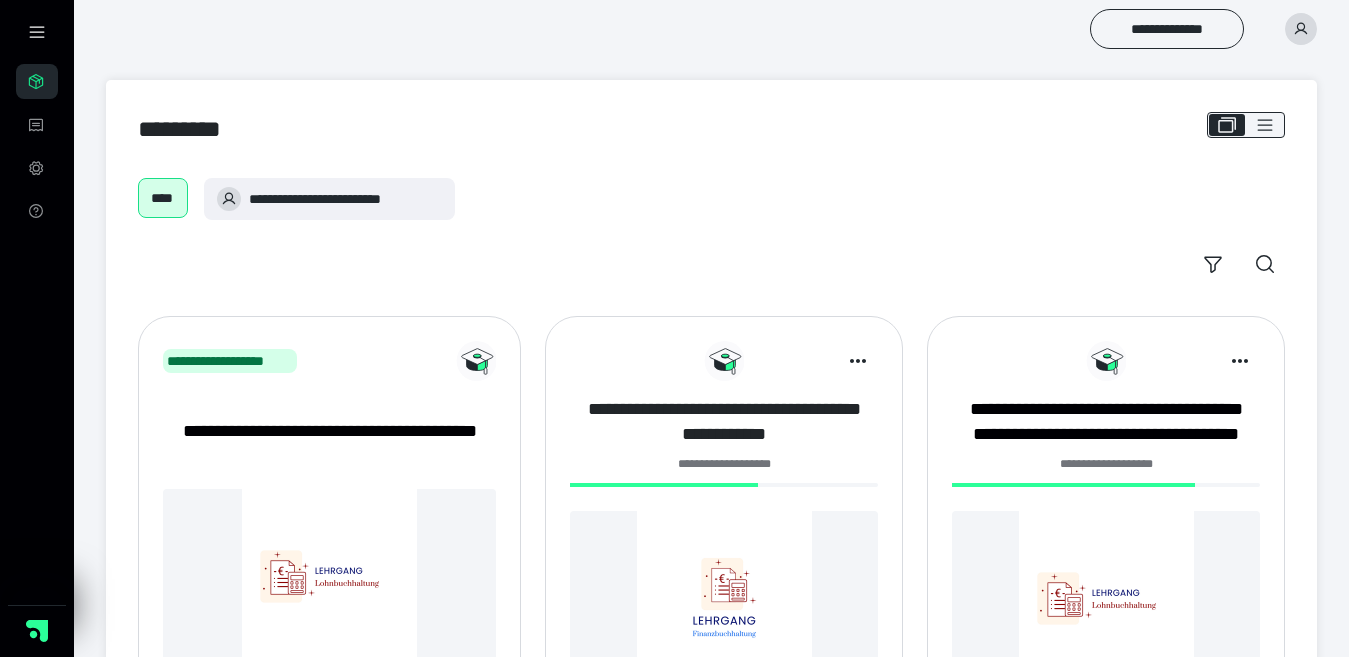 click on "**********" at bounding box center [724, 422] 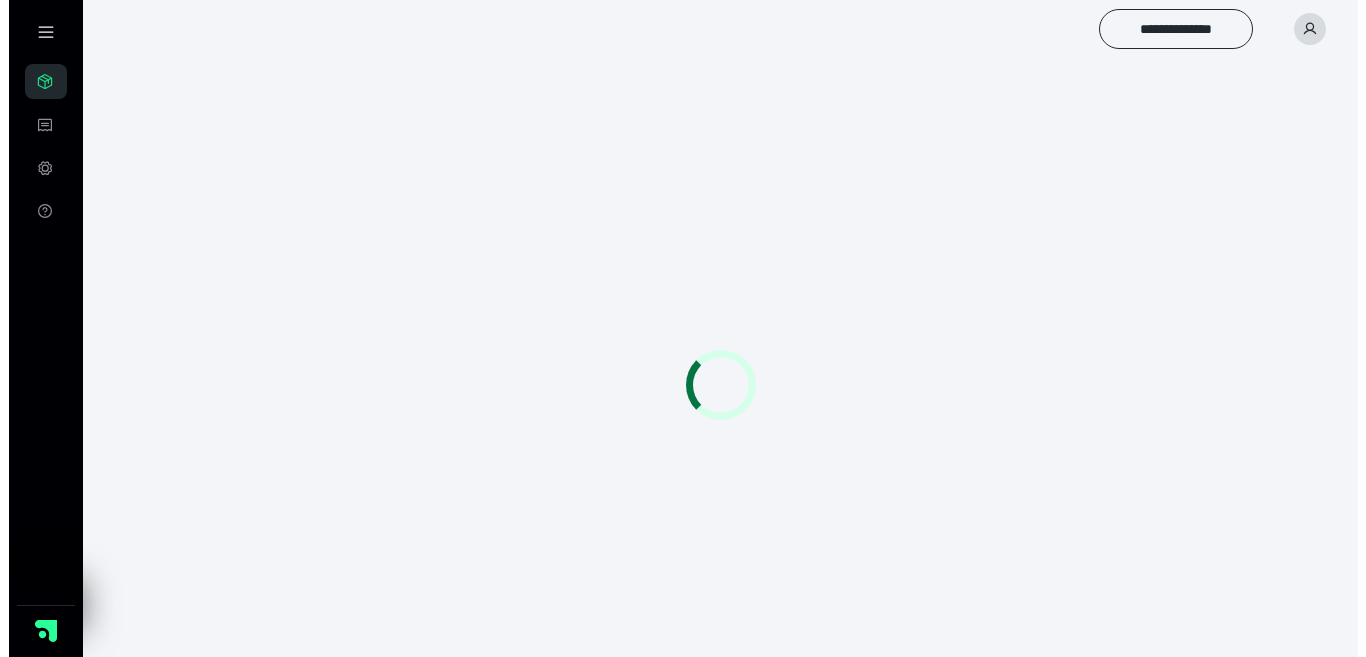 scroll, scrollTop: 0, scrollLeft: 0, axis: both 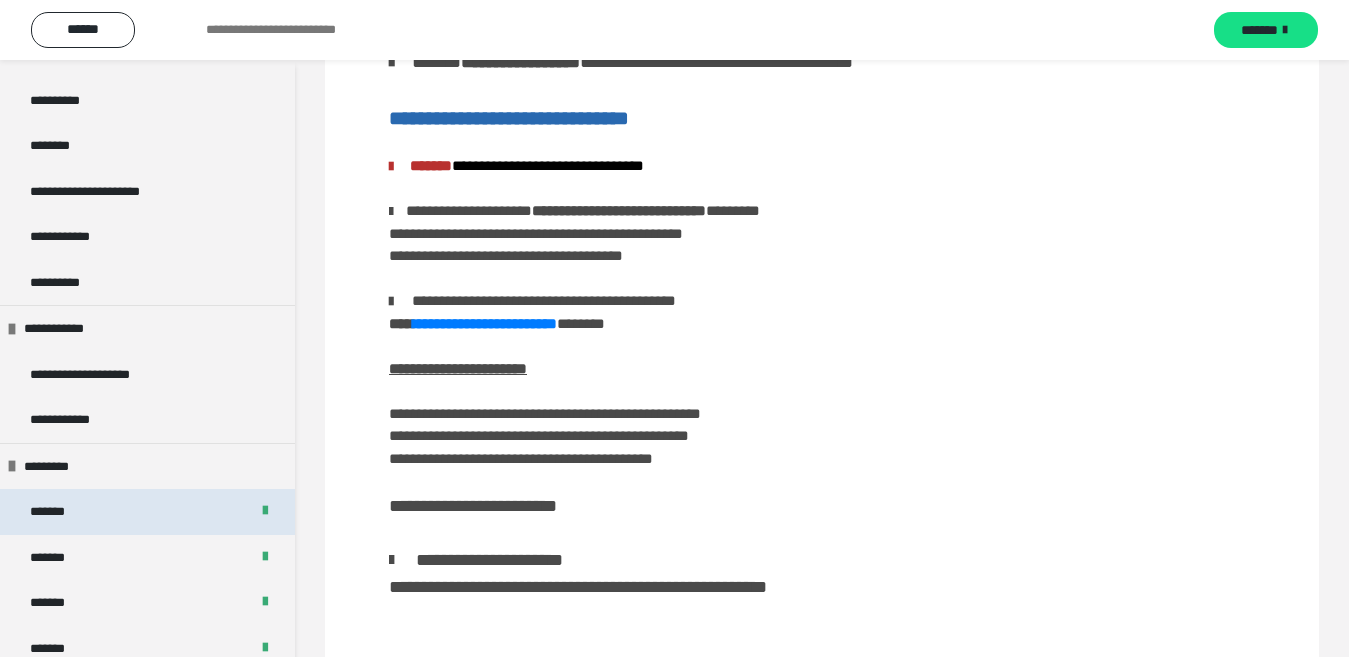 click on "*******" at bounding box center [147, 512] 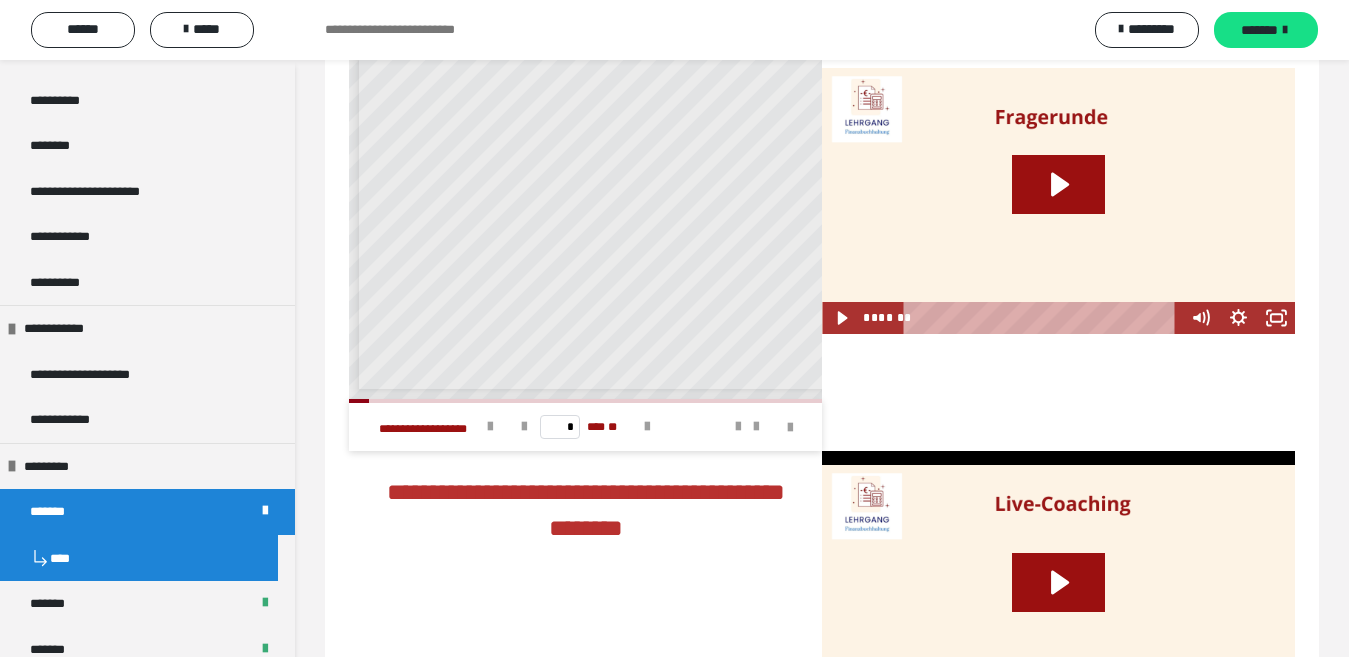 scroll, scrollTop: 4332, scrollLeft: 0, axis: vertical 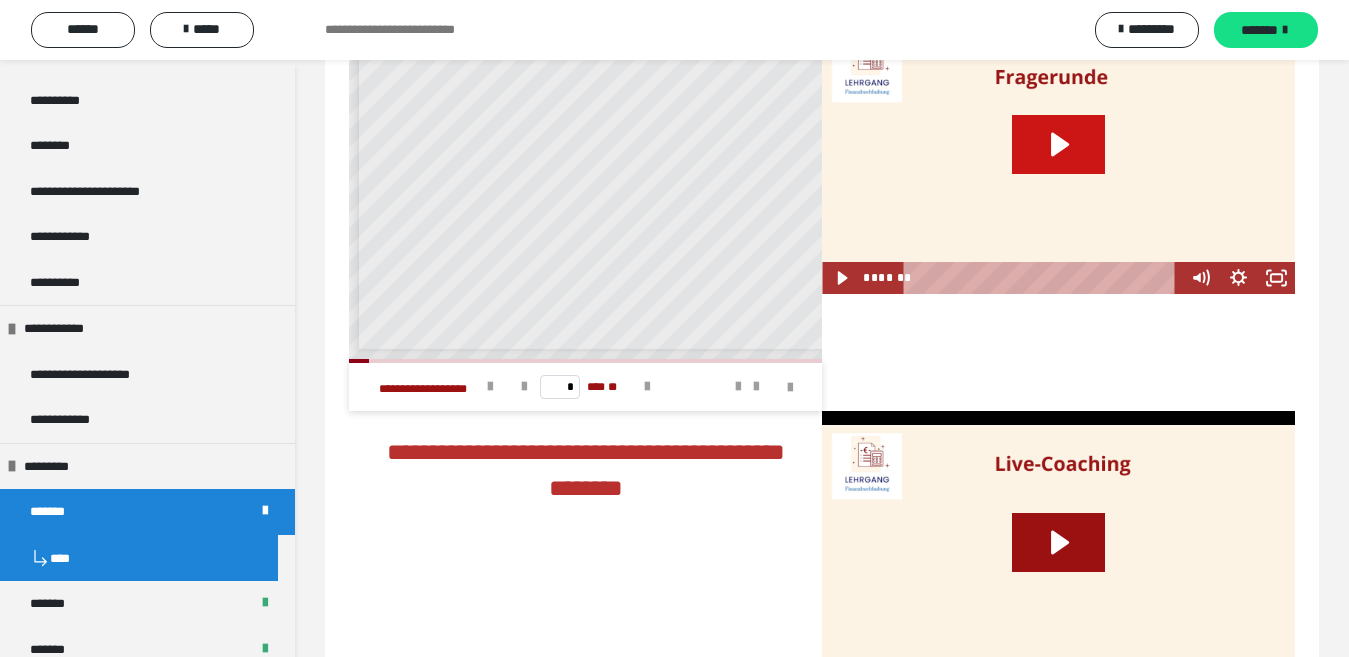 click 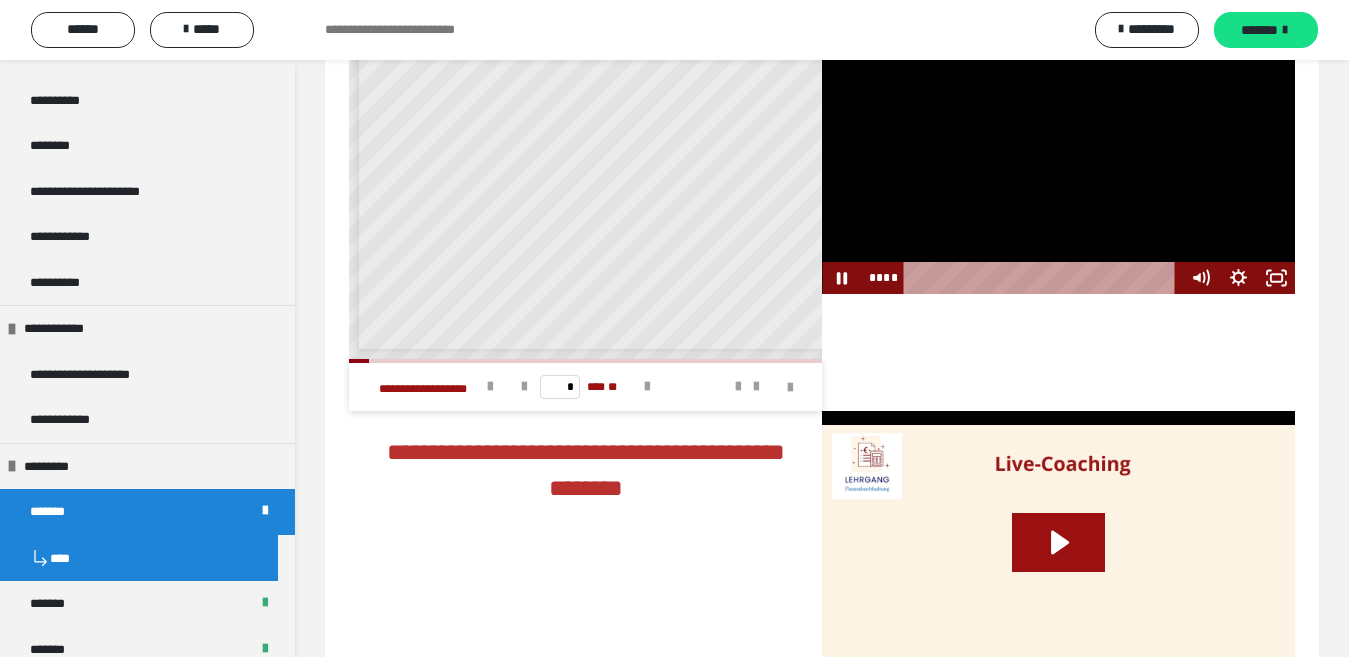 click at bounding box center [1044, 278] 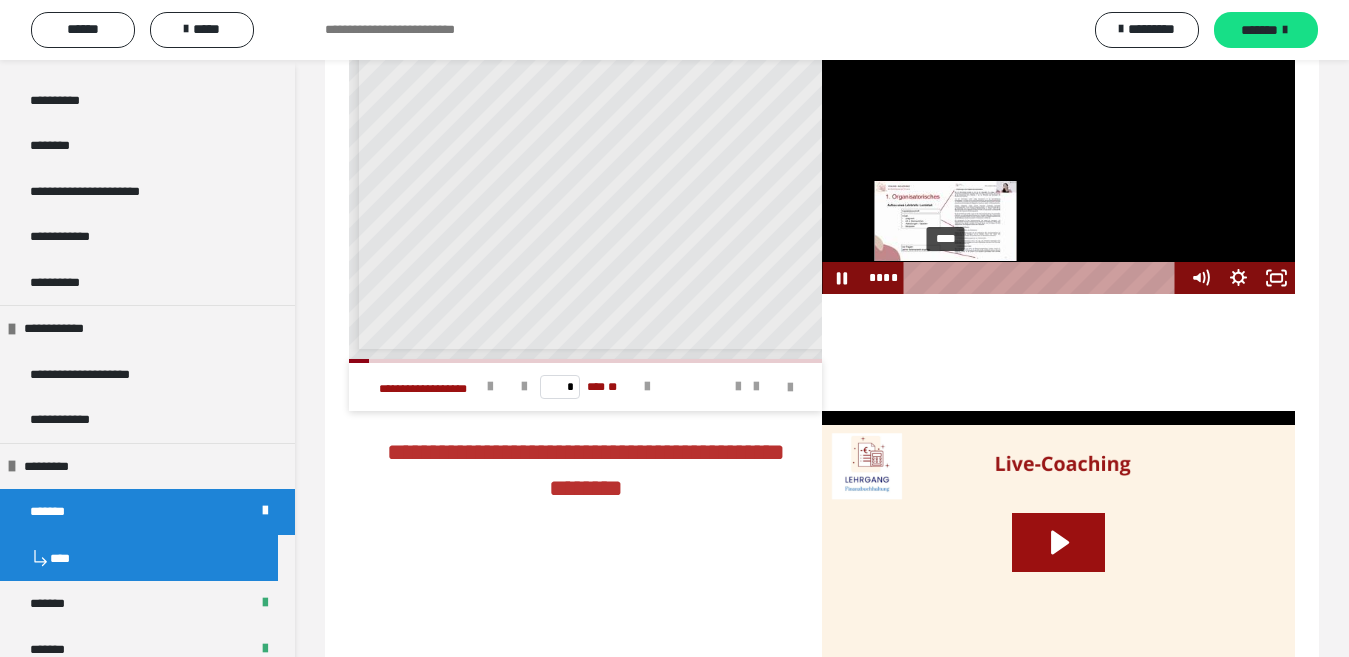 click on "****" at bounding box center [1044, 278] 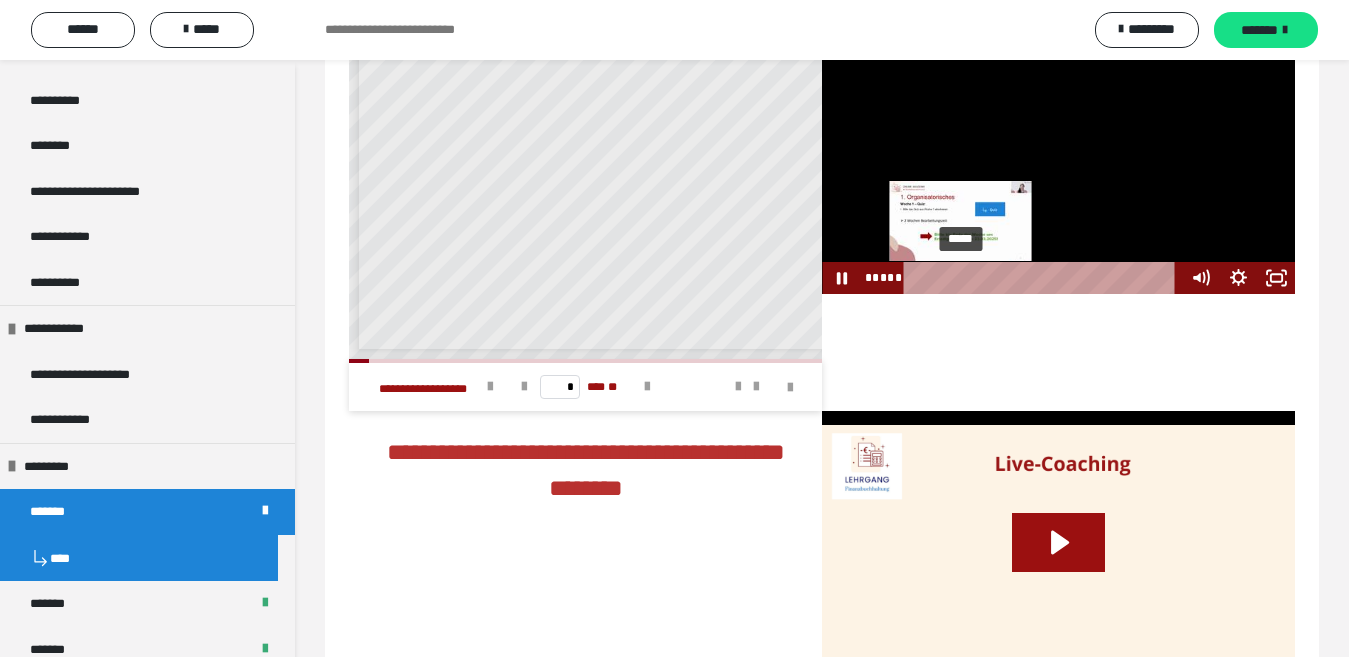 click on "*****" at bounding box center [1044, 278] 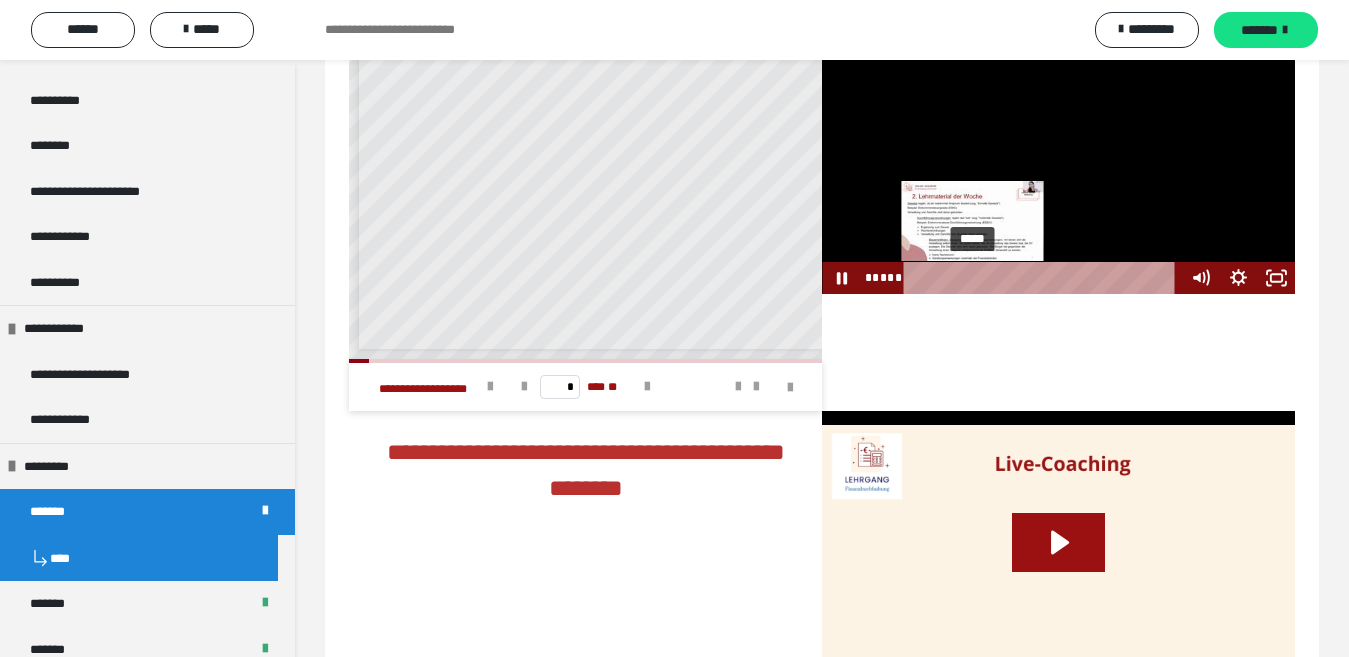 click on "*****" at bounding box center (1044, 278) 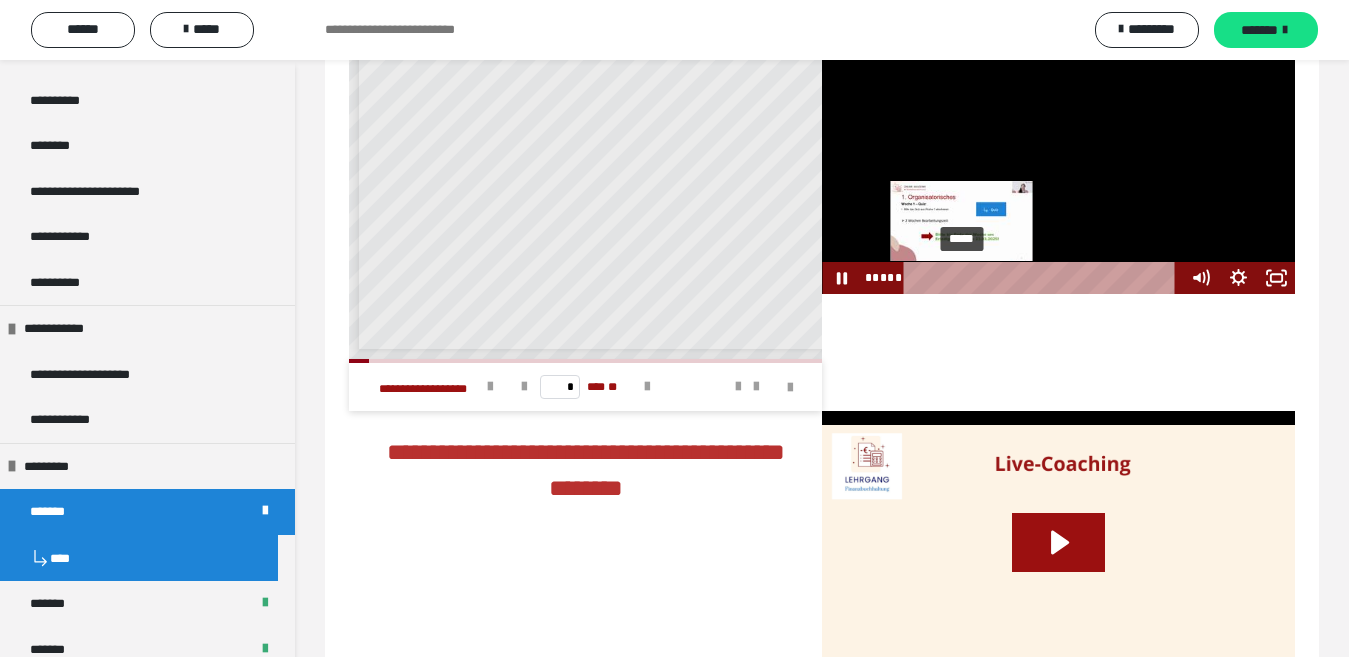 click on "*****" at bounding box center (1044, 278) 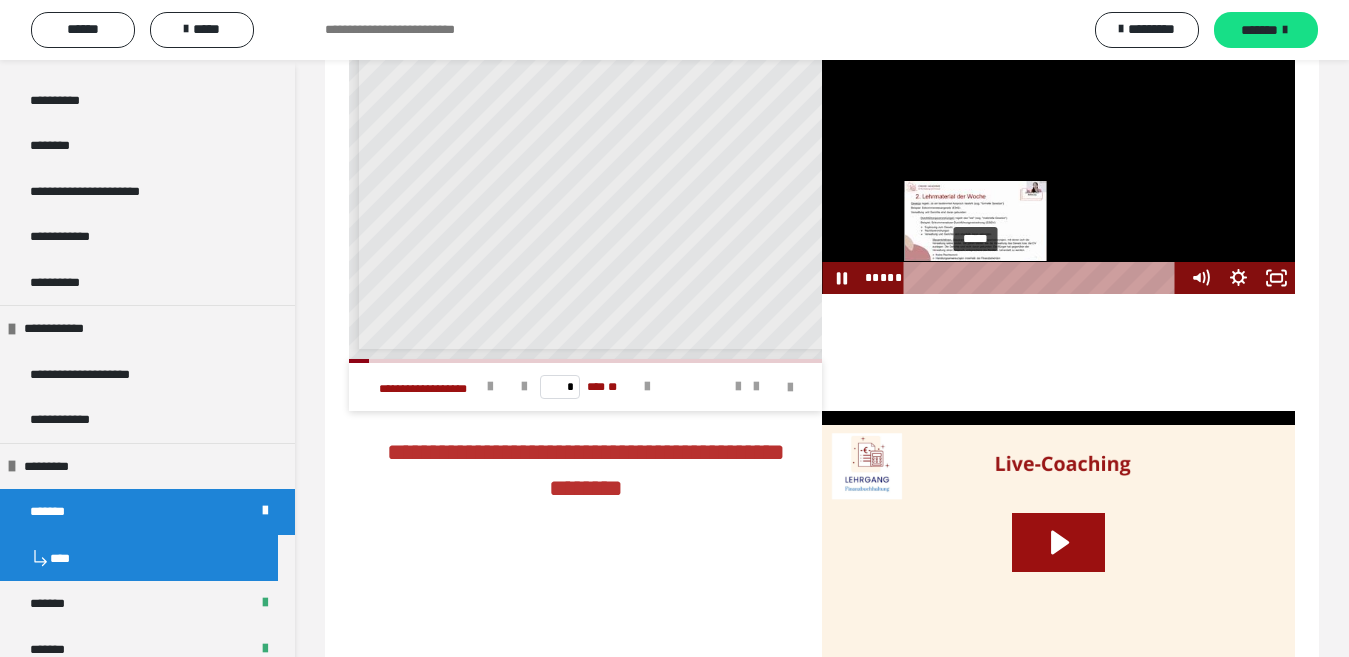 click on "*****" at bounding box center (1044, 278) 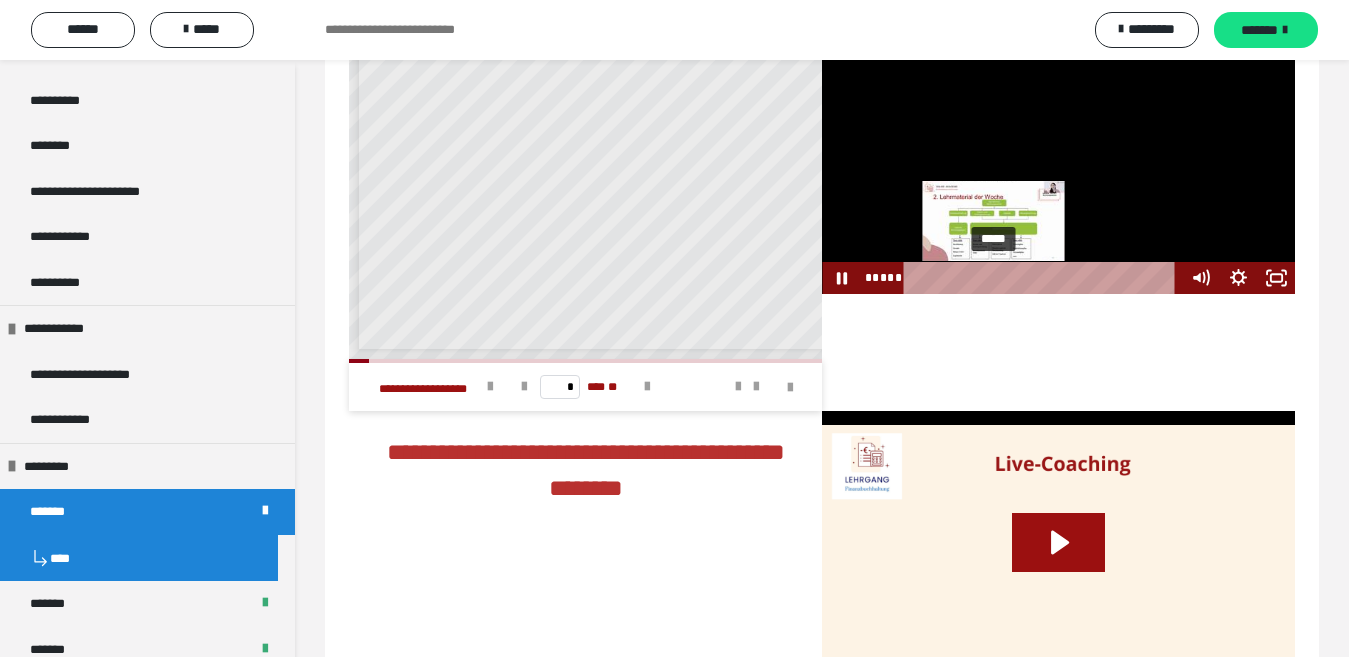 click on "*****" at bounding box center (1044, 278) 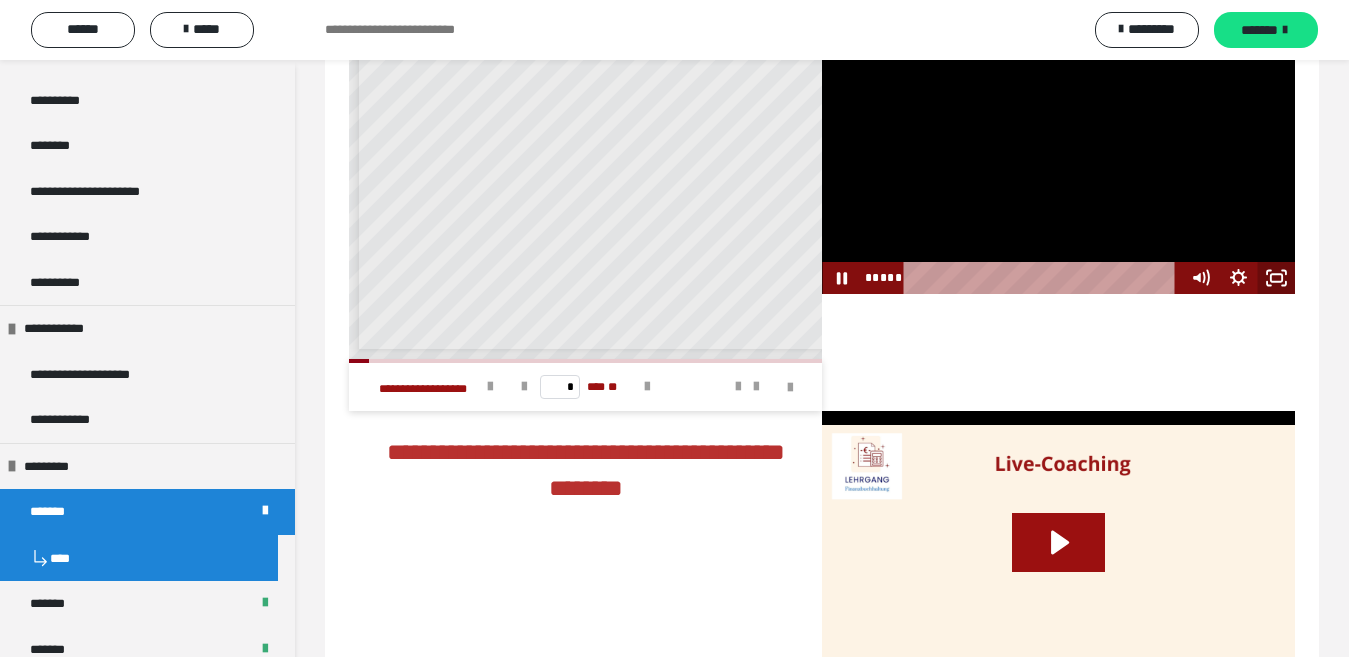 click 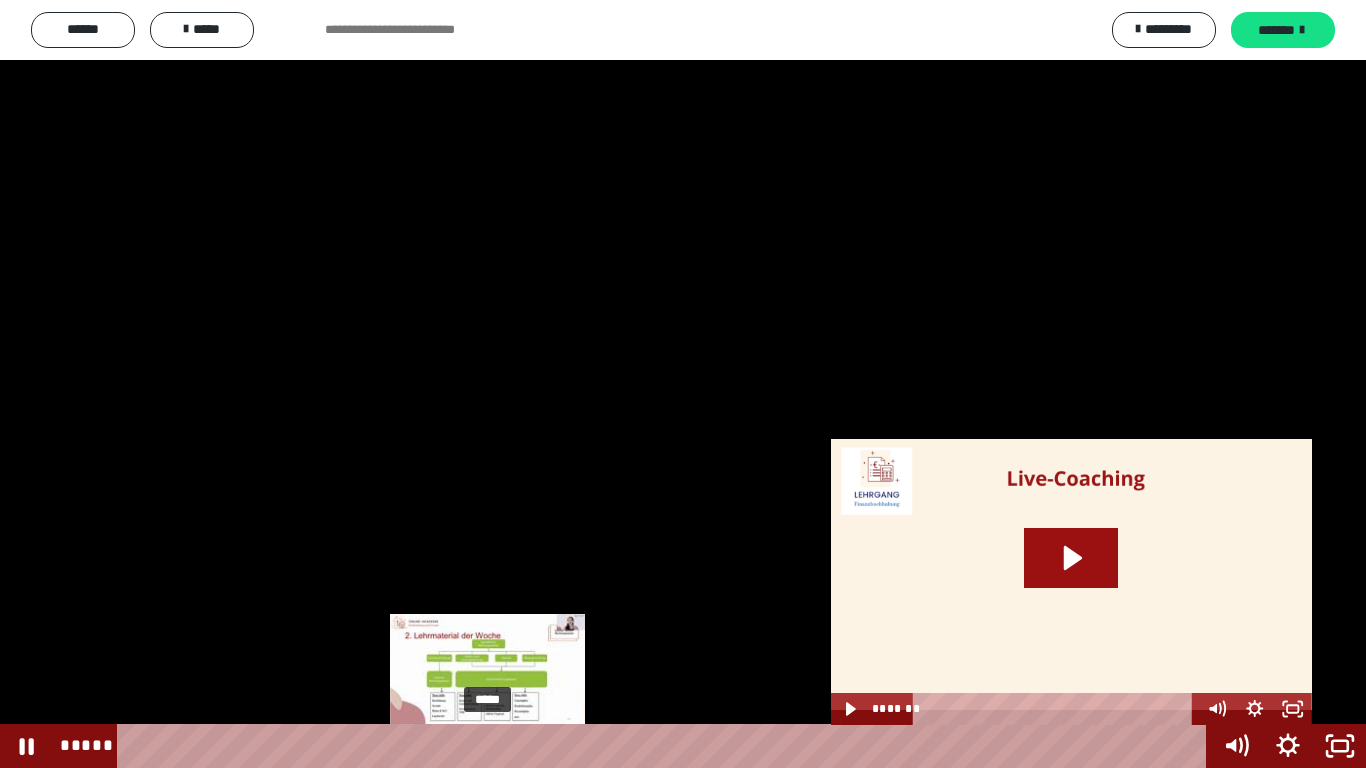 click on "*****" at bounding box center [666, 746] 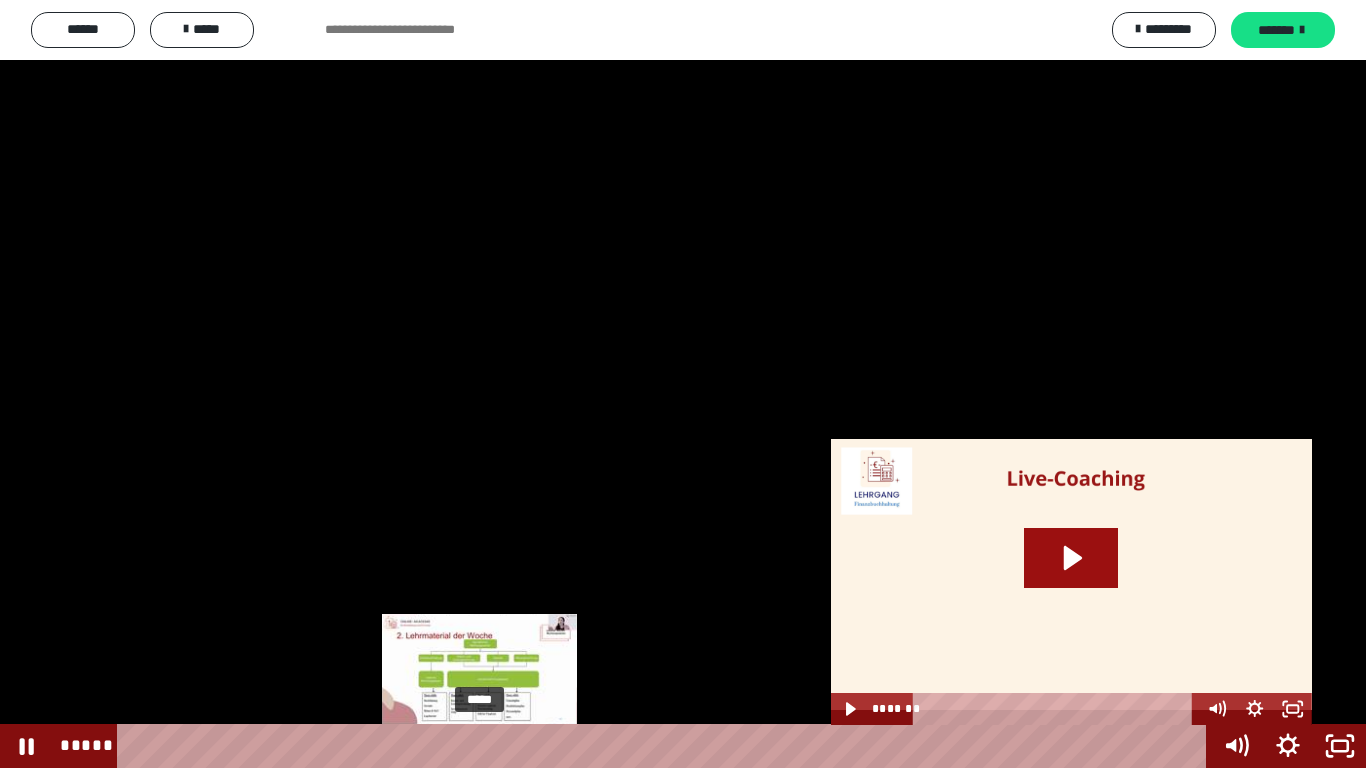 click on "*****" at bounding box center [666, 746] 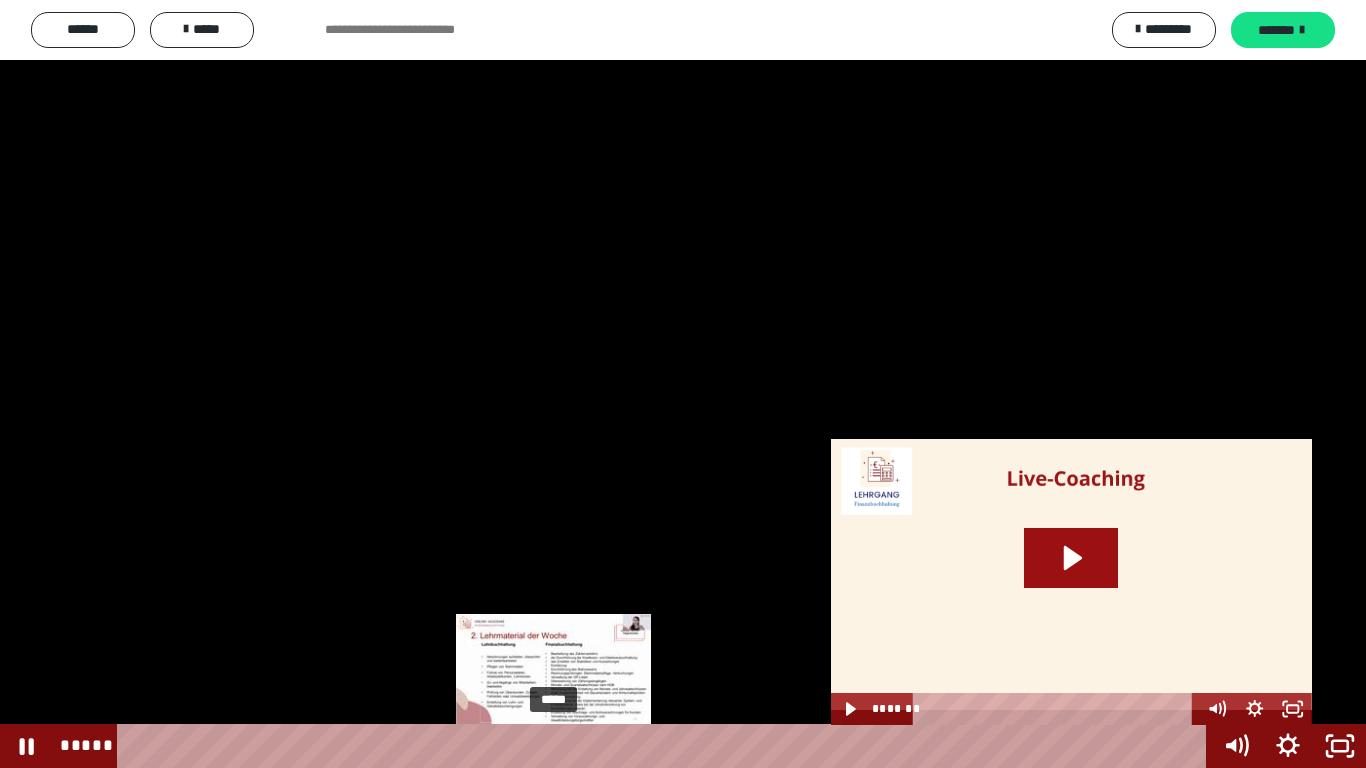 click on "*****" at bounding box center [666, 746] 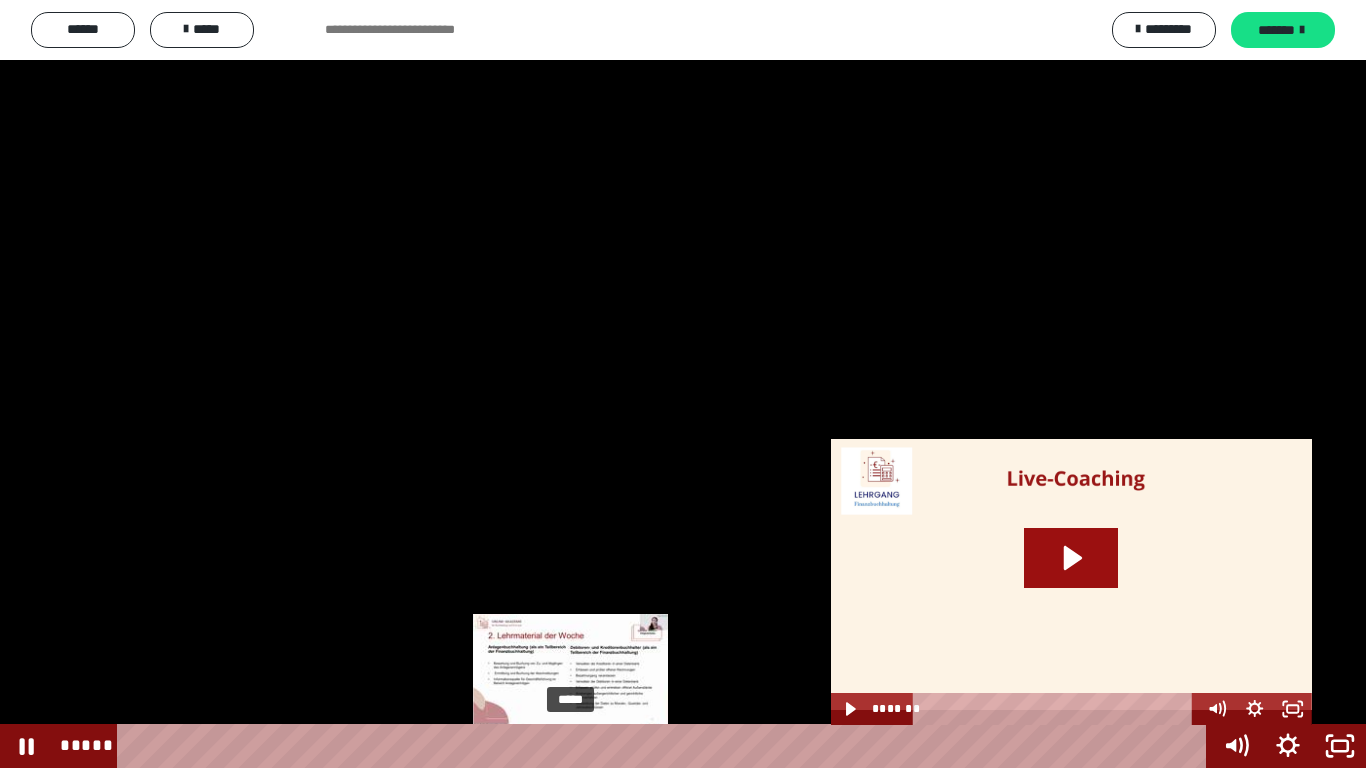 click on "*****" at bounding box center [666, 746] 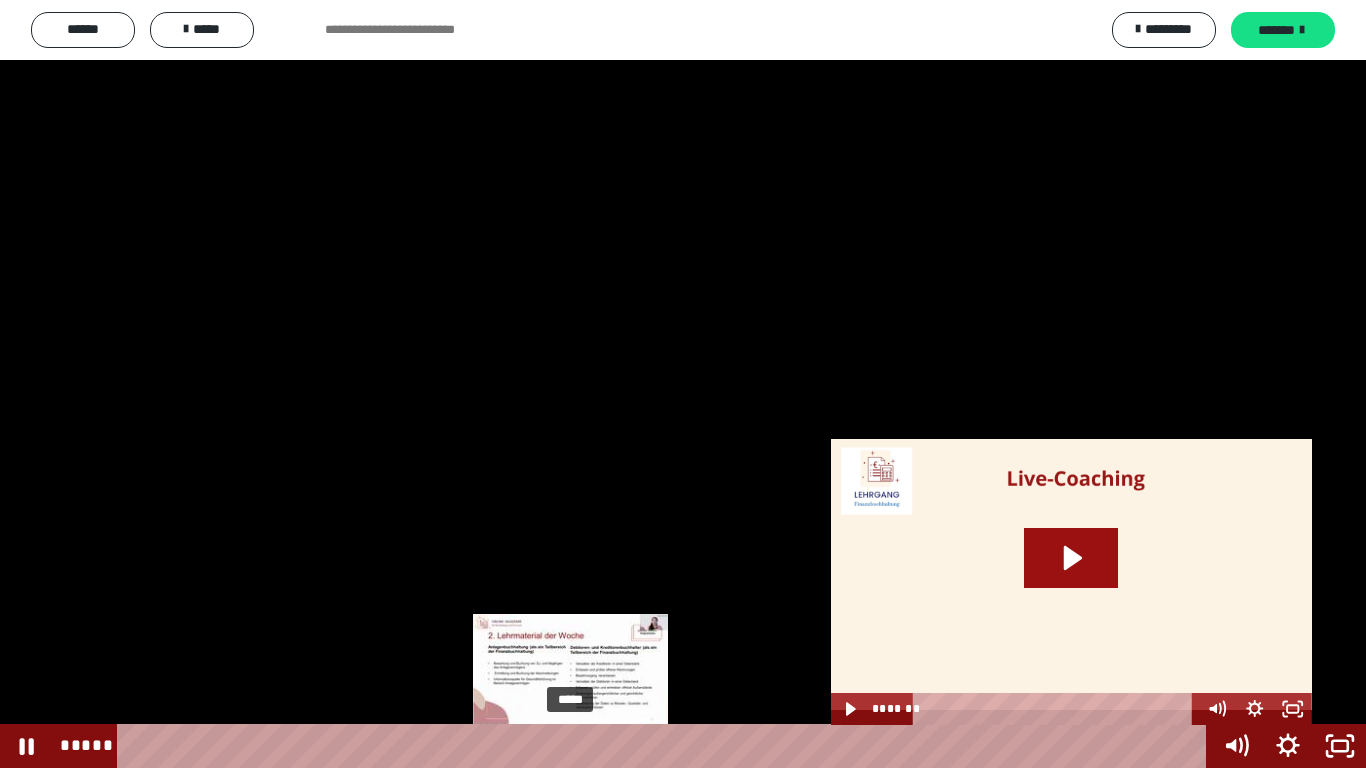 click at bounding box center [570, 746] 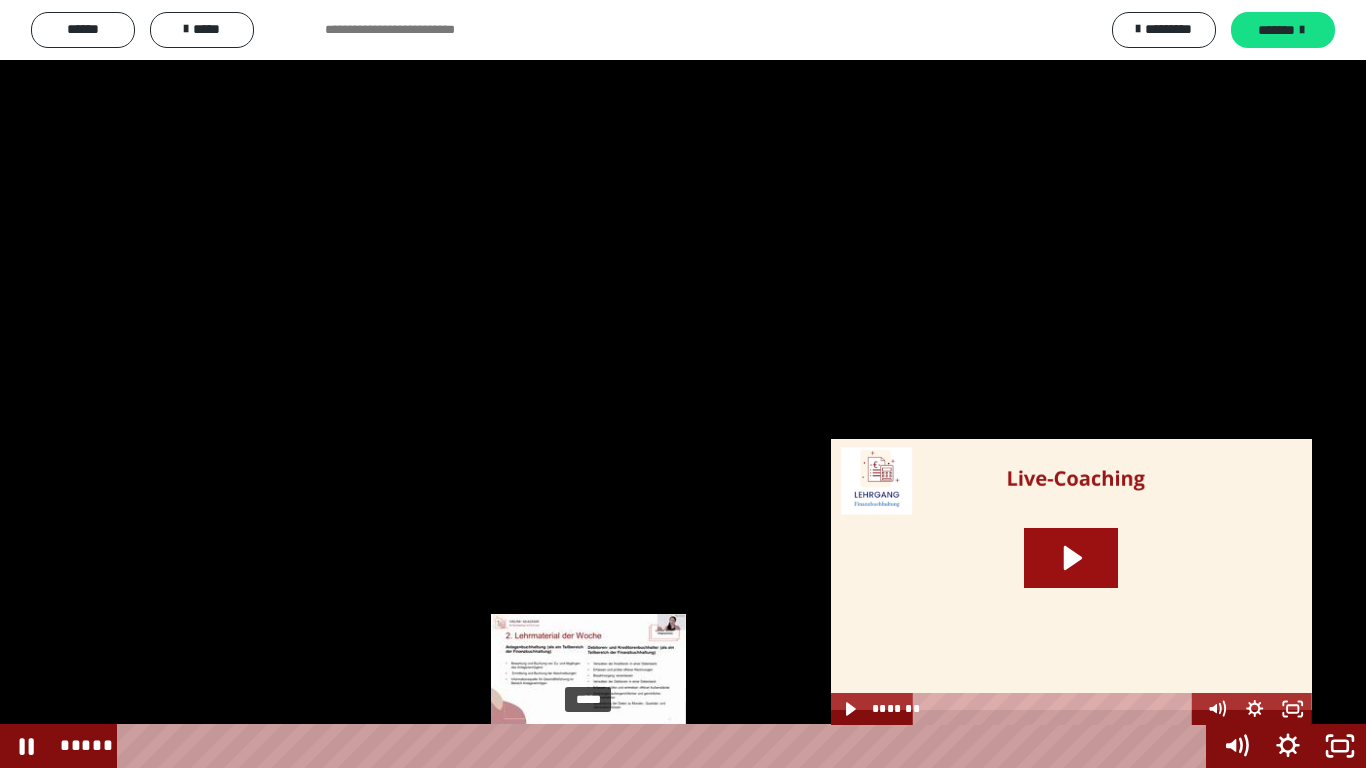 click on "*****" at bounding box center (666, 746) 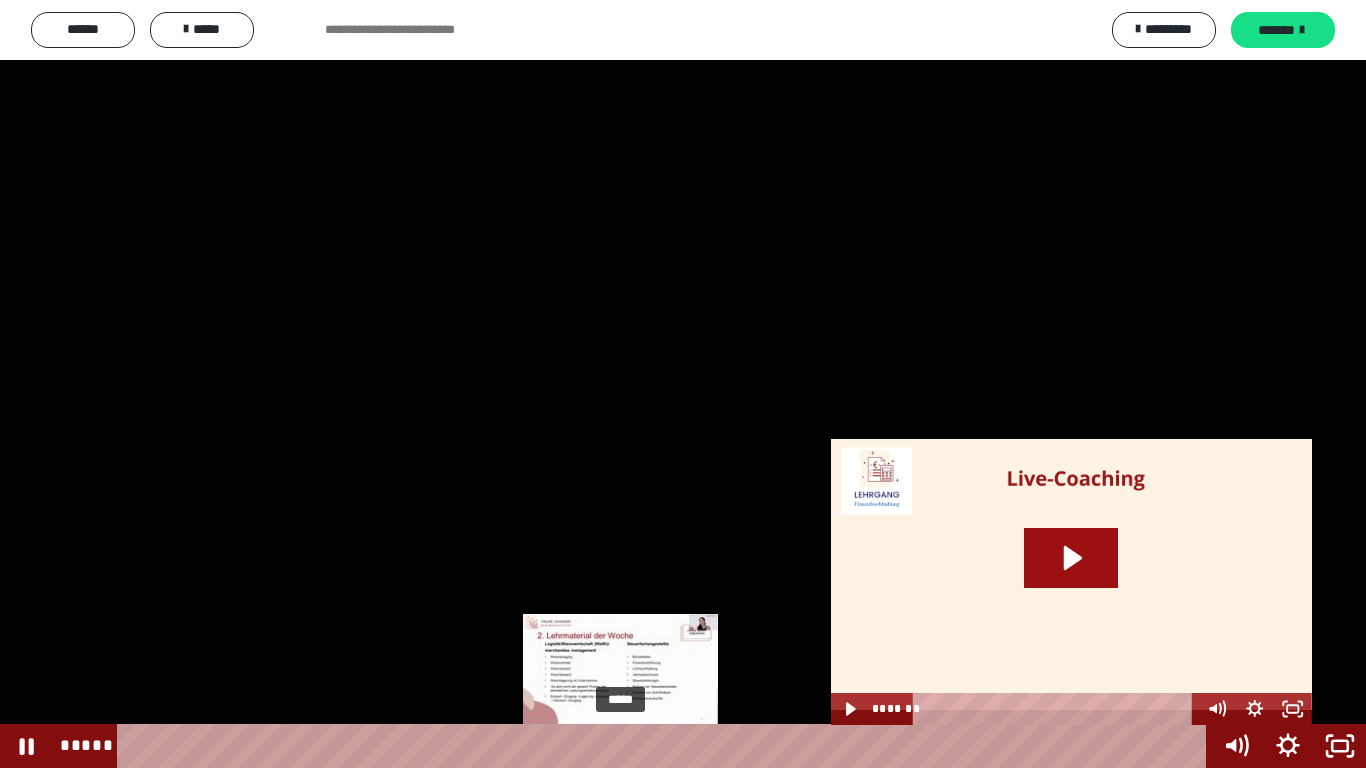 click on "*****" at bounding box center (666, 746) 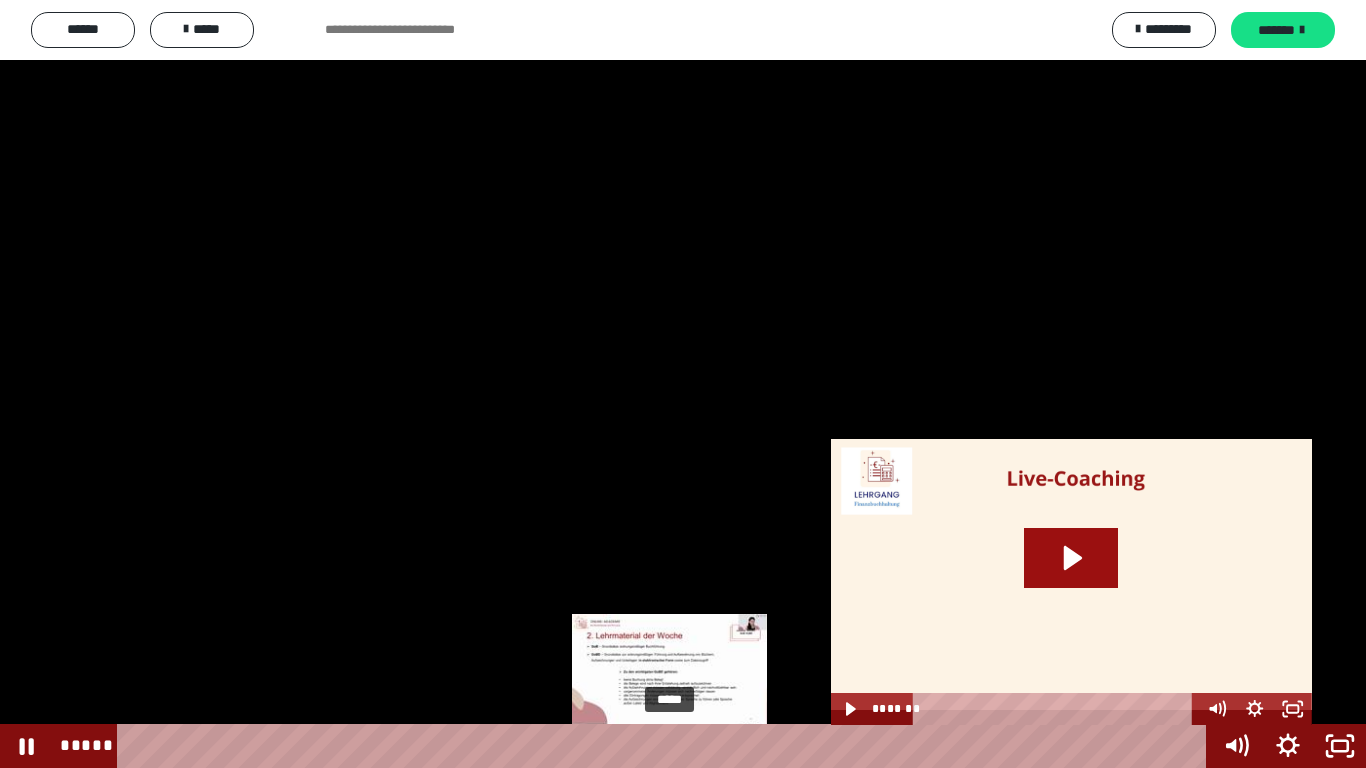 click on "*****" at bounding box center [666, 746] 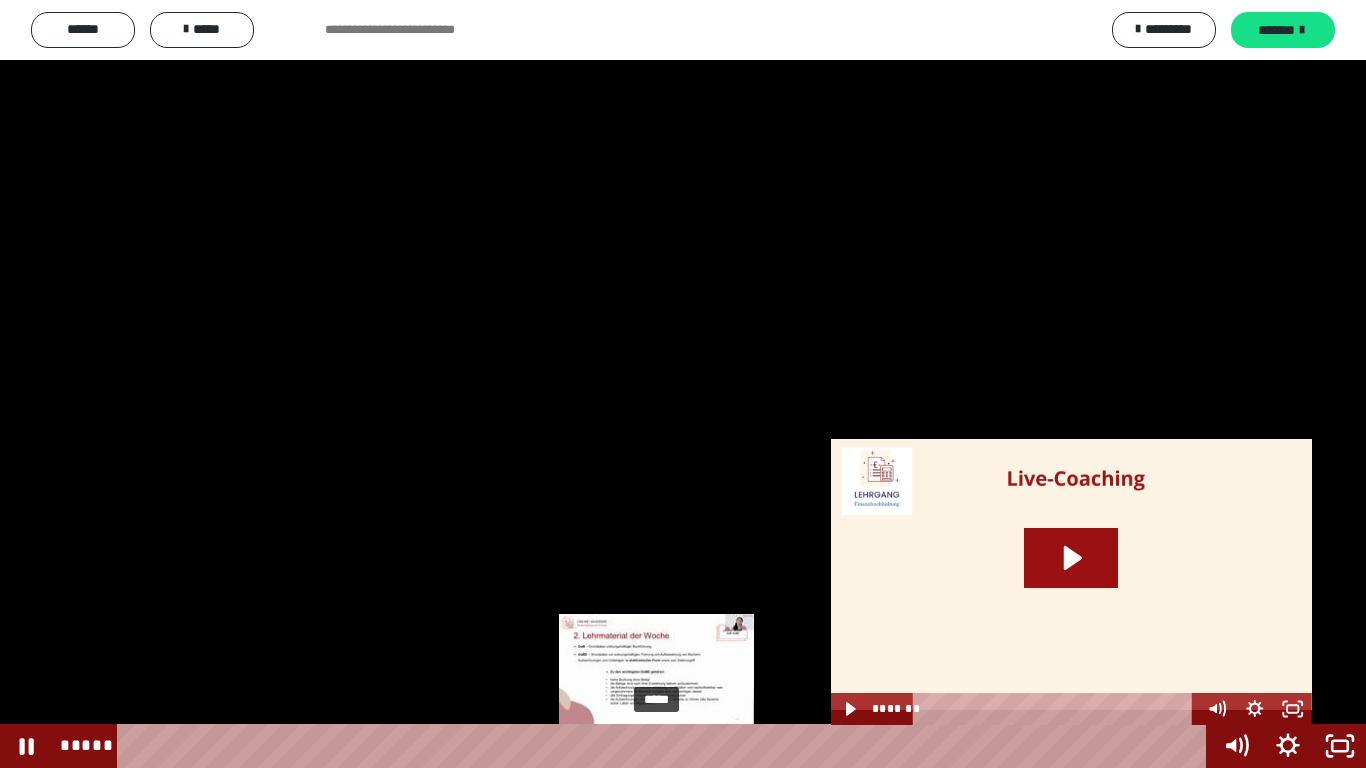 click on "*****" at bounding box center (666, 746) 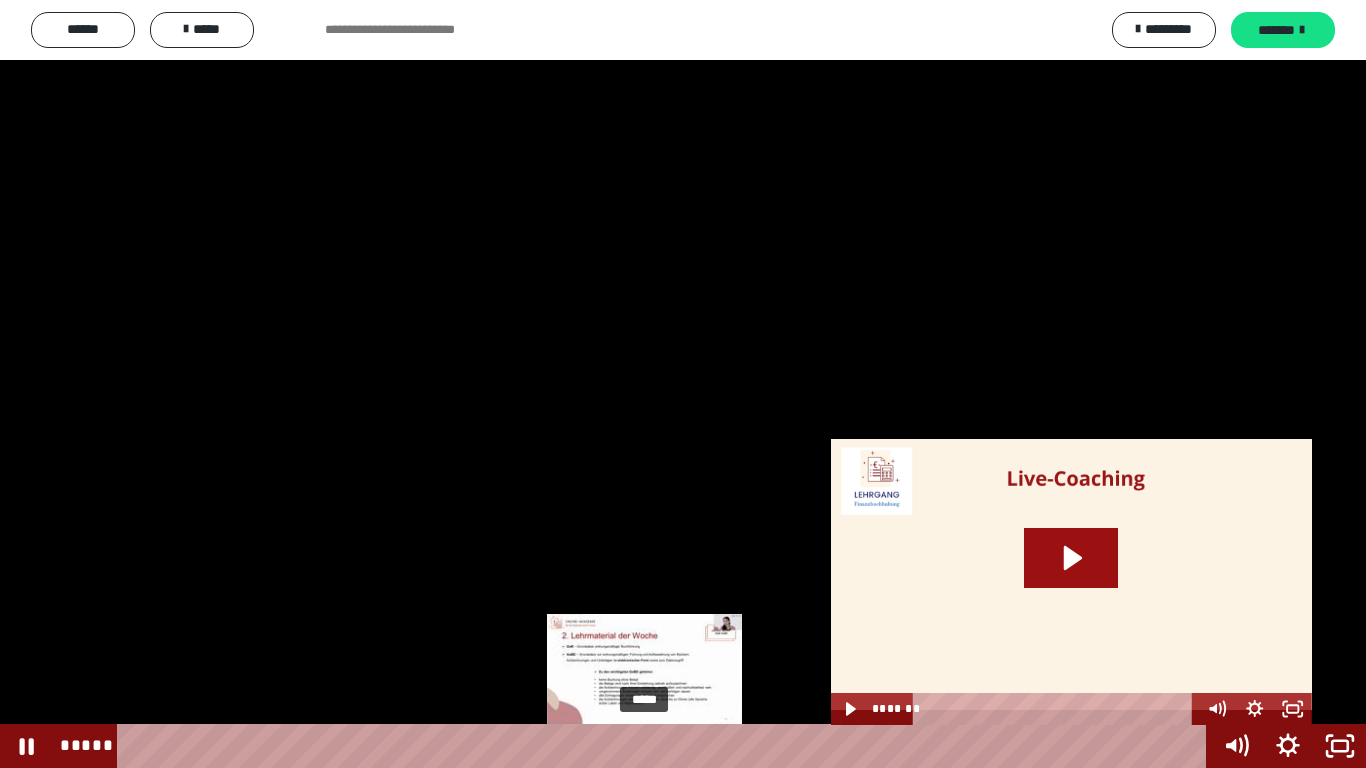 click on "*****" at bounding box center [666, 746] 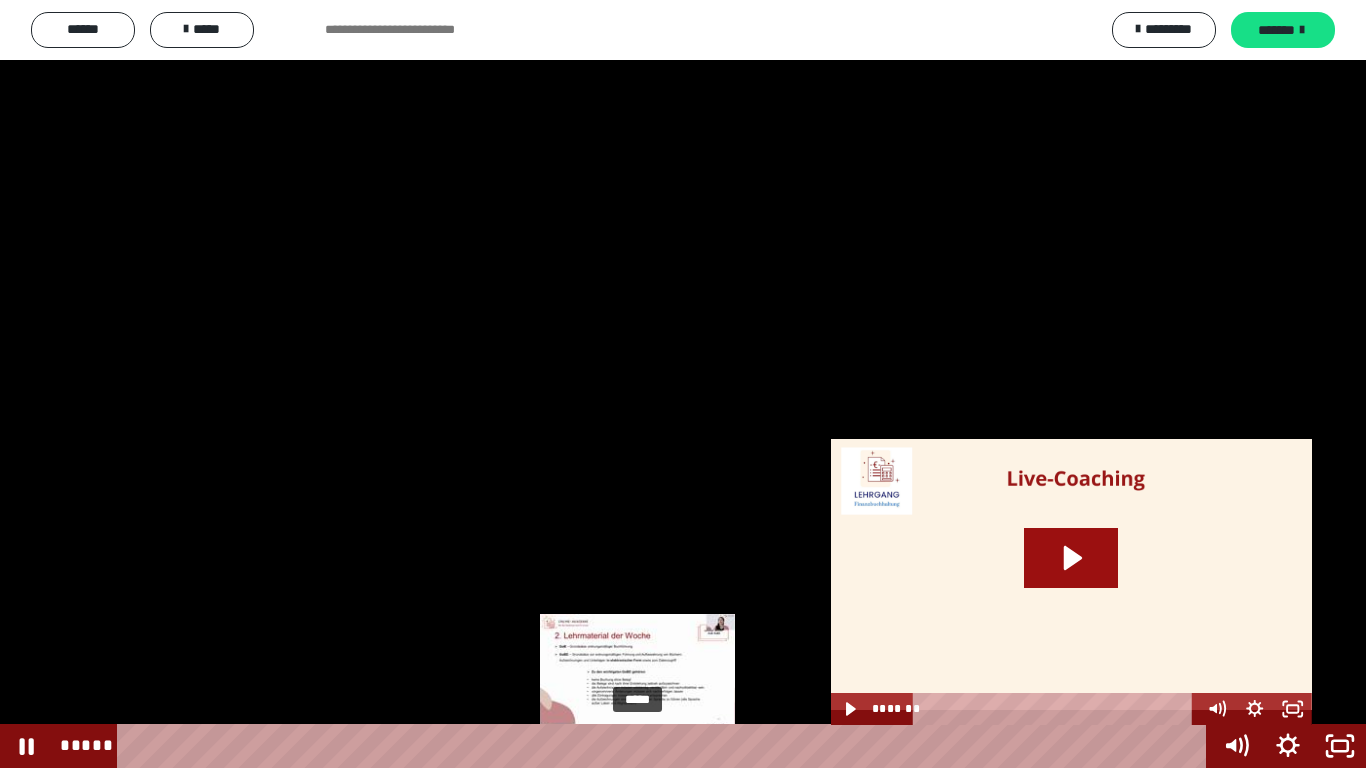 click at bounding box center [645, 746] 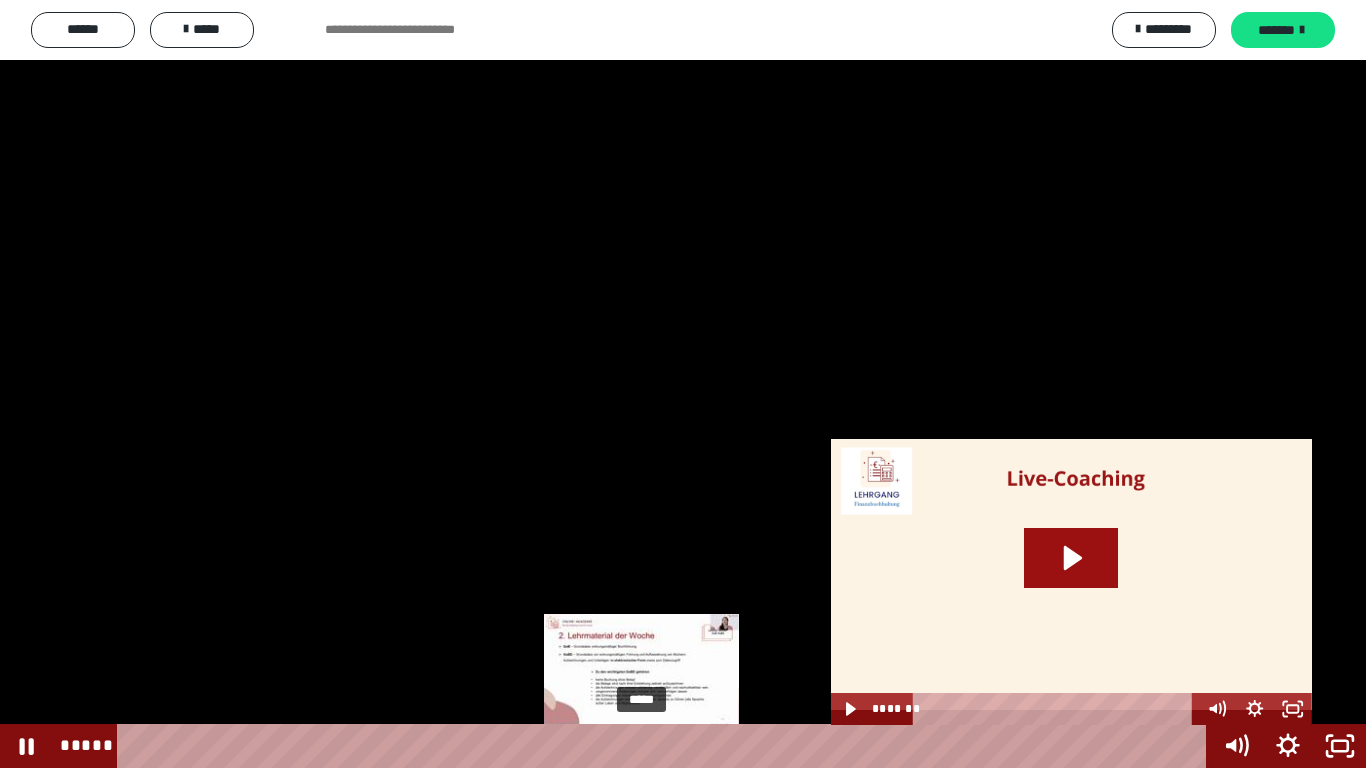 click at bounding box center [637, 746] 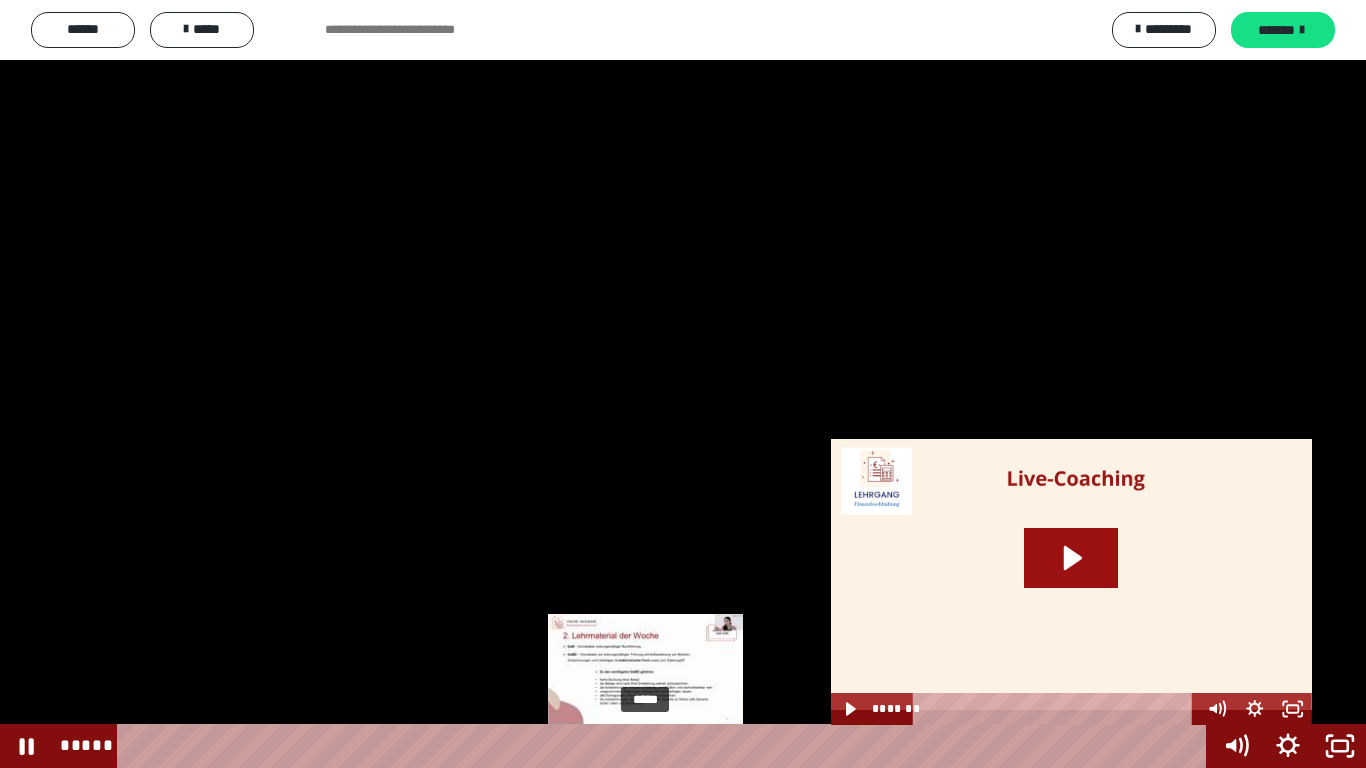 click at bounding box center (641, 746) 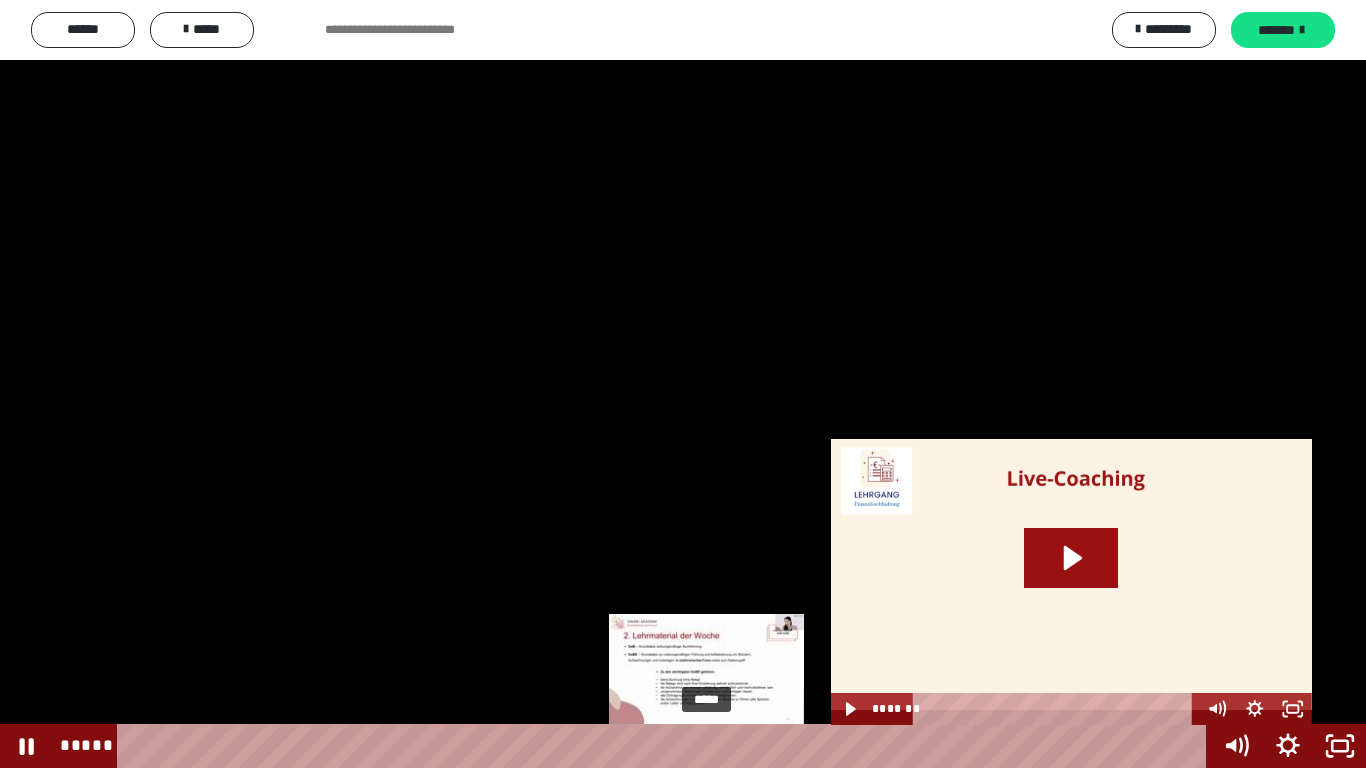 click on "*****" at bounding box center (666, 746) 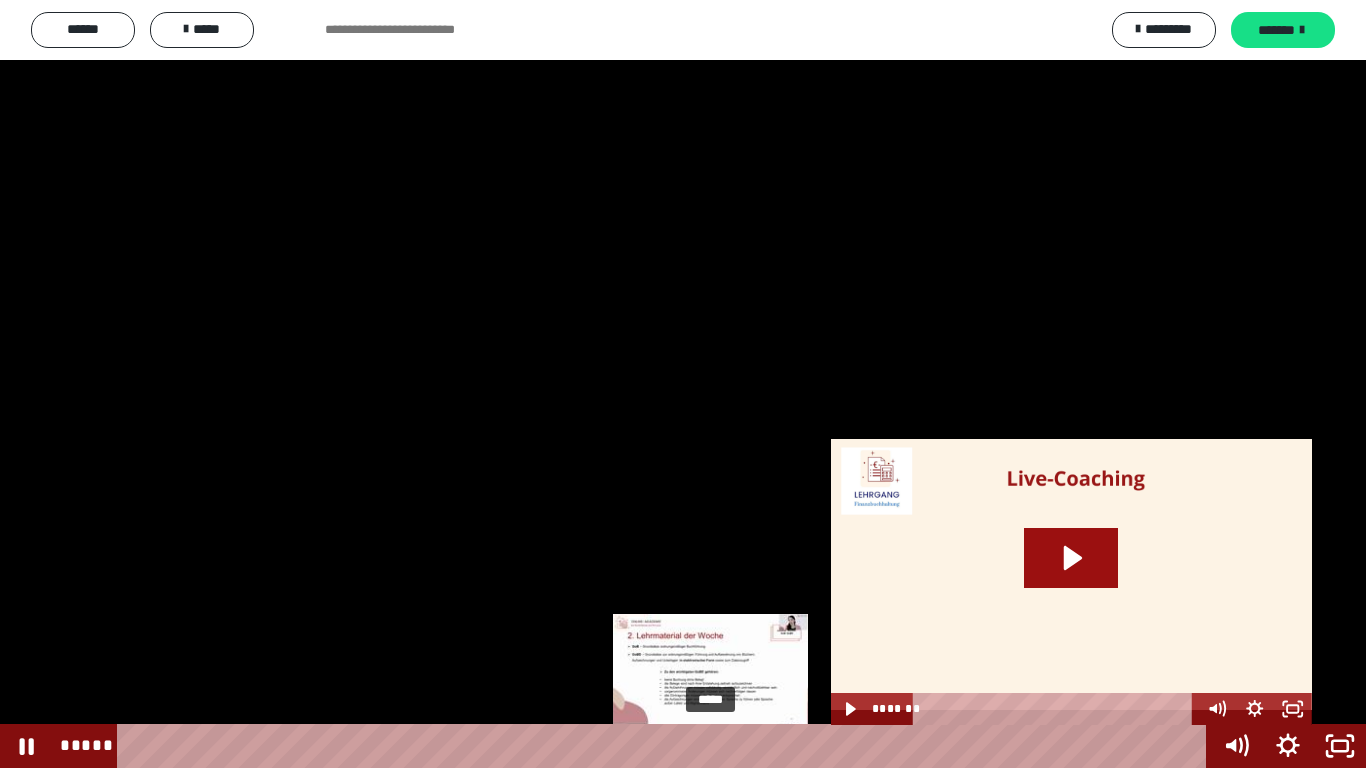 click on "*****" at bounding box center (666, 746) 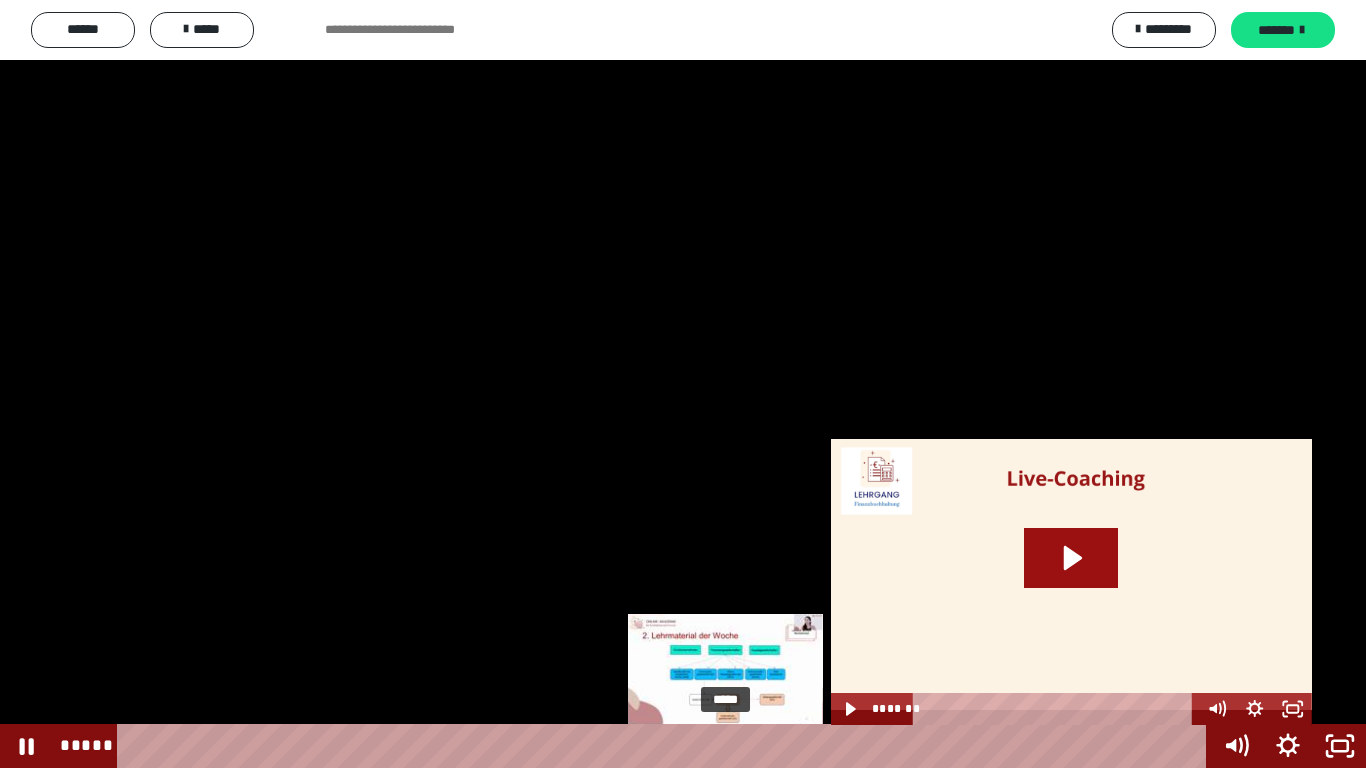 click on "*****" at bounding box center [666, 746] 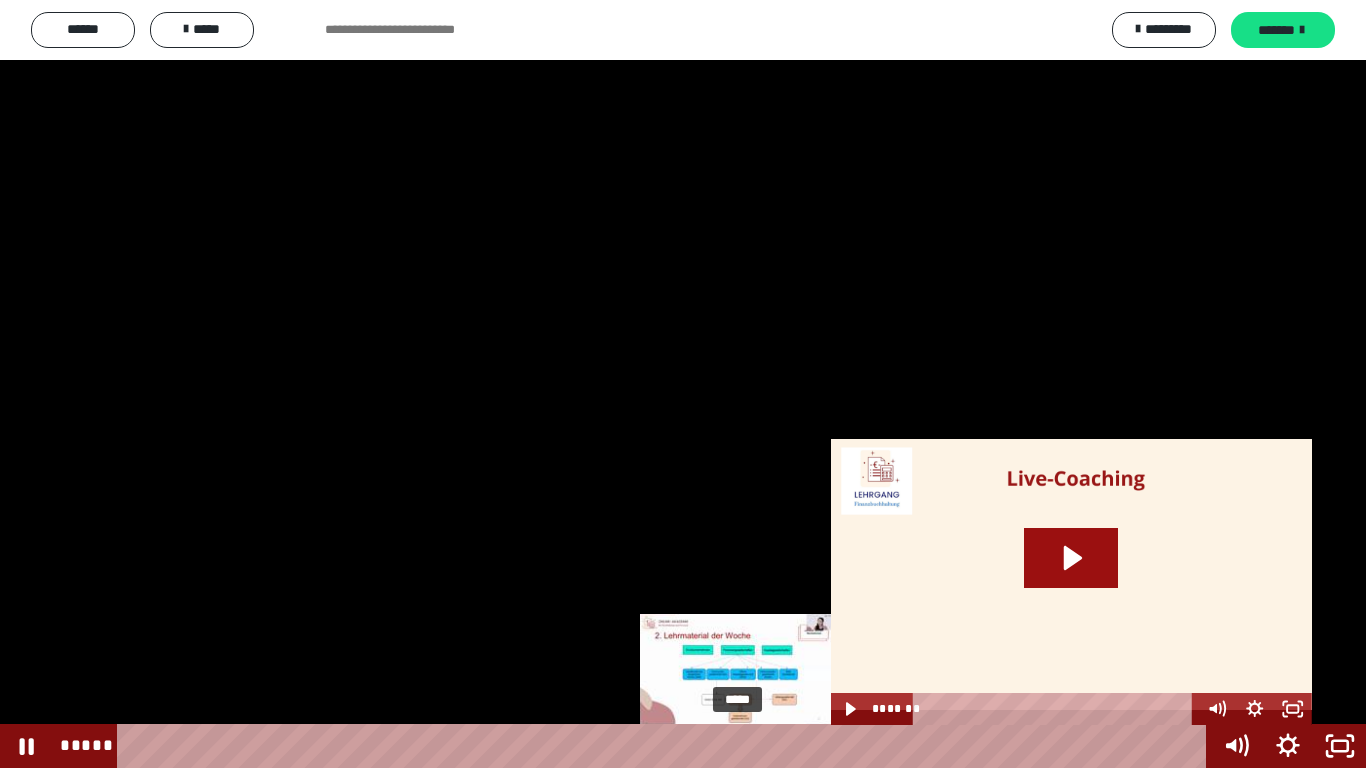 click on "*****" at bounding box center [666, 746] 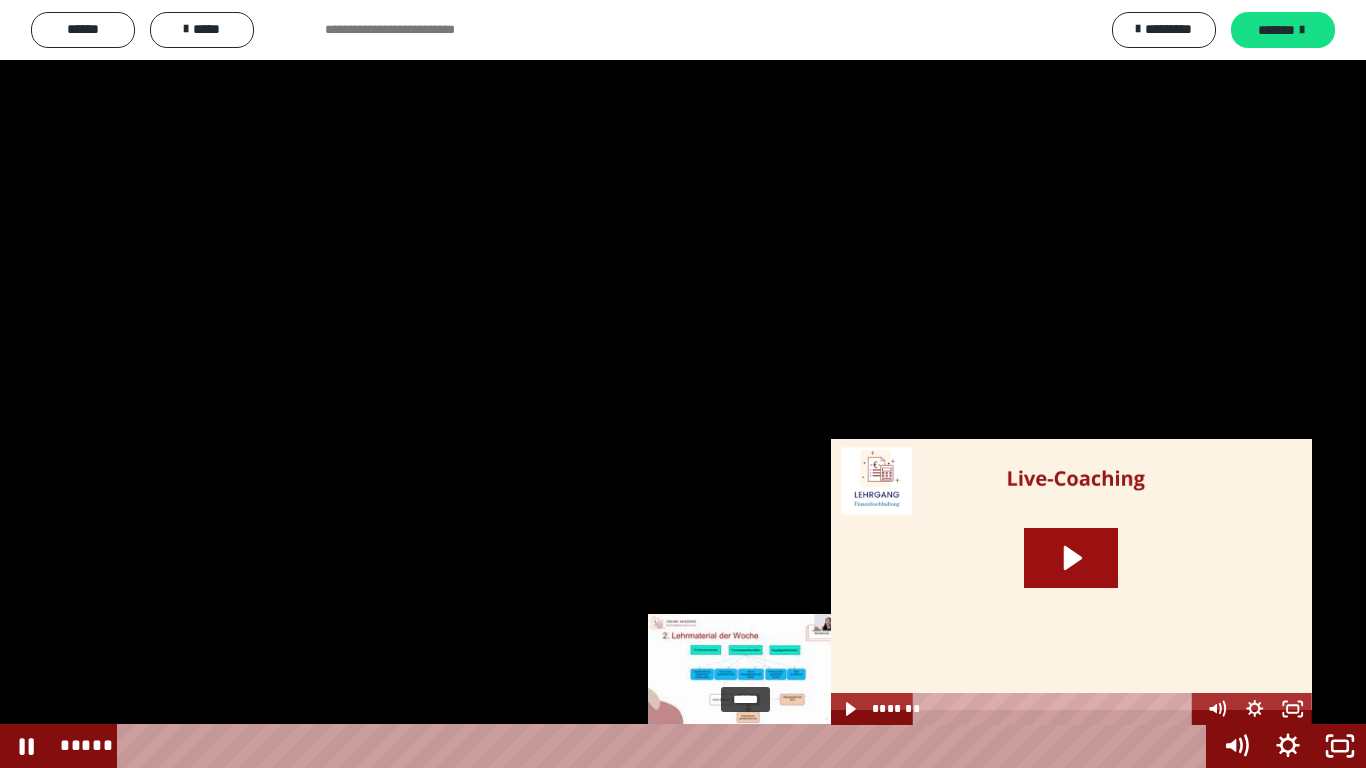 click on "*****" at bounding box center [666, 746] 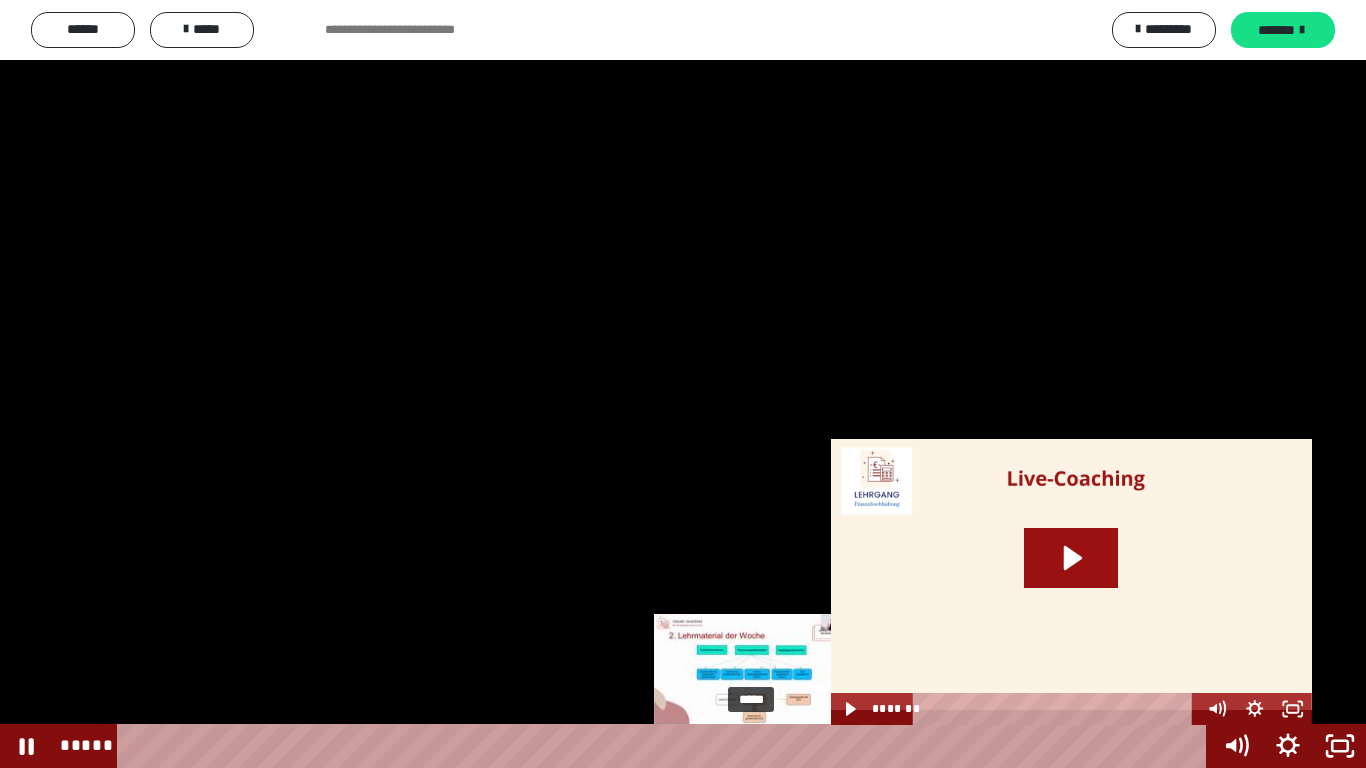 click on "*****" at bounding box center (666, 746) 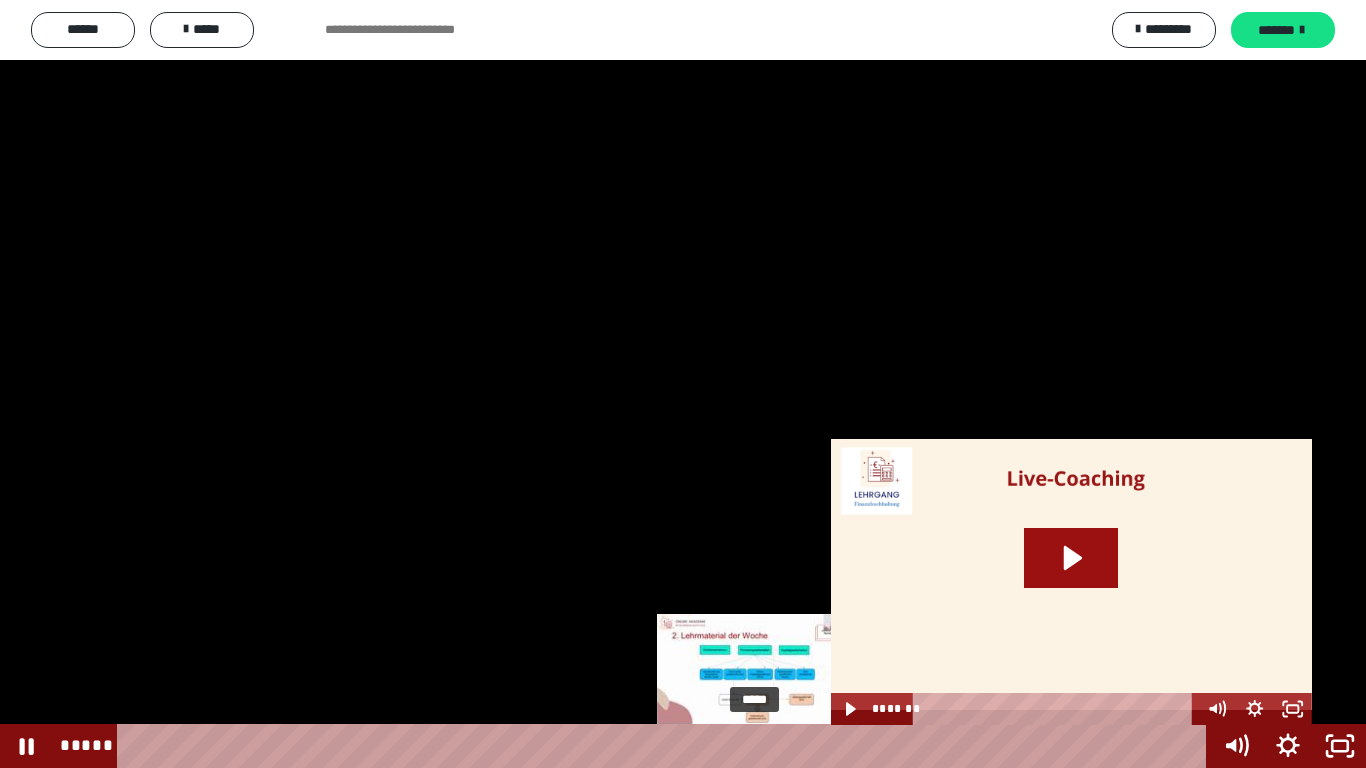 click on "*****" at bounding box center [666, 746] 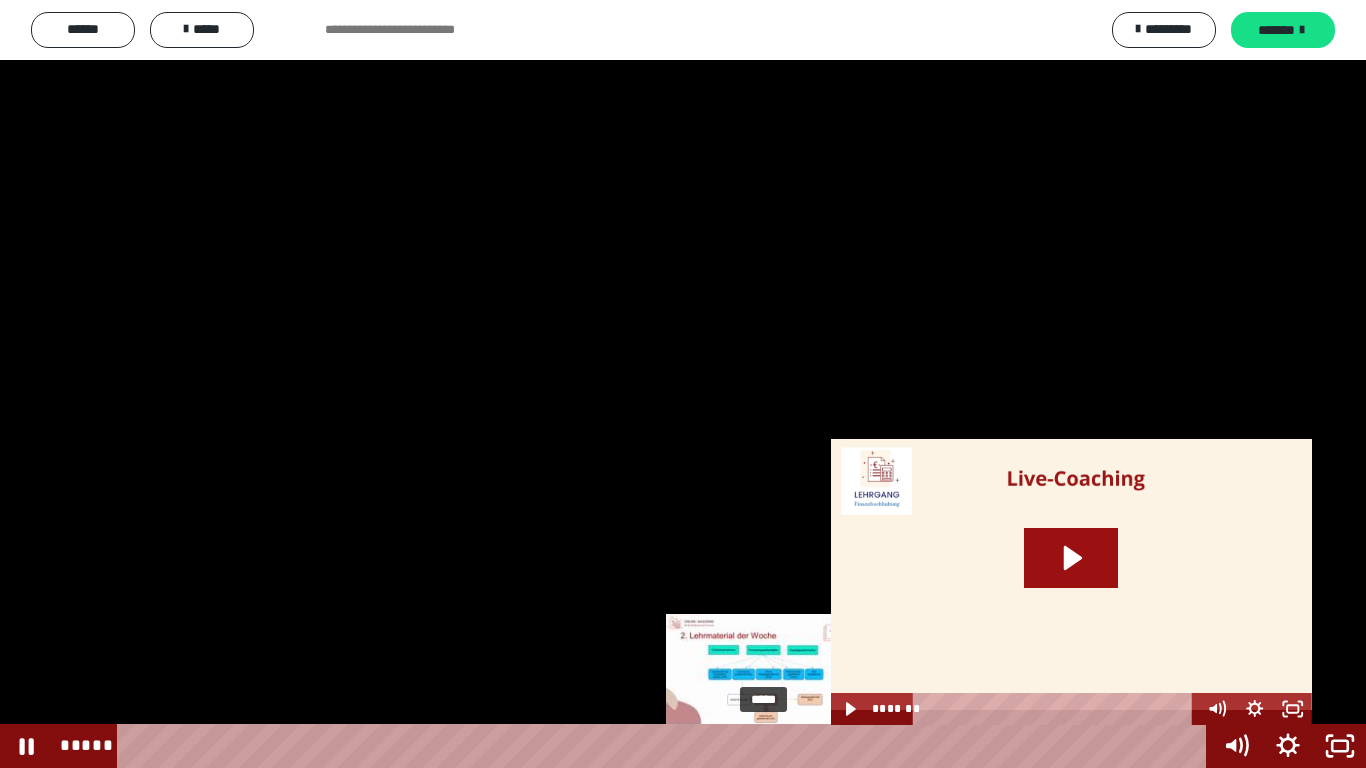 click at bounding box center [764, 746] 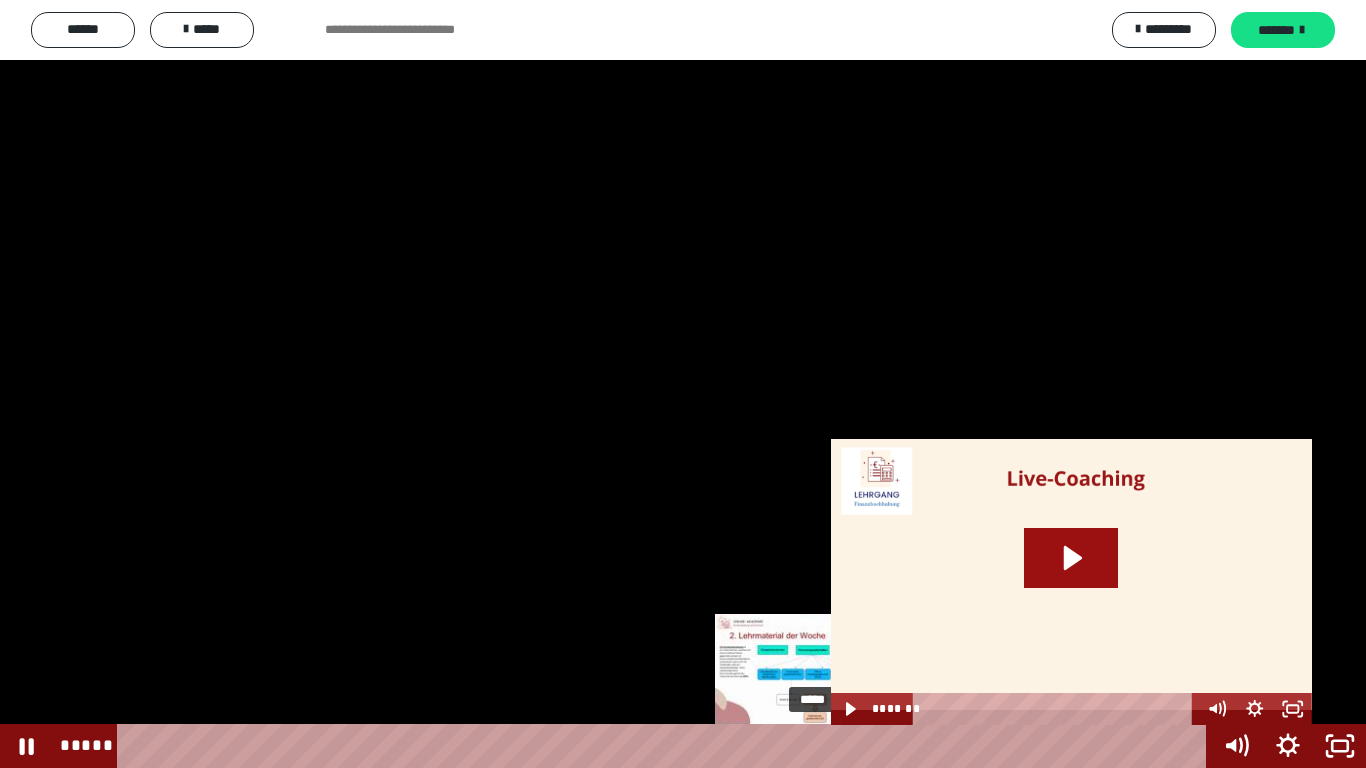 click on "*****" at bounding box center (666, 746) 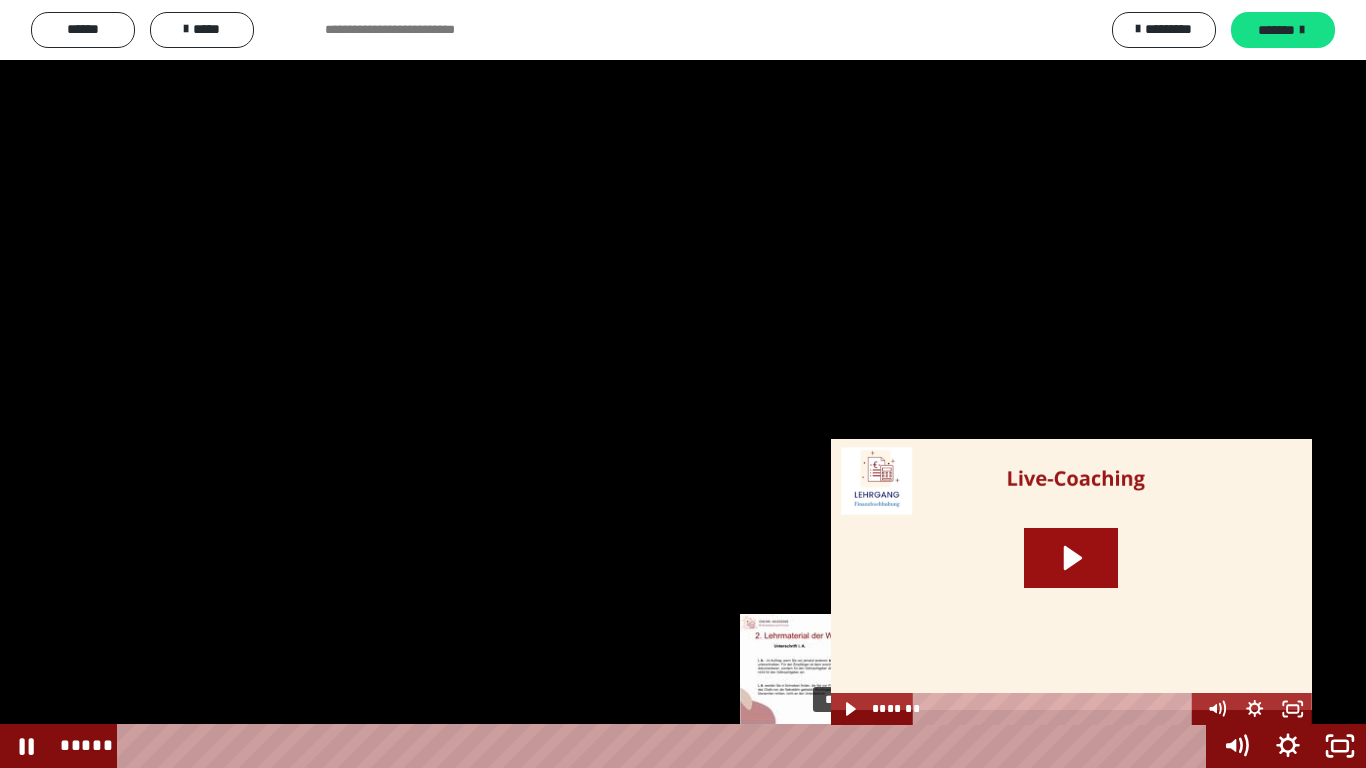 click on "*****" at bounding box center [666, 746] 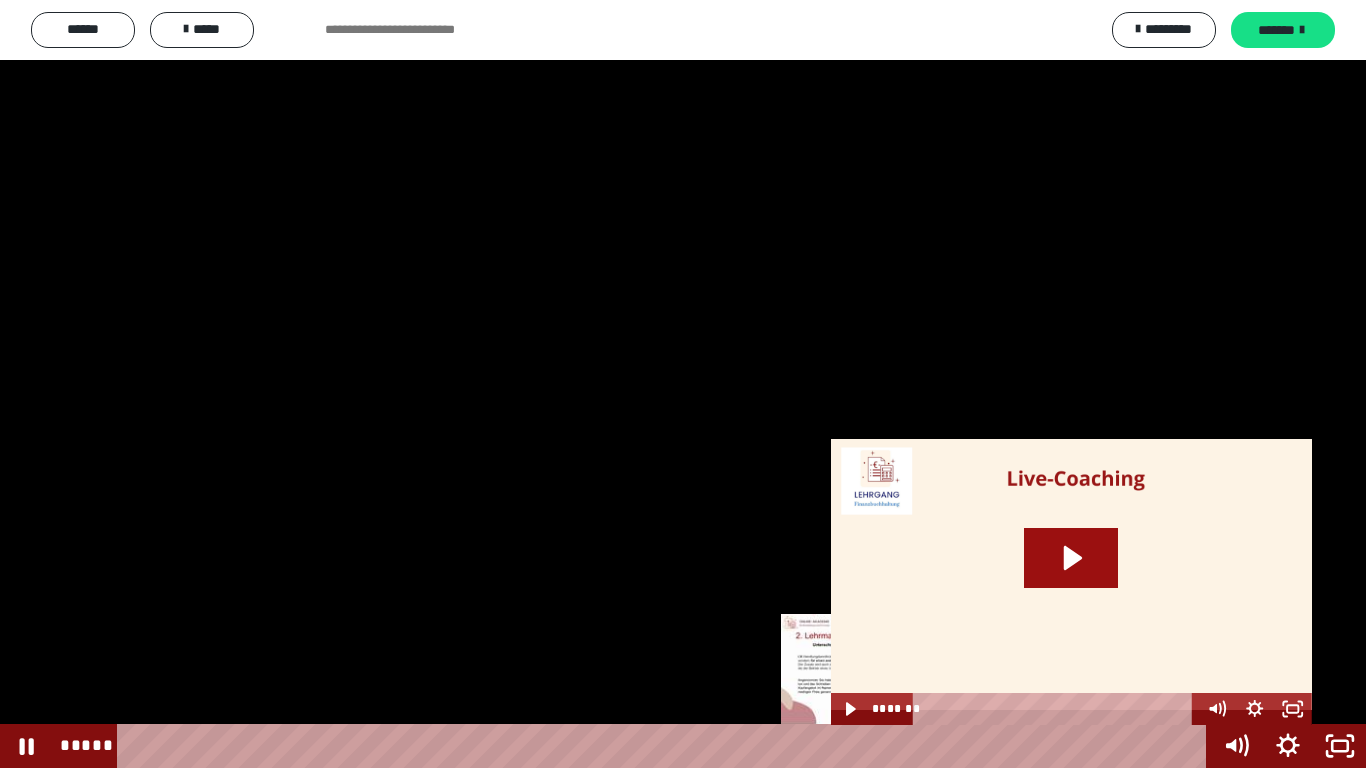 click on "*****" at bounding box center (666, 746) 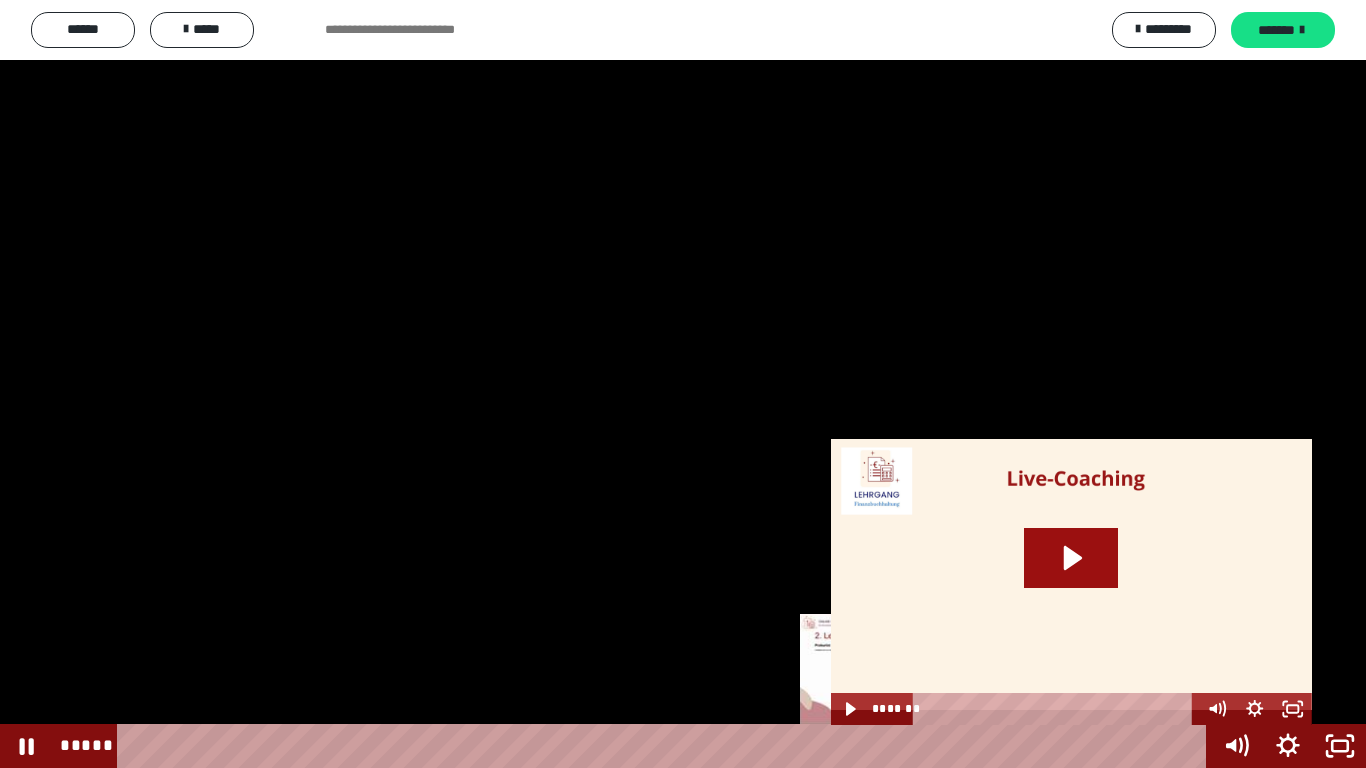 click on "*****" at bounding box center (666, 746) 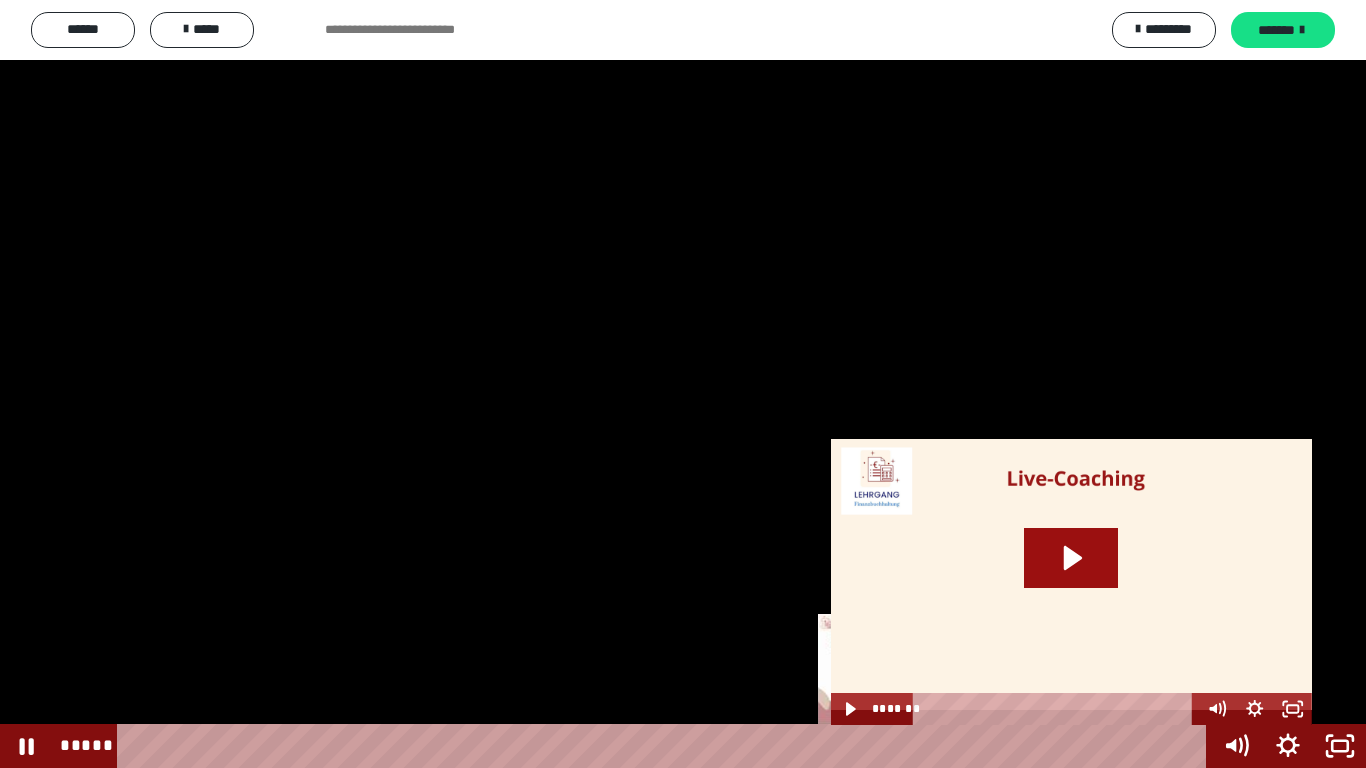 click on "*****" at bounding box center [666, 746] 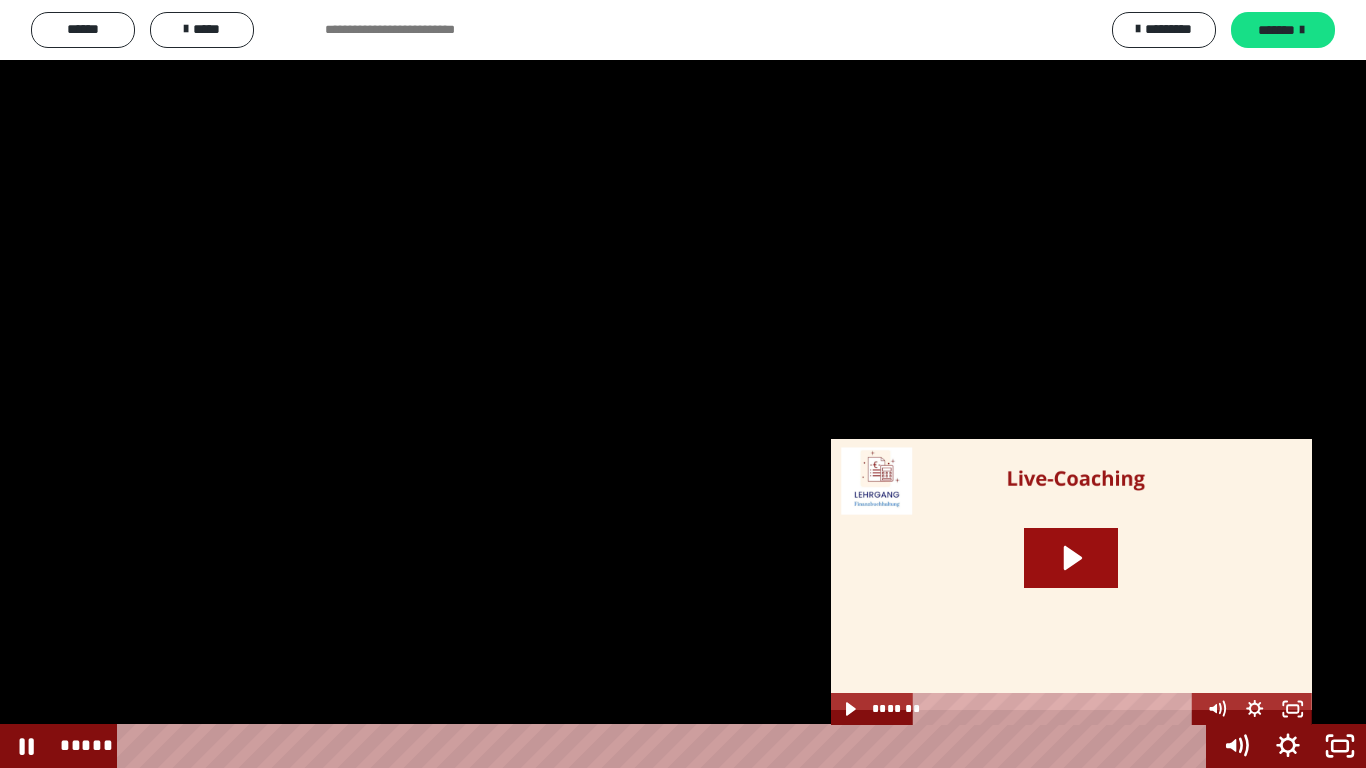 click on "*****" at bounding box center (666, 746) 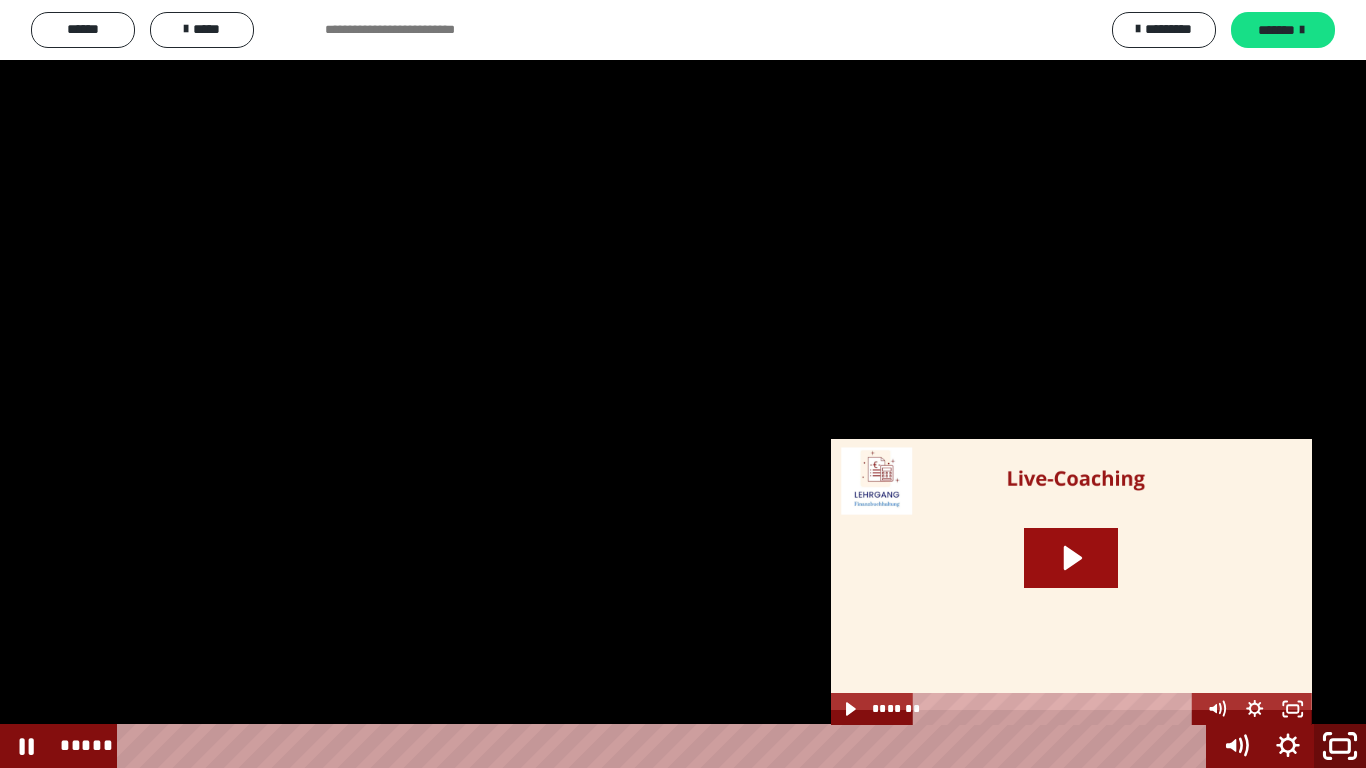click 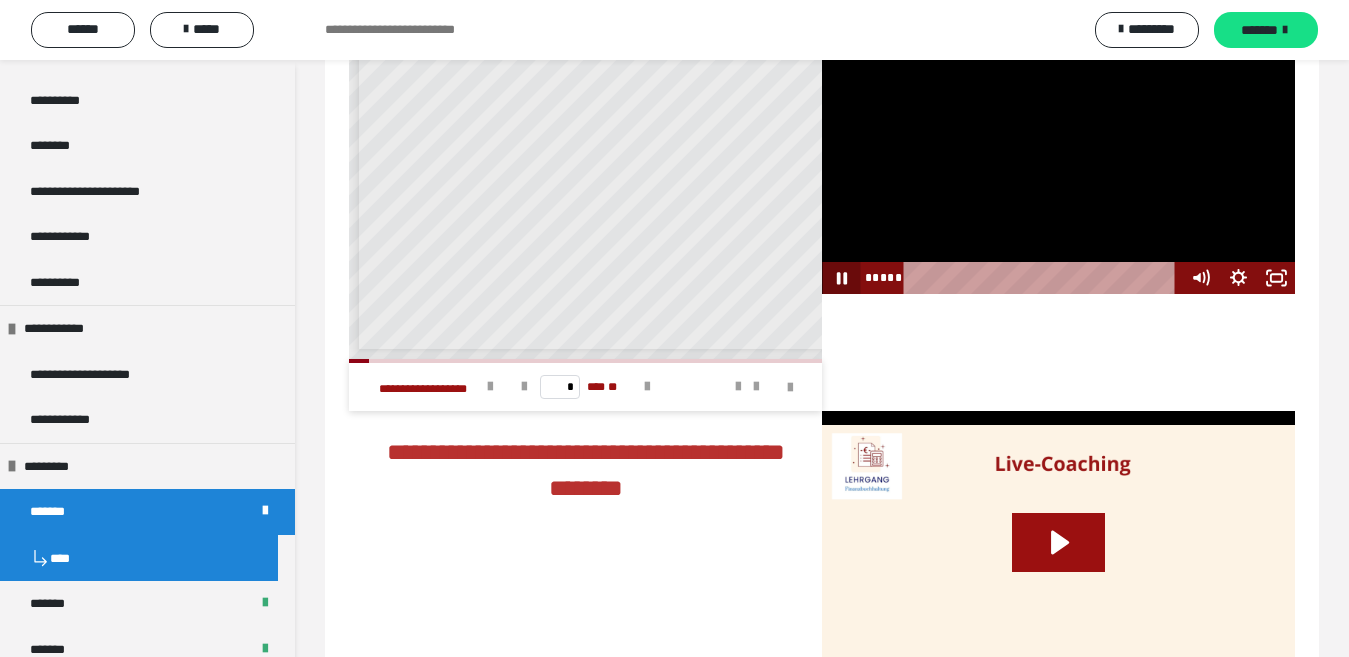 click 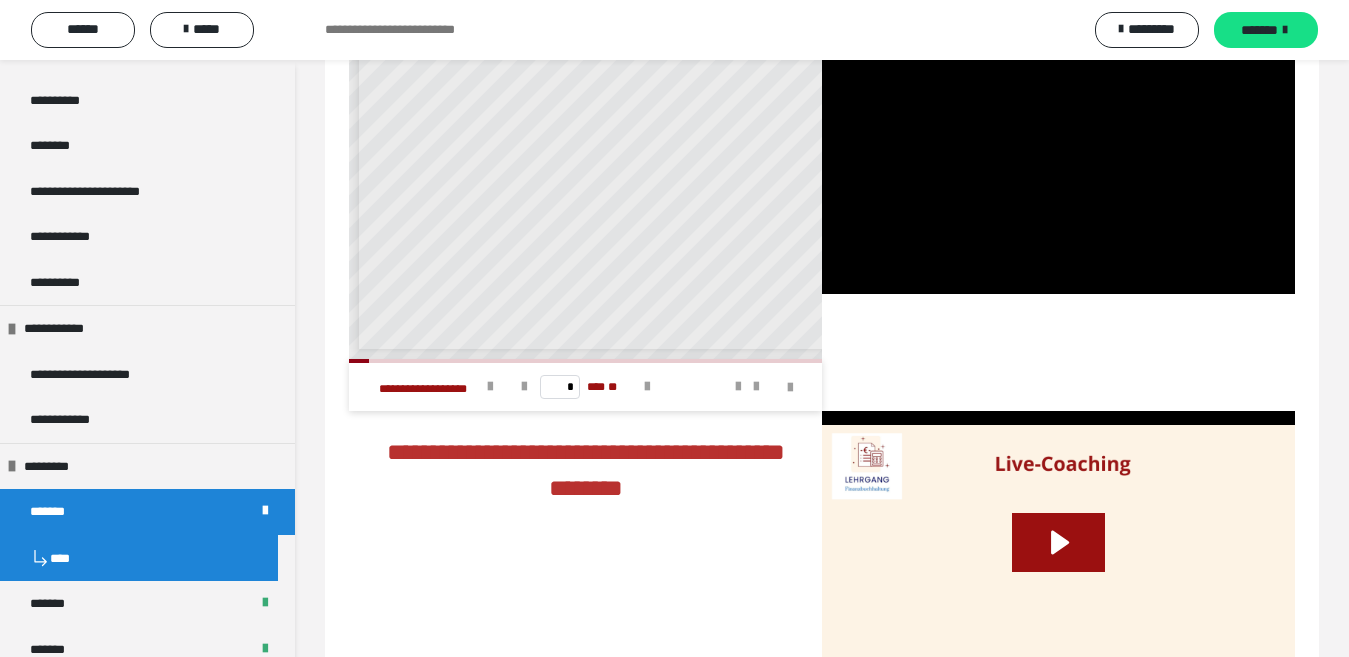 click at bounding box center (1058, 559) 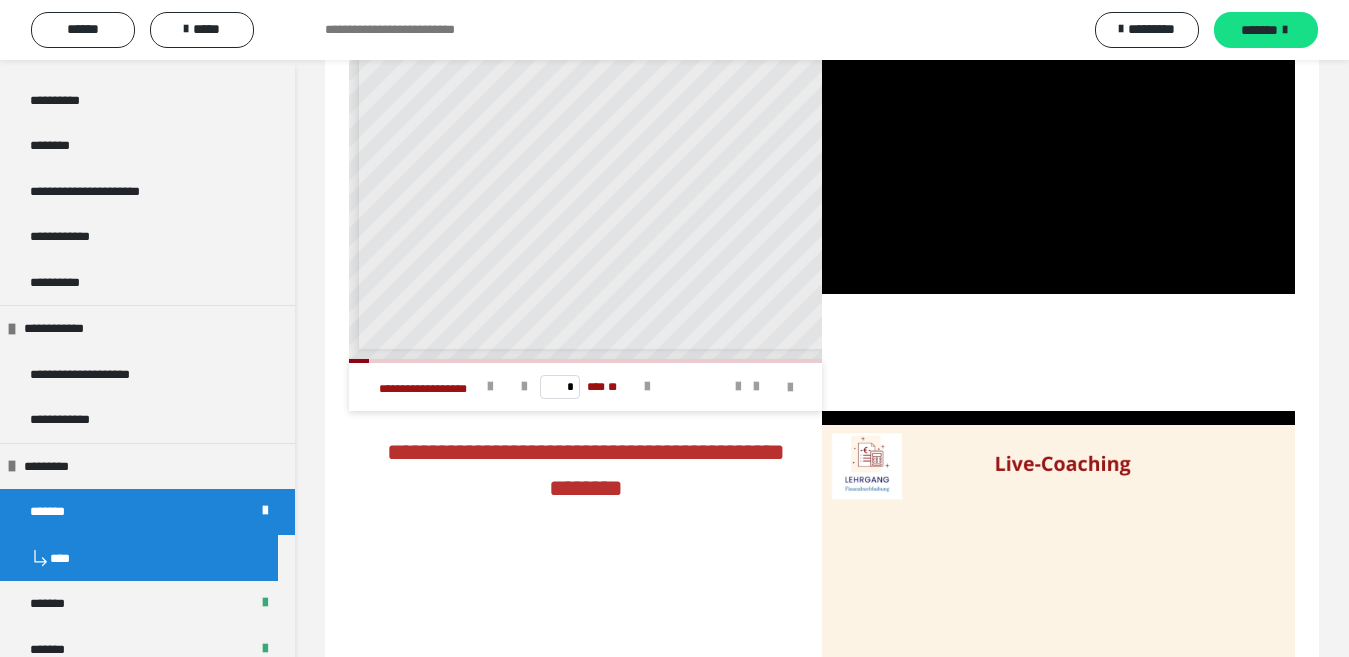 click at bounding box center [1058, 161] 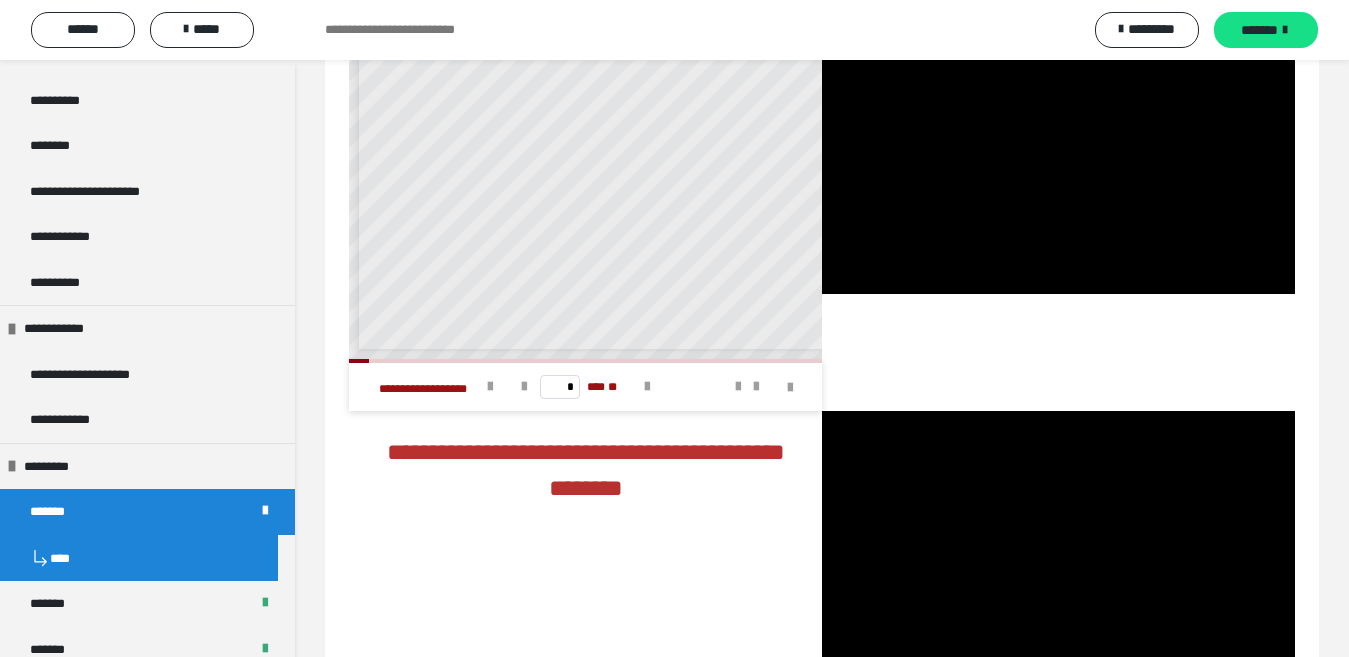 scroll, scrollTop: 4372, scrollLeft: 0, axis: vertical 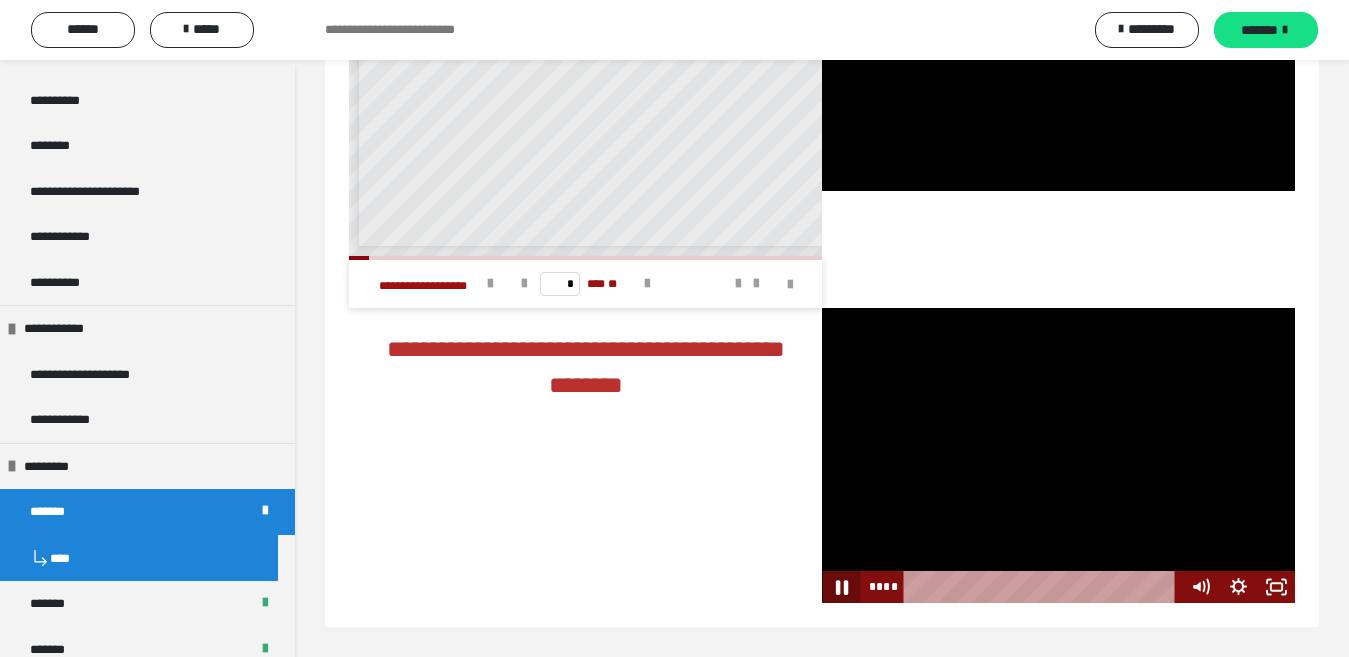 click 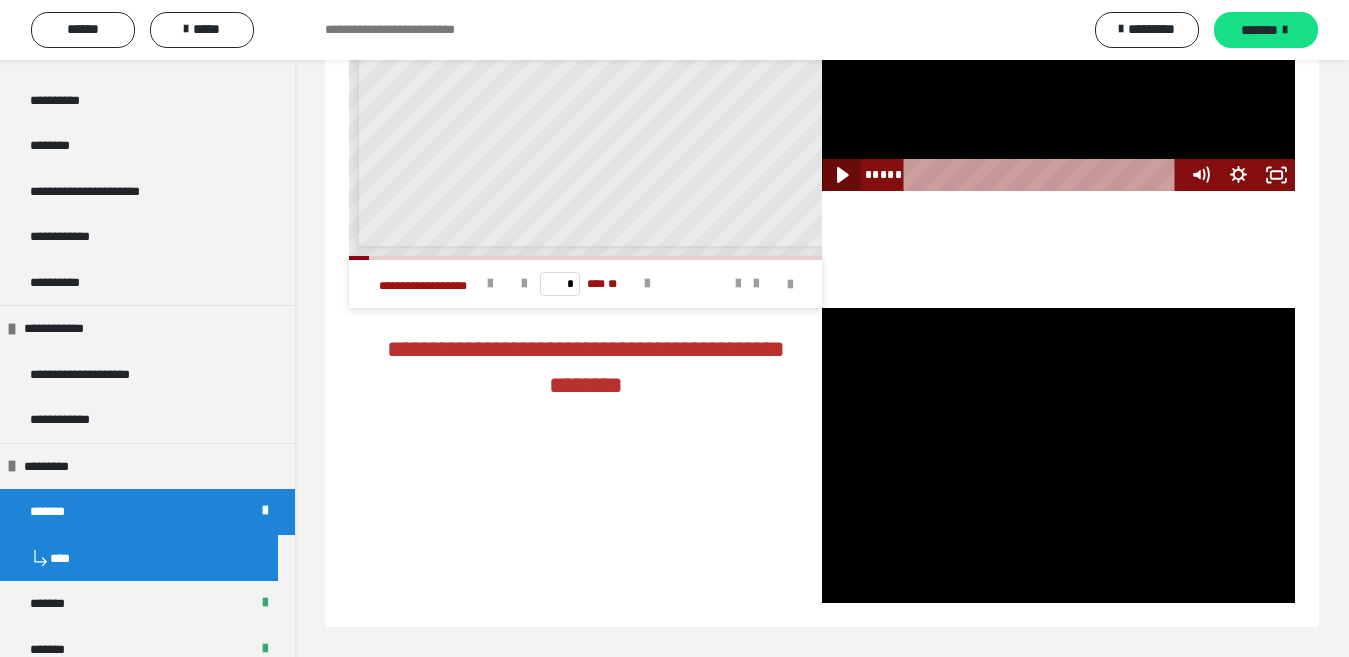 click 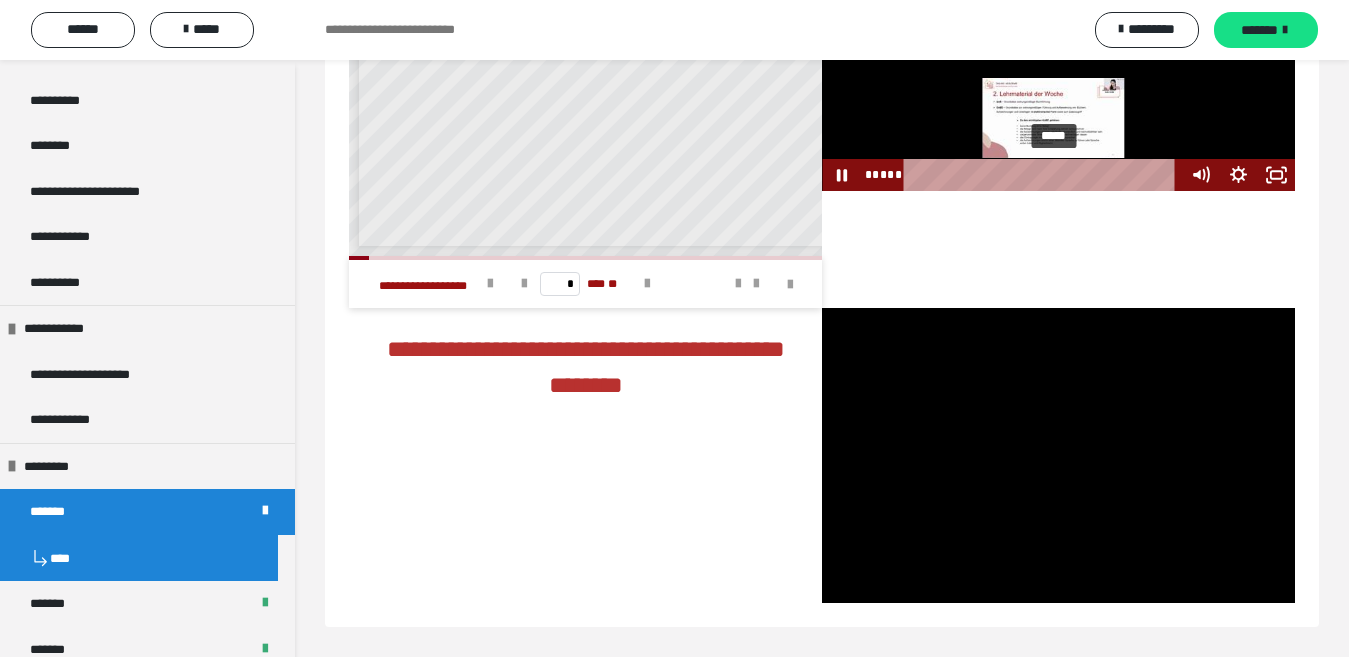 click on "*****" at bounding box center [1044, 175] 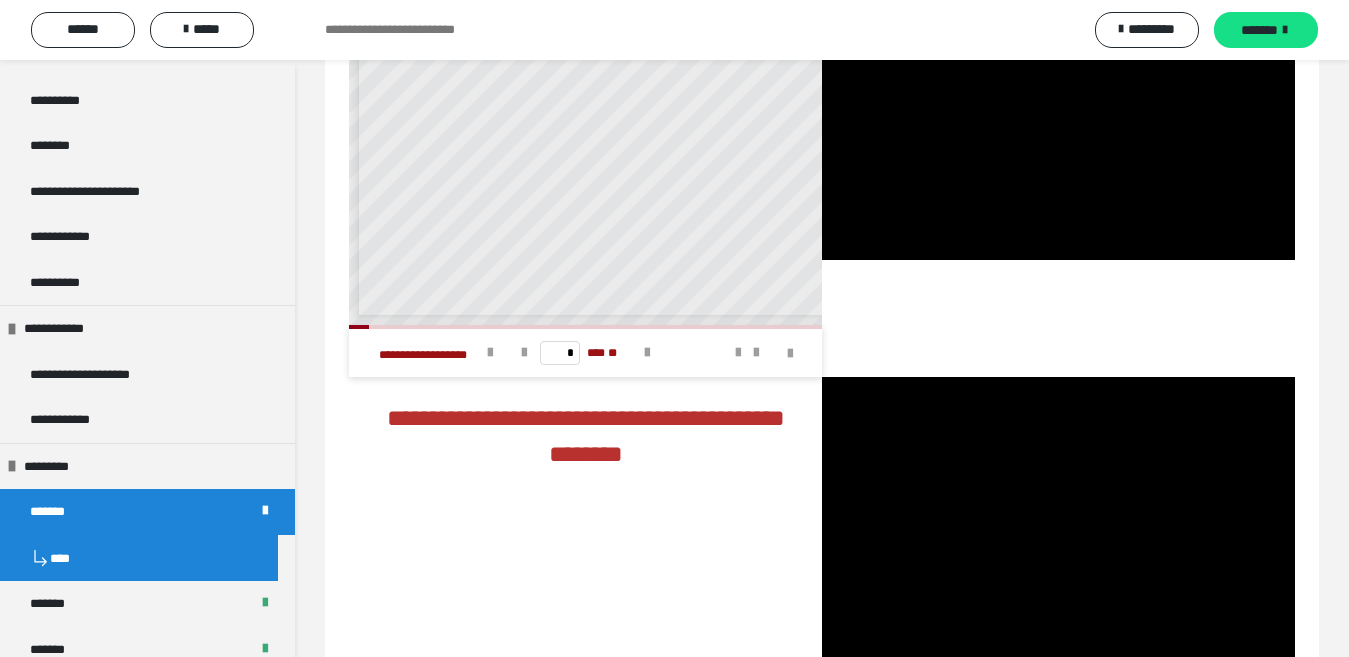 scroll, scrollTop: 4365, scrollLeft: 0, axis: vertical 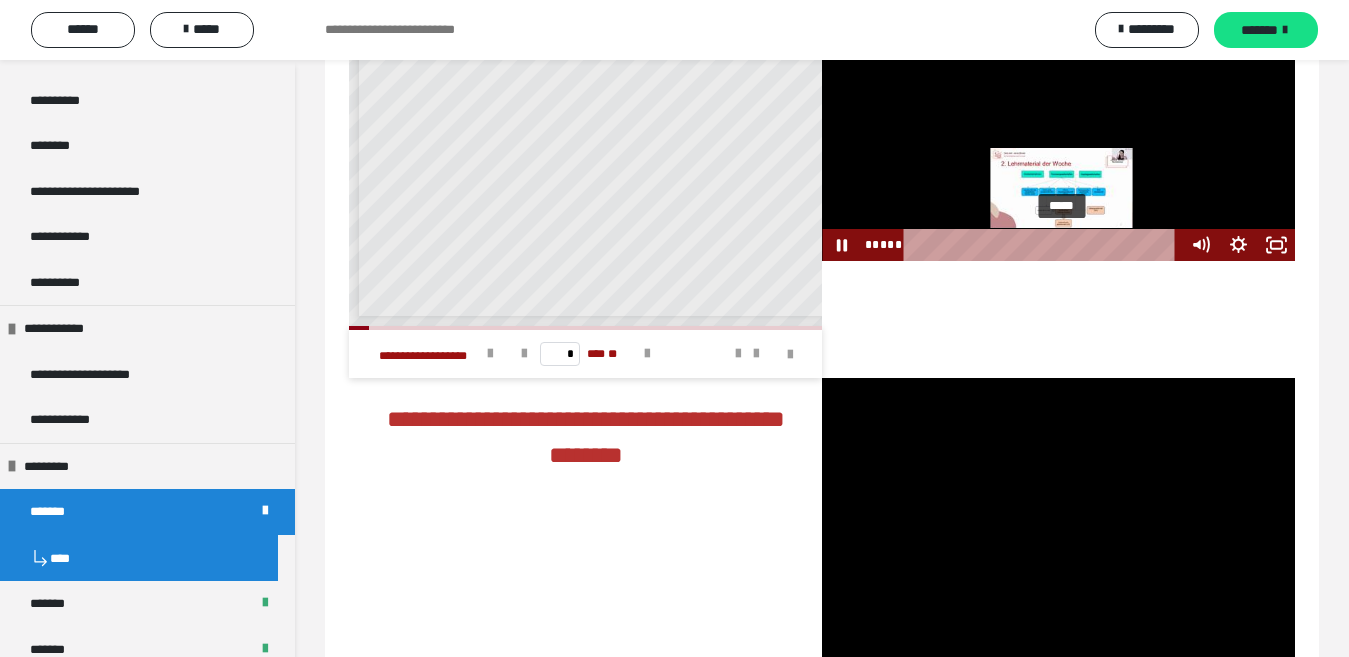 click on "*****" at bounding box center [1044, 245] 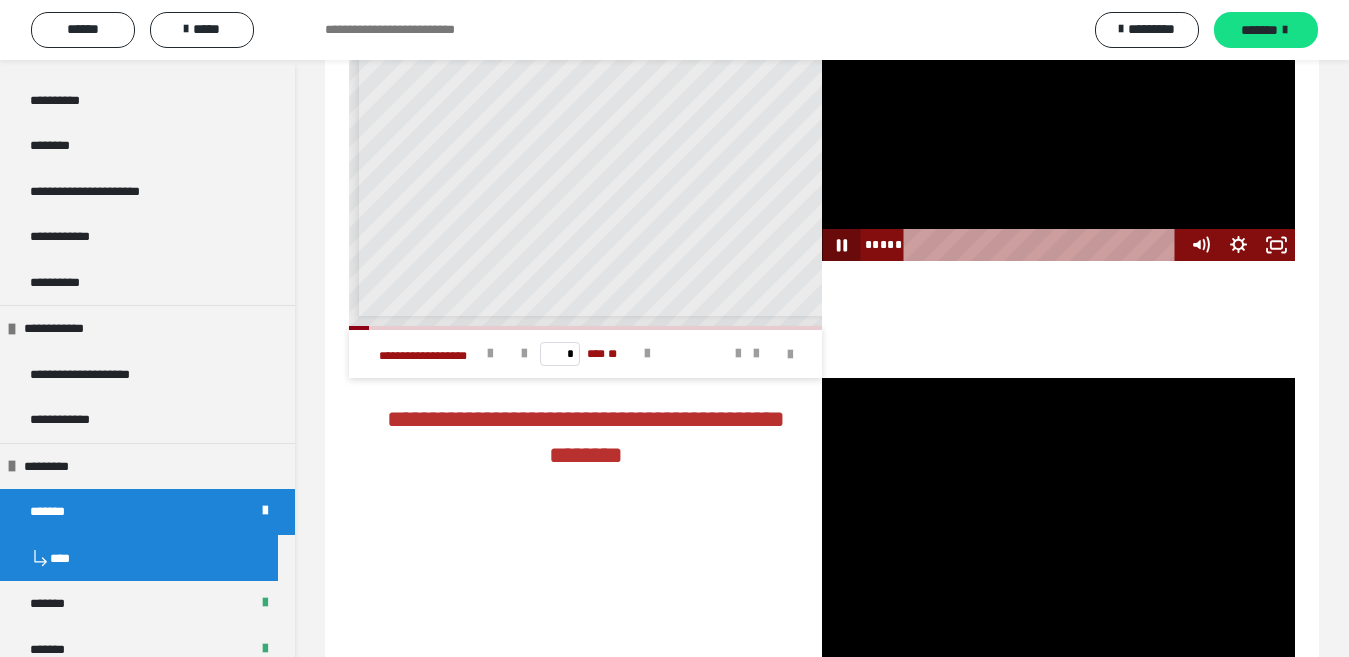 click 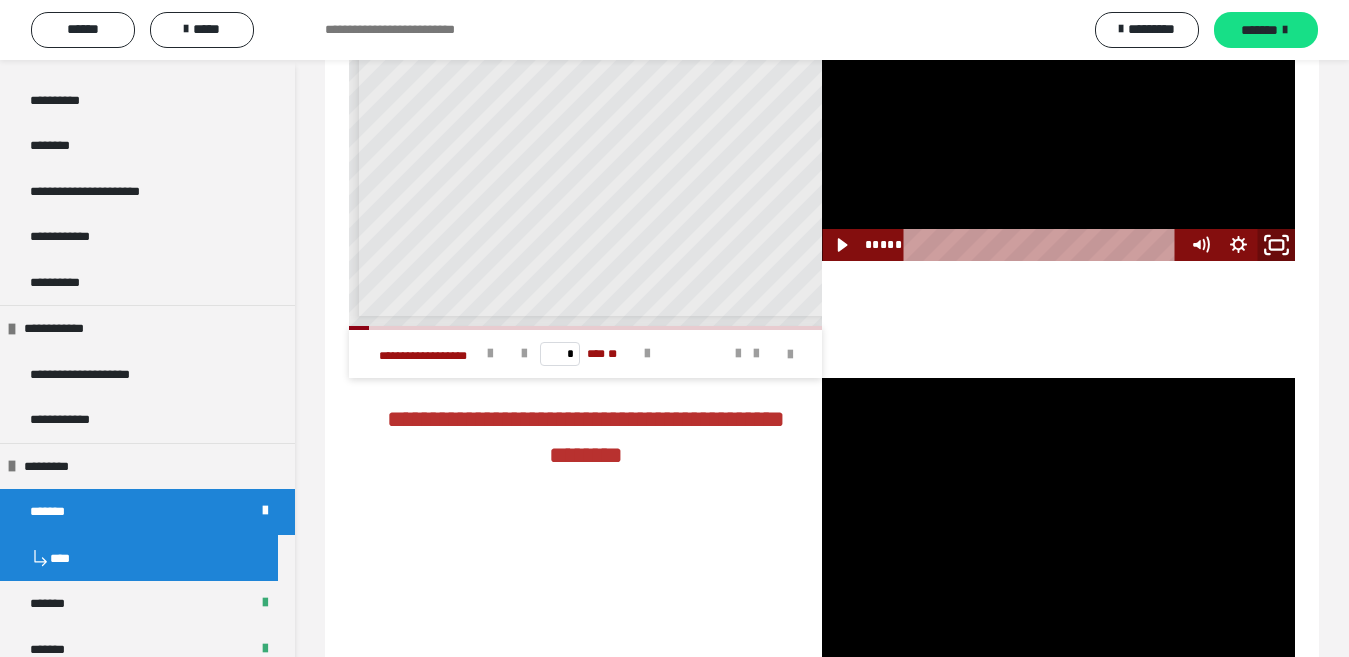 click 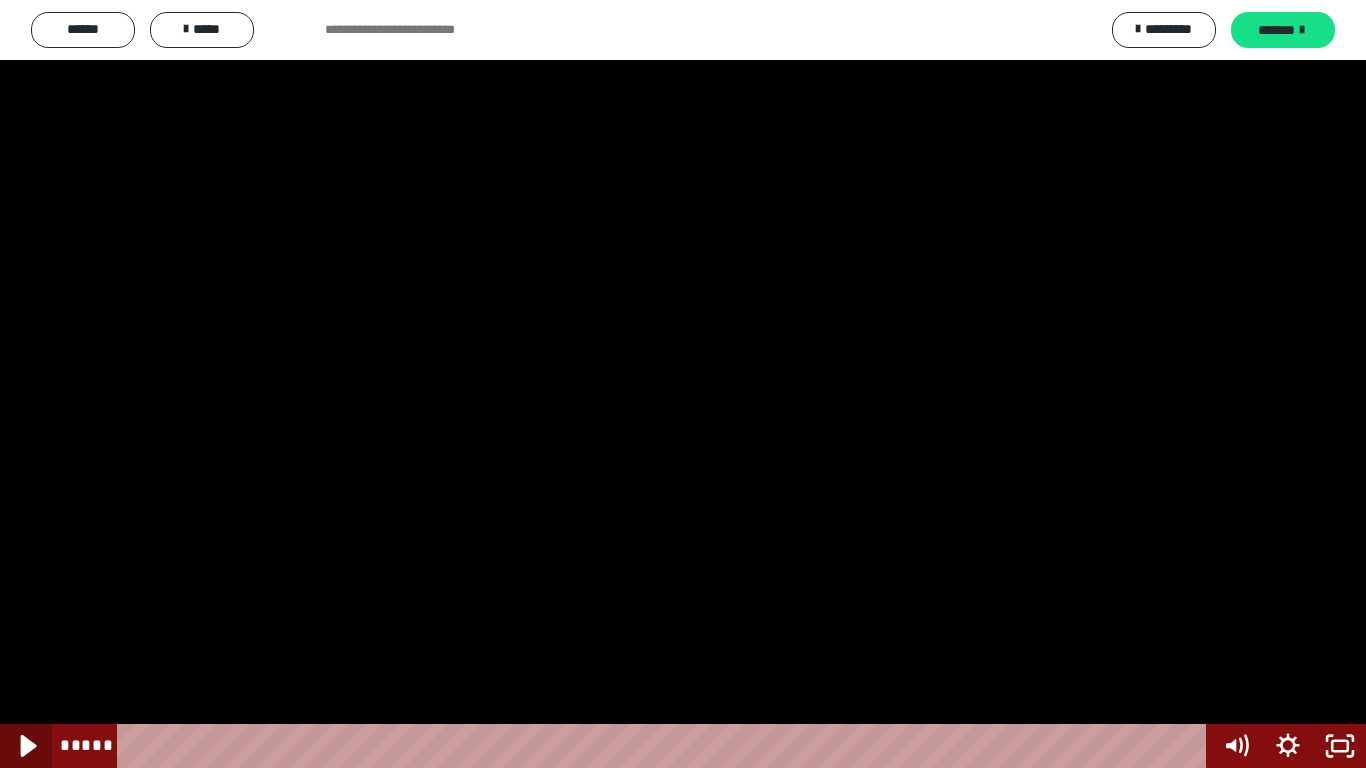 click 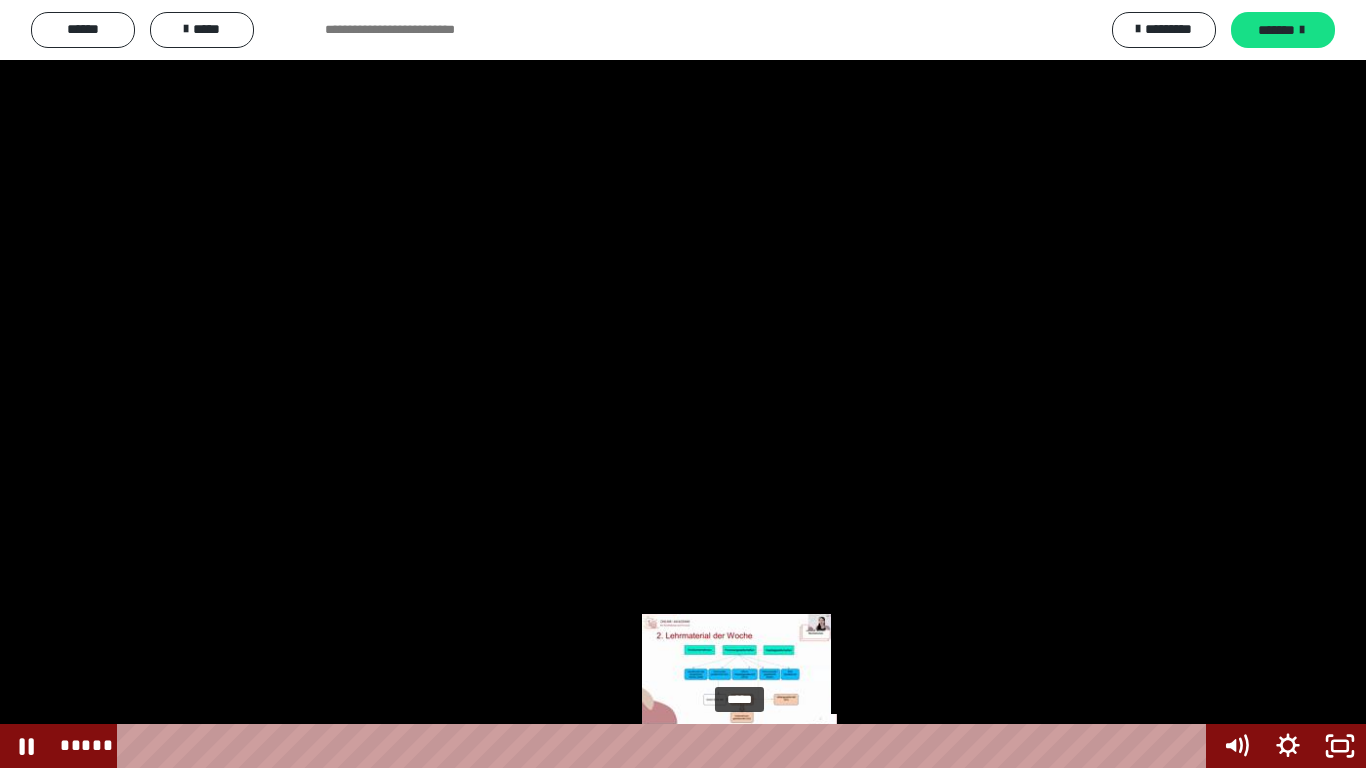 click on "*****" at bounding box center (666, 746) 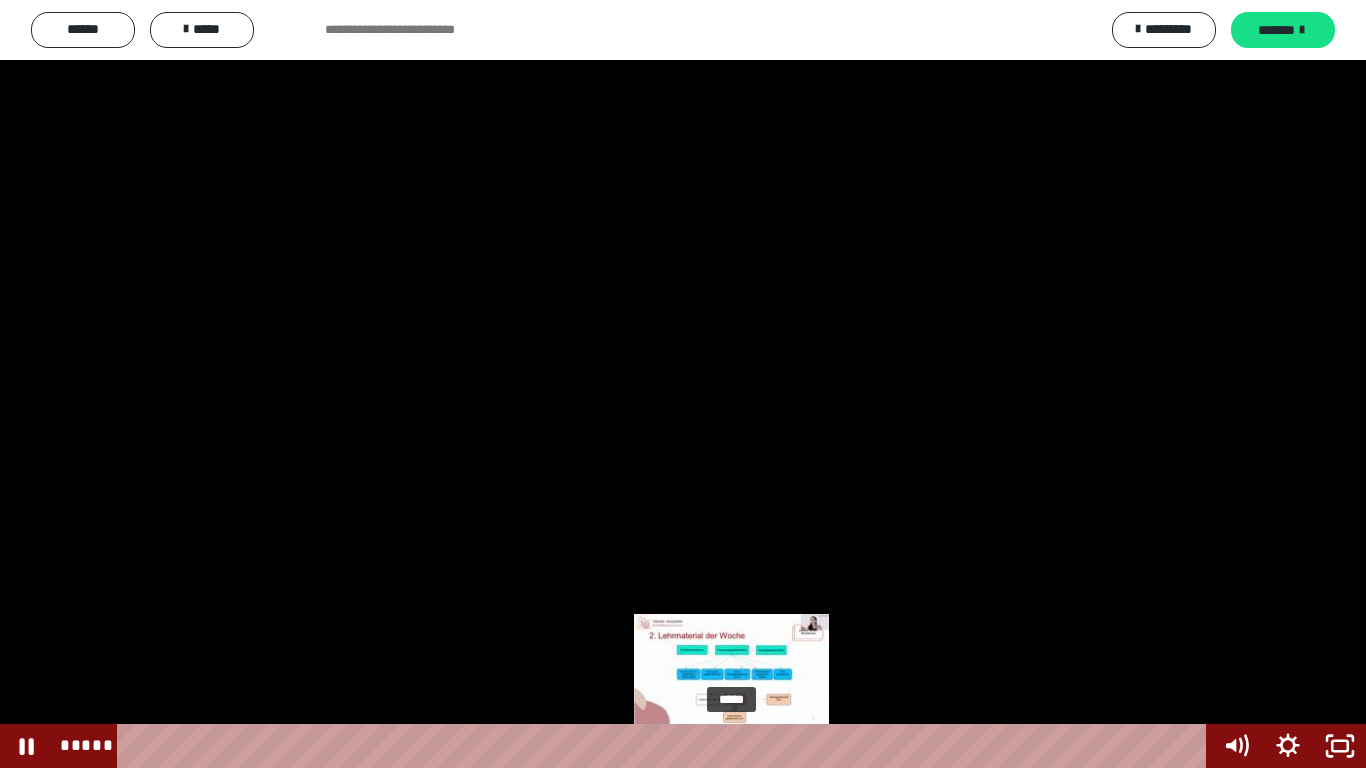 click on "*****" at bounding box center [666, 746] 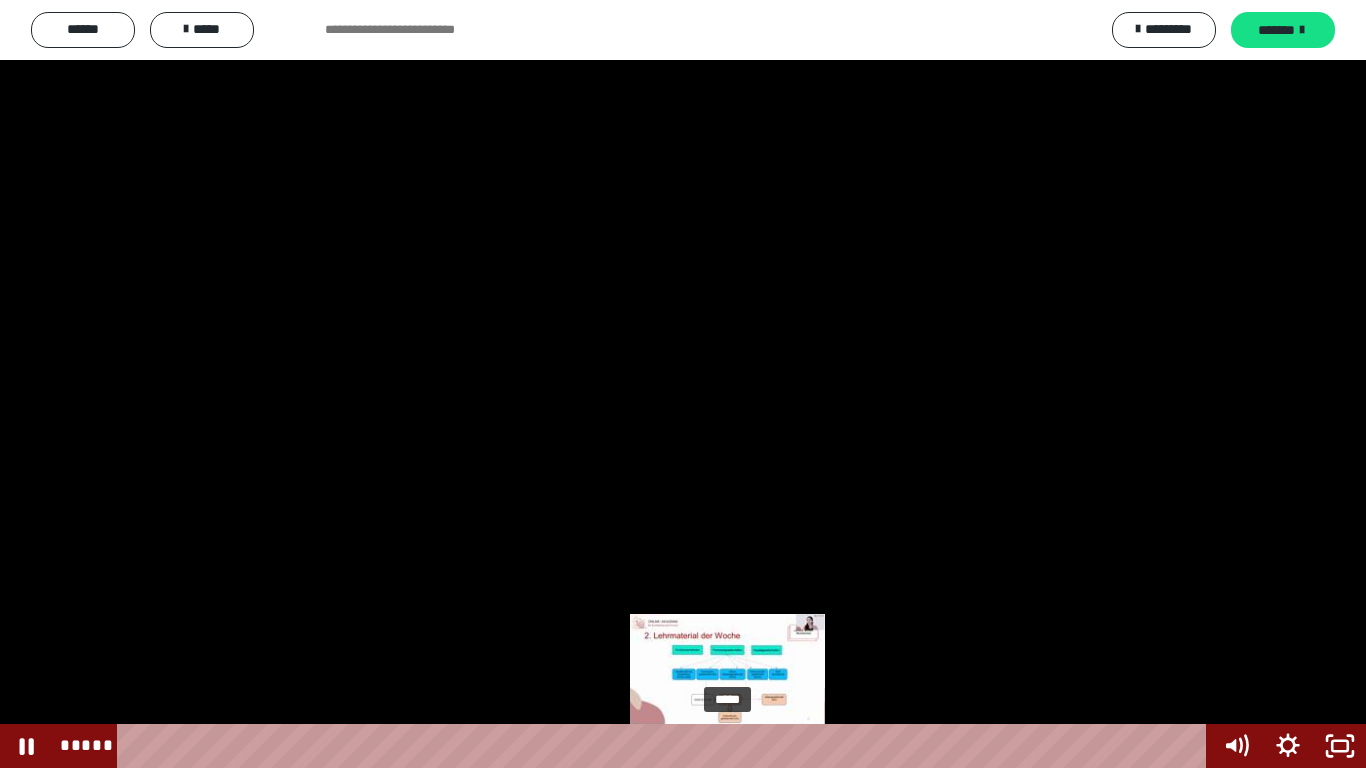 click on "*****" at bounding box center (666, 746) 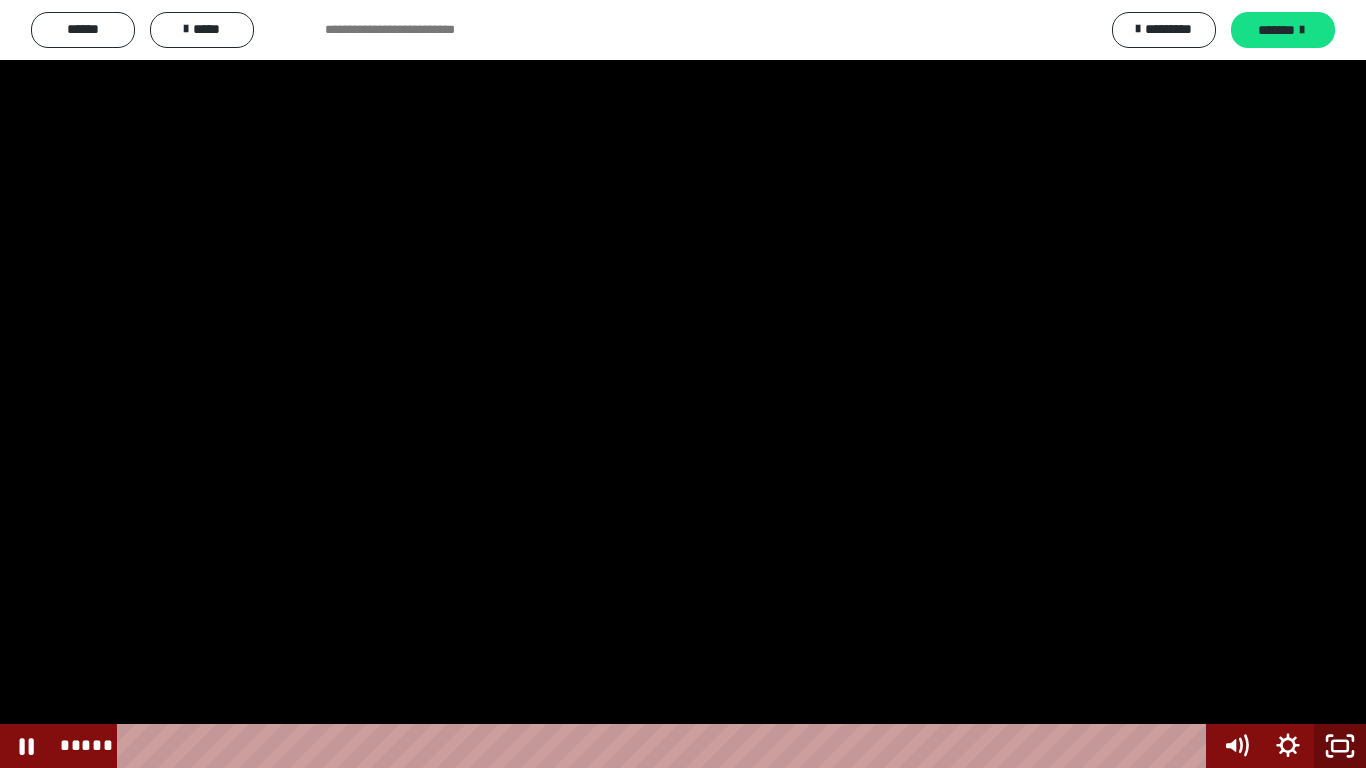 click 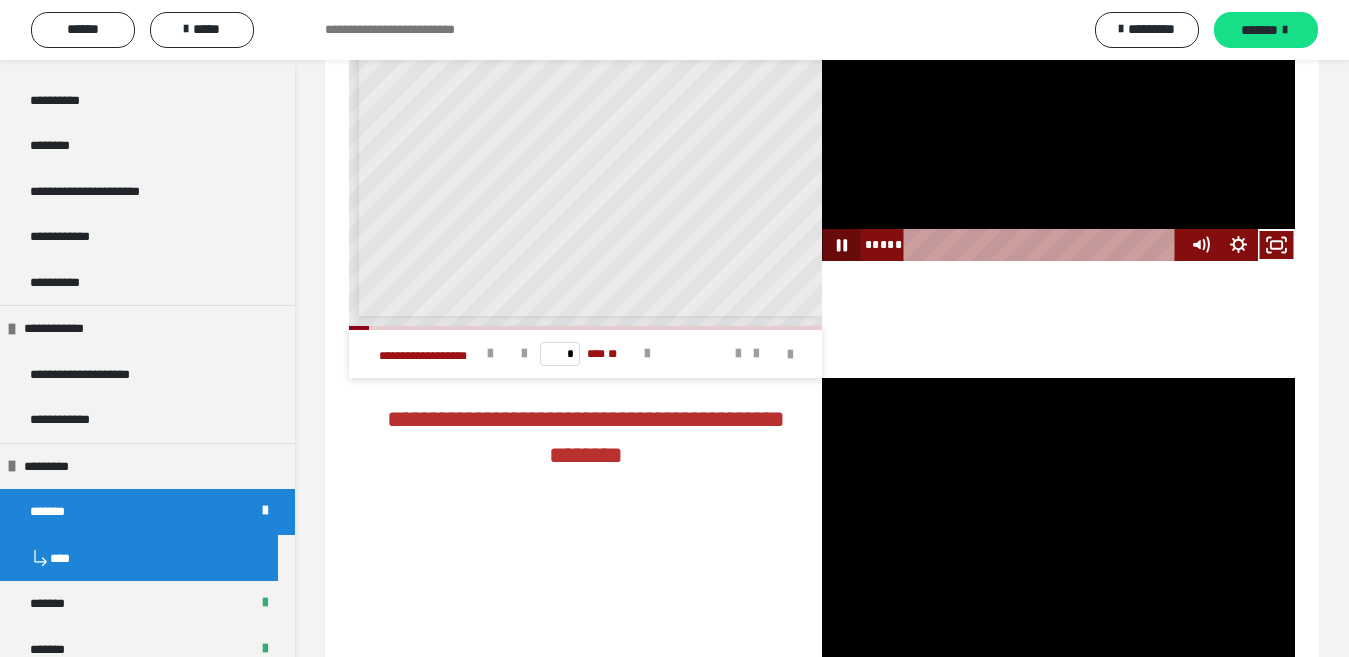 click 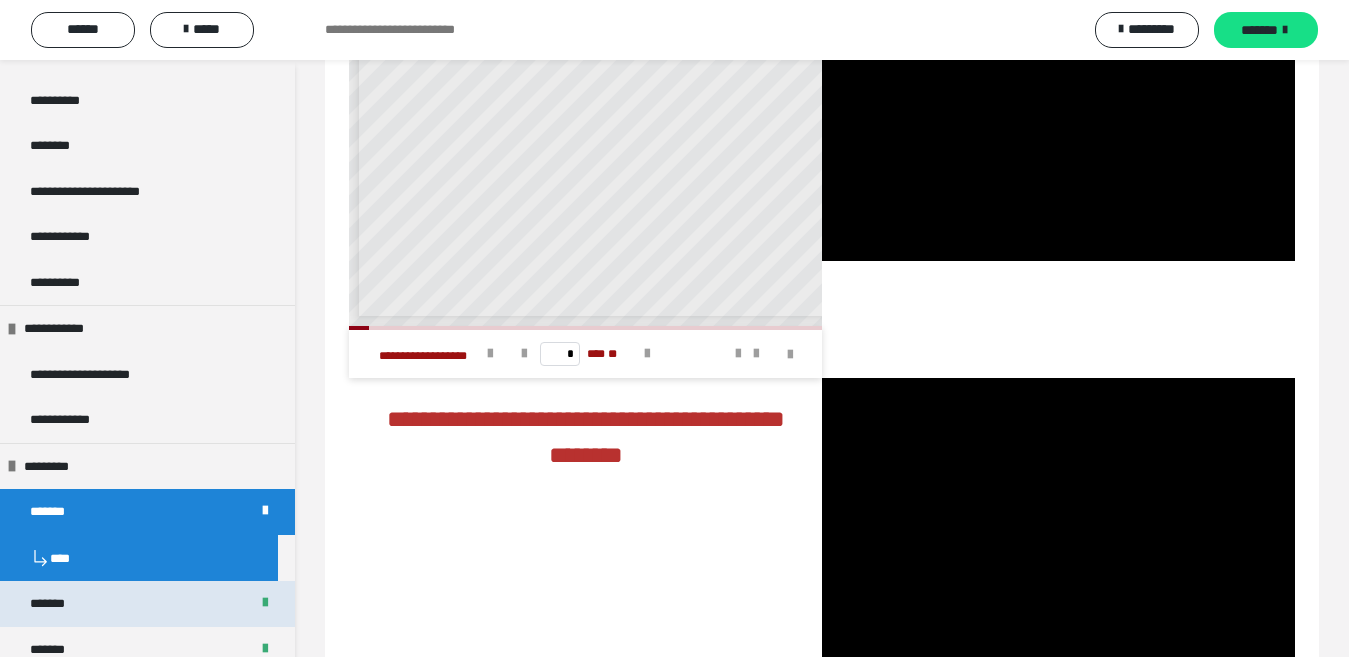 click on "*******" at bounding box center [147, 604] 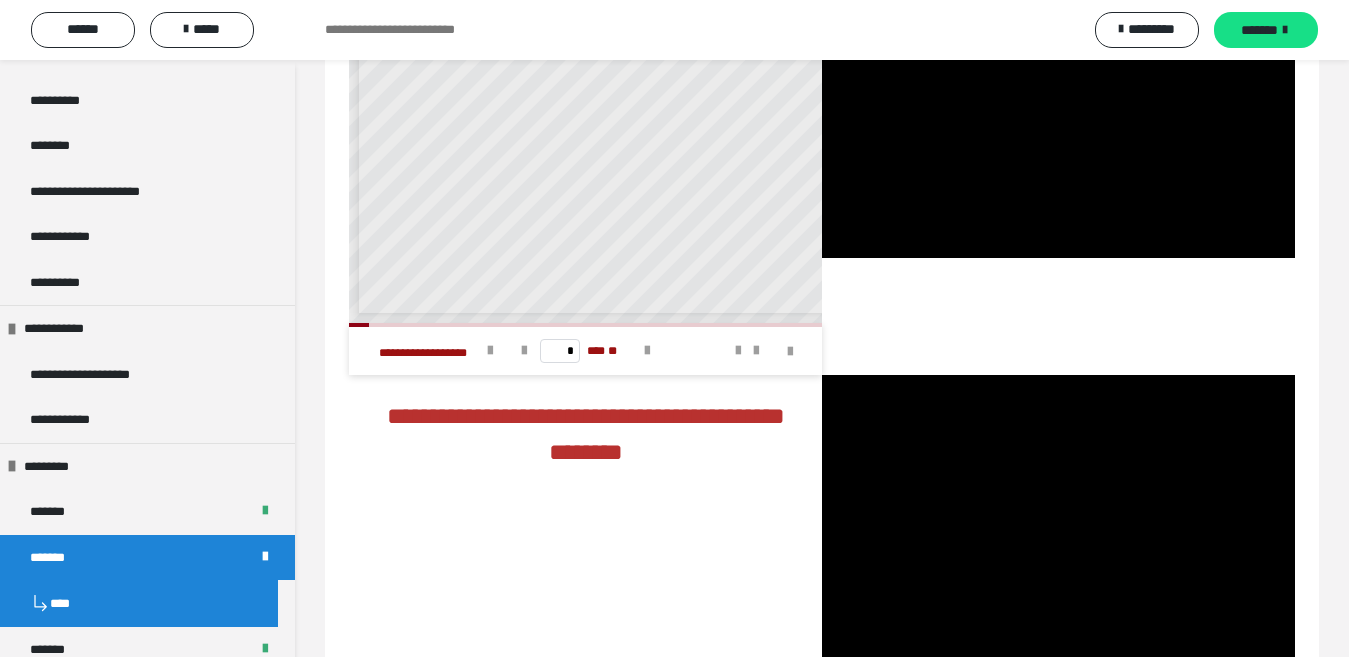 scroll, scrollTop: 4362, scrollLeft: 0, axis: vertical 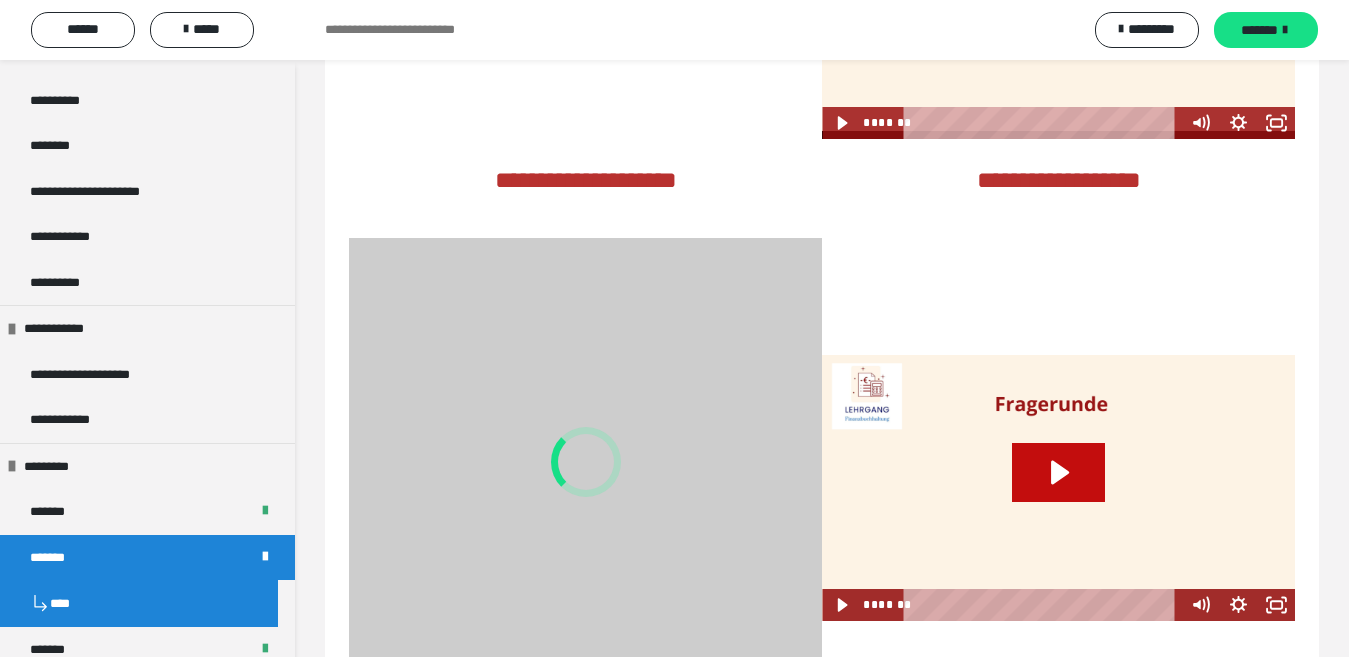 click 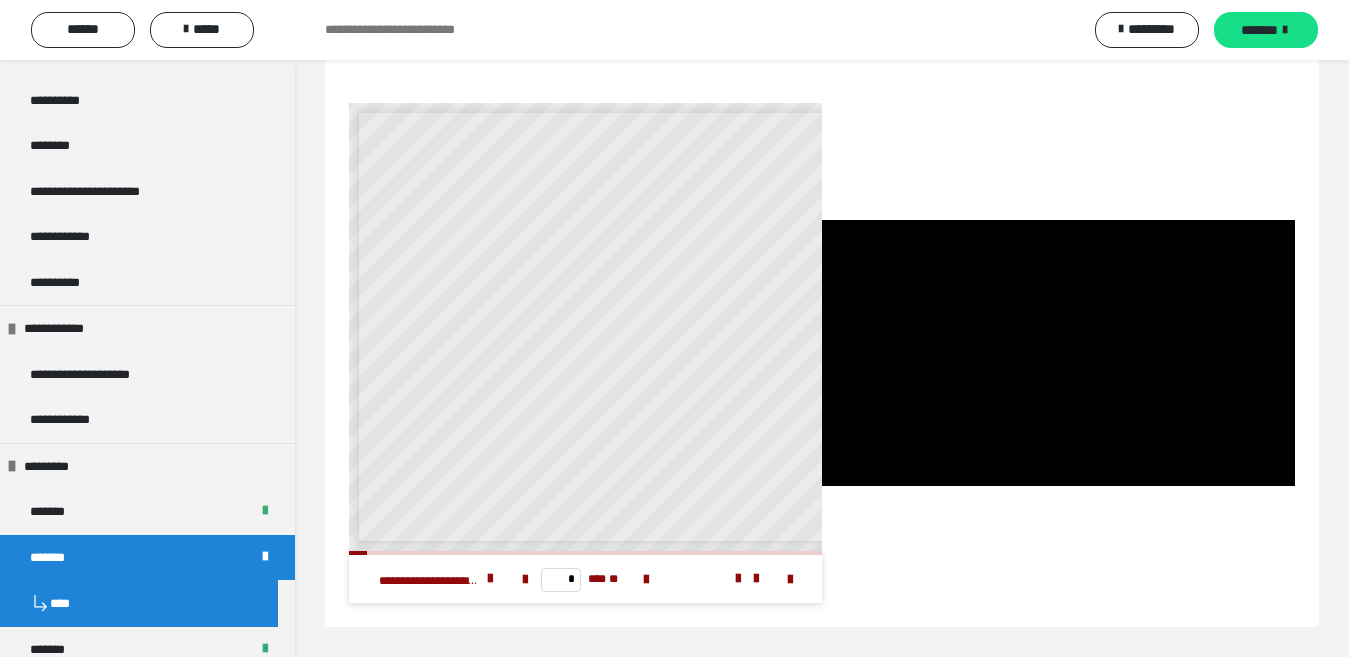 scroll, scrollTop: 3622, scrollLeft: 0, axis: vertical 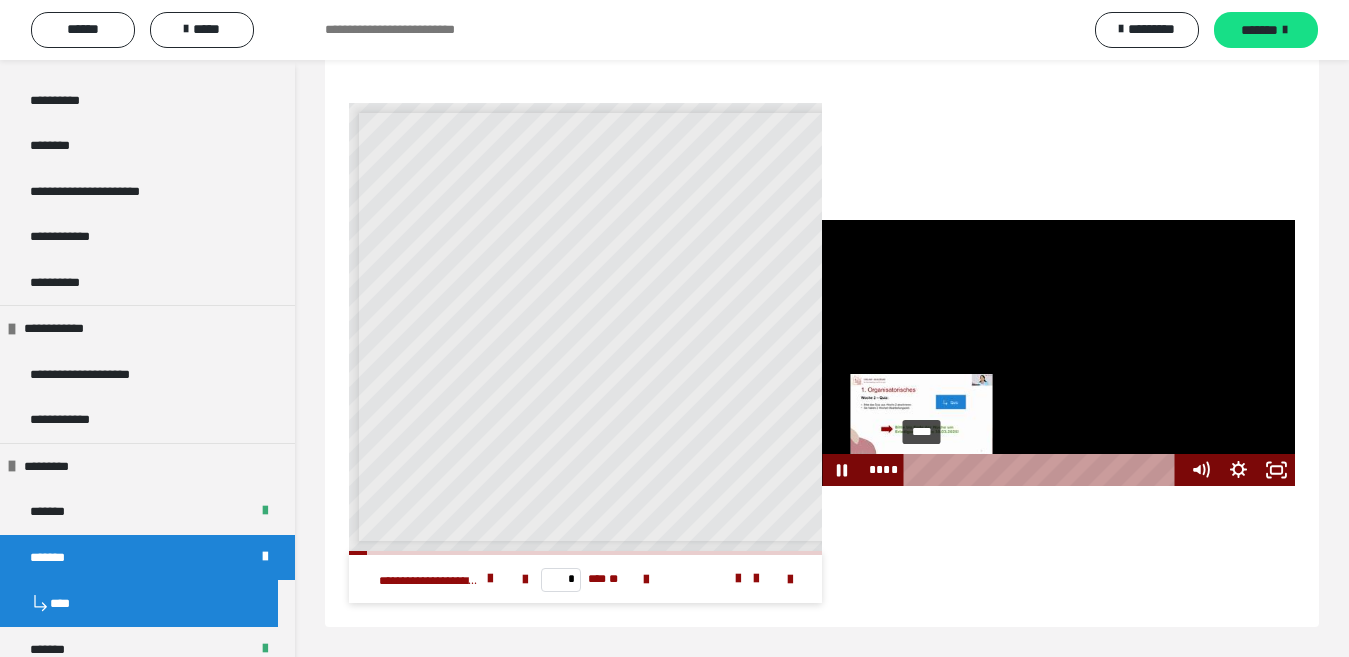 click on "****" at bounding box center [1044, 470] 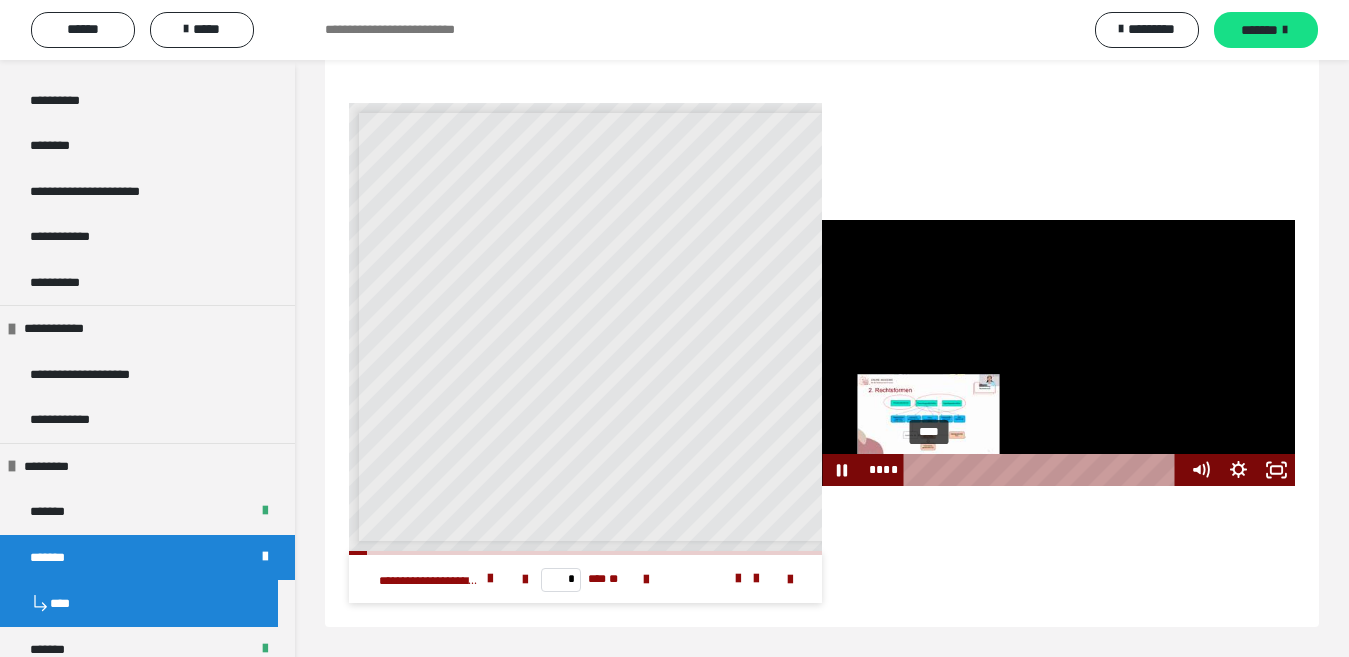 click on "****" at bounding box center (1044, 470) 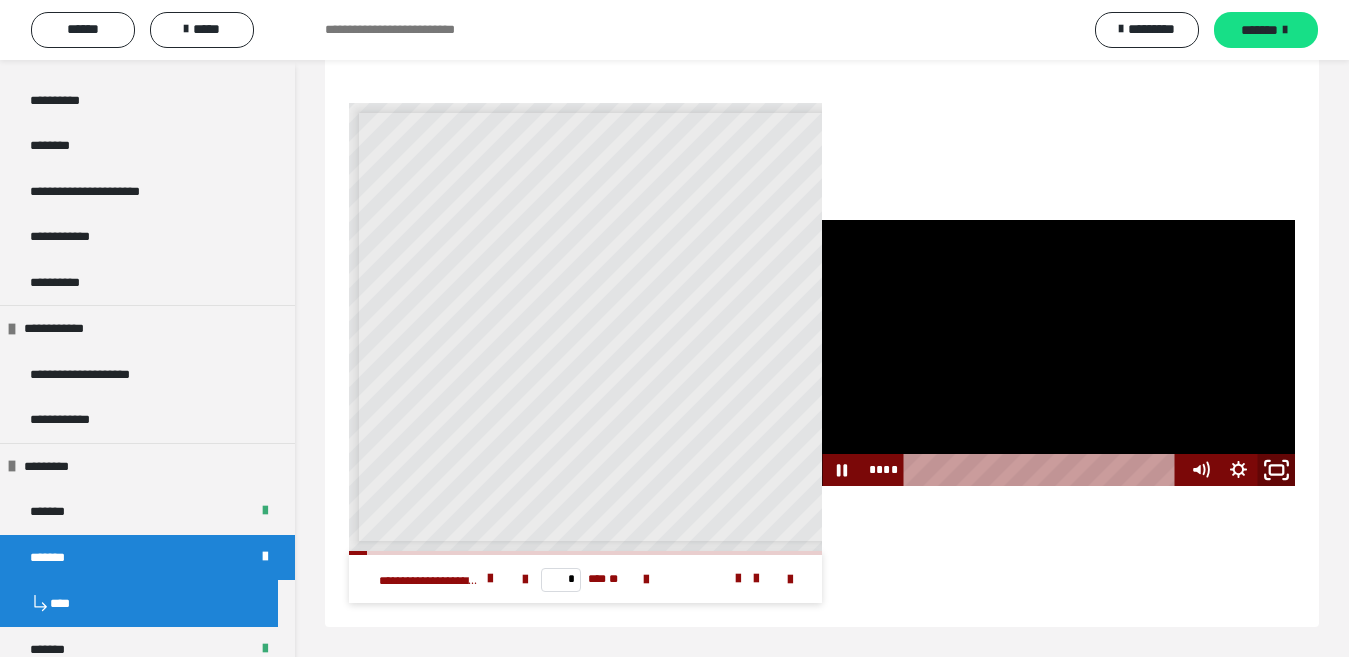 click 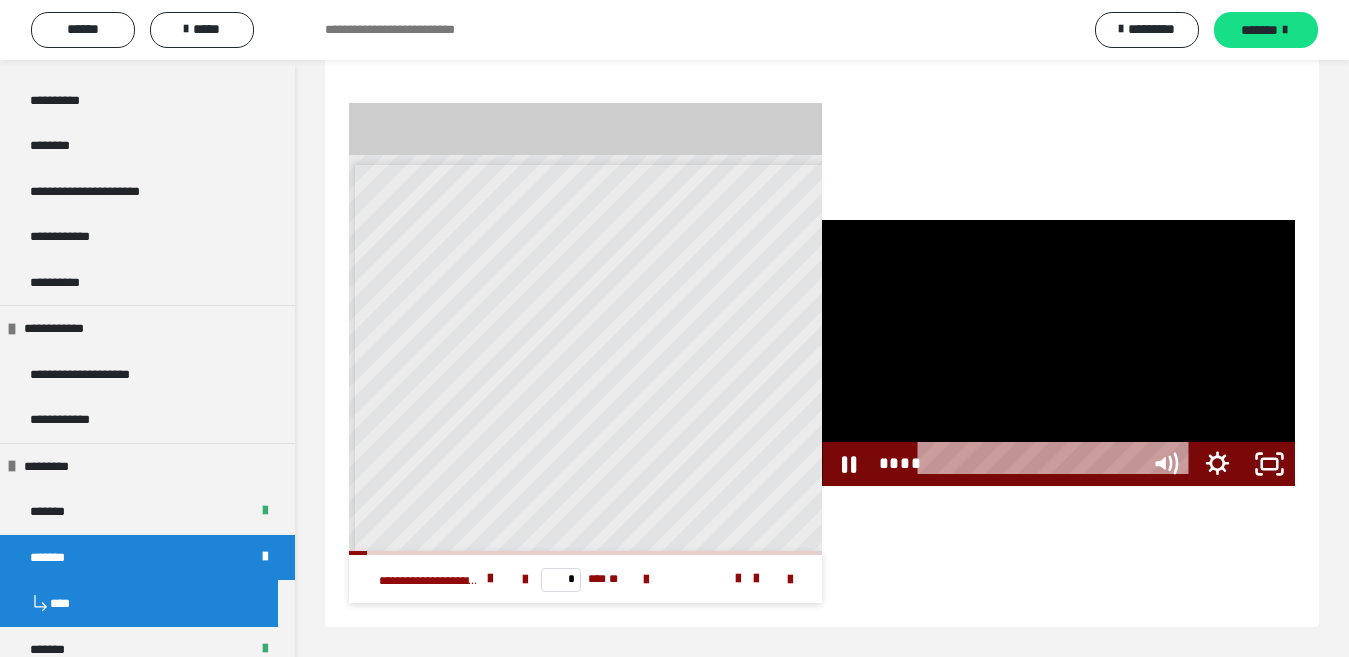 scroll, scrollTop: 3533, scrollLeft: 0, axis: vertical 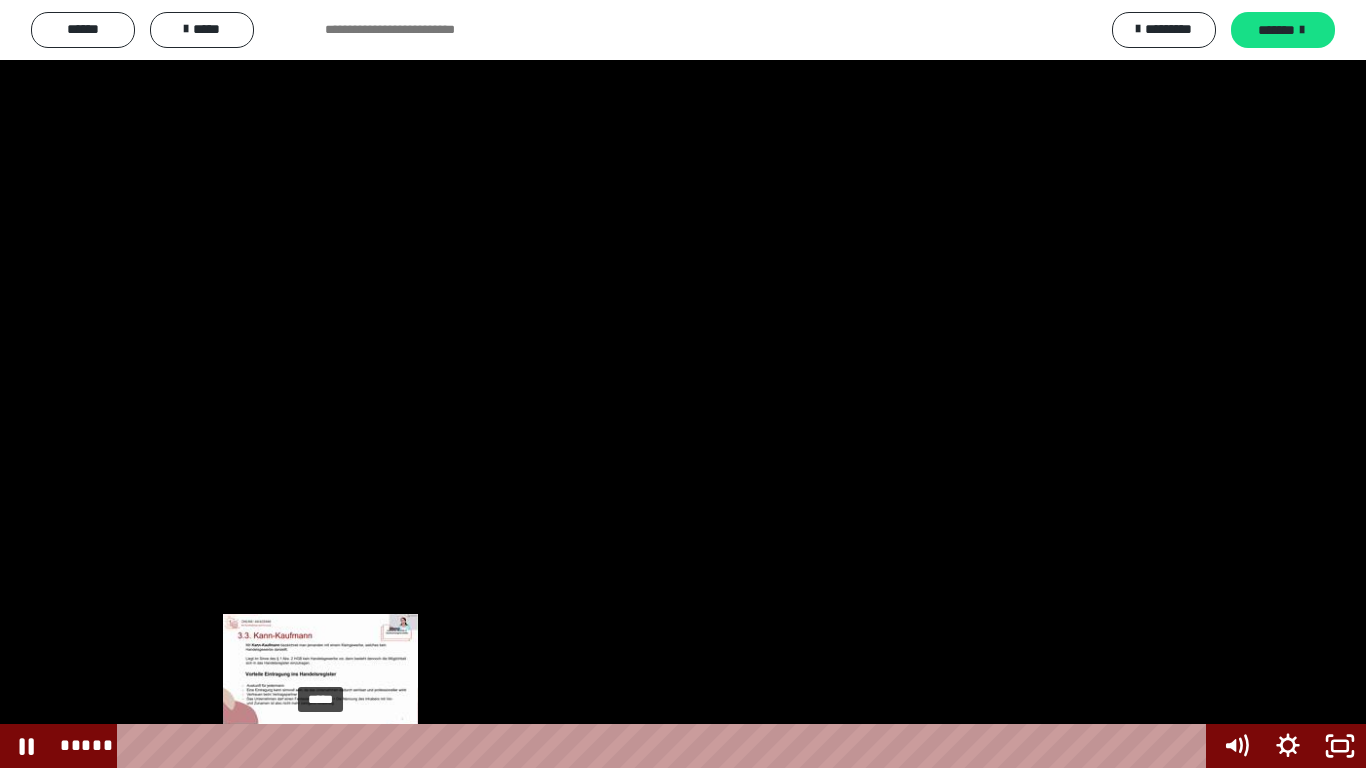 click on "*****" at bounding box center [666, 746] 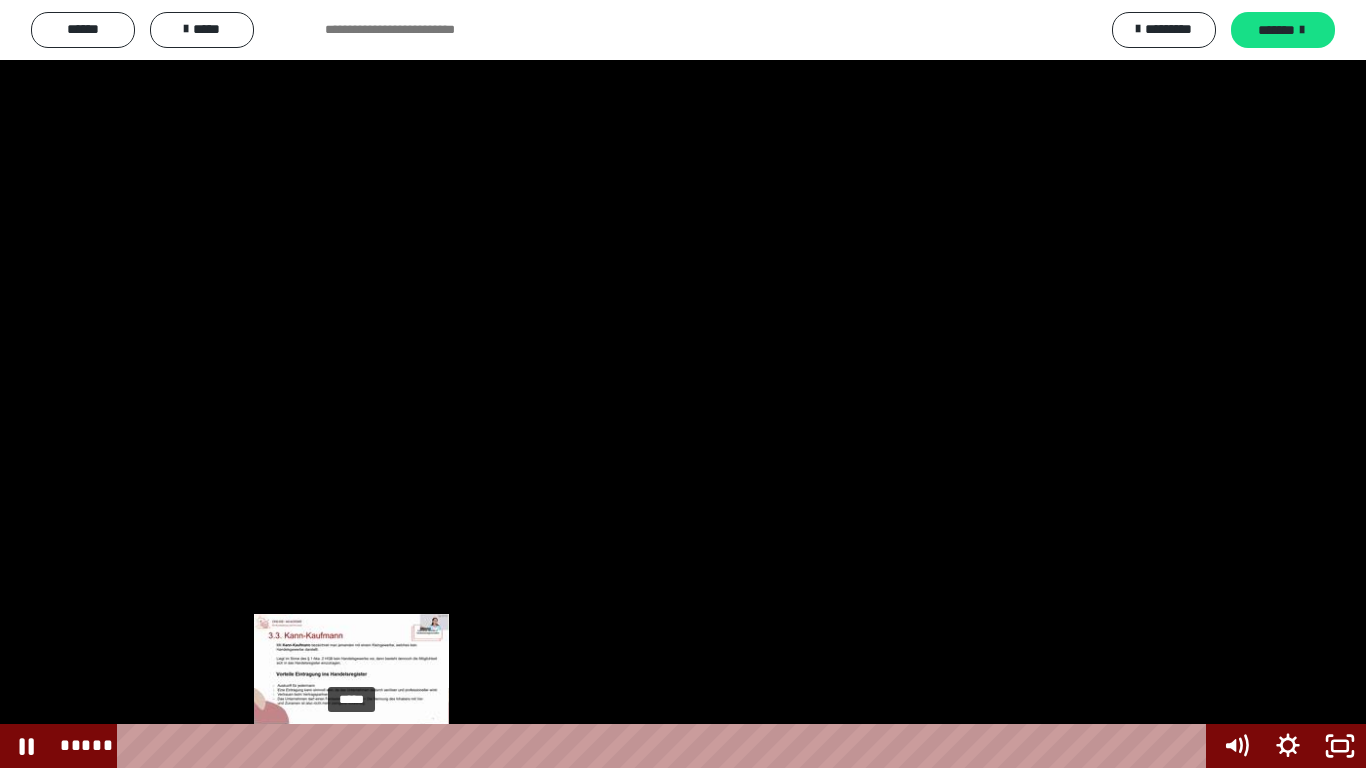 click on "*****" at bounding box center (666, 746) 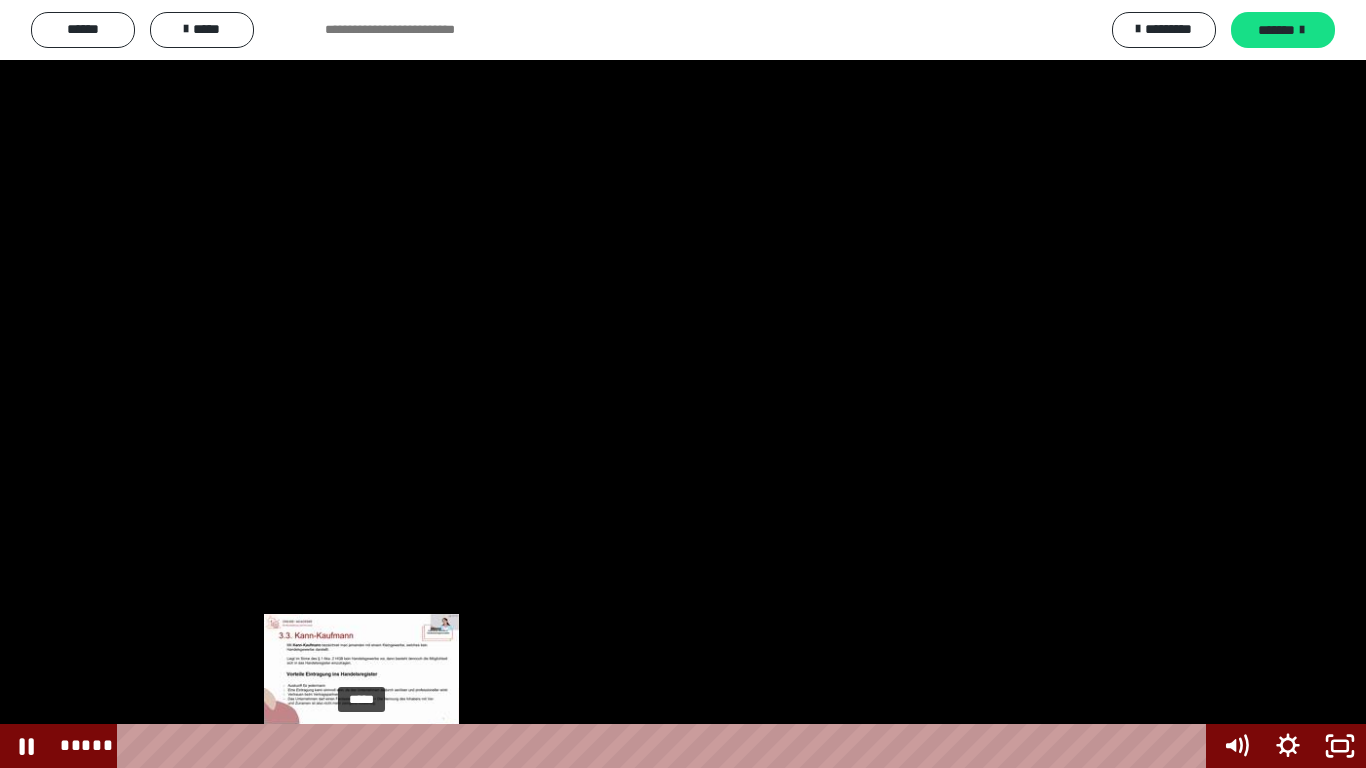 click on "*****" at bounding box center (666, 746) 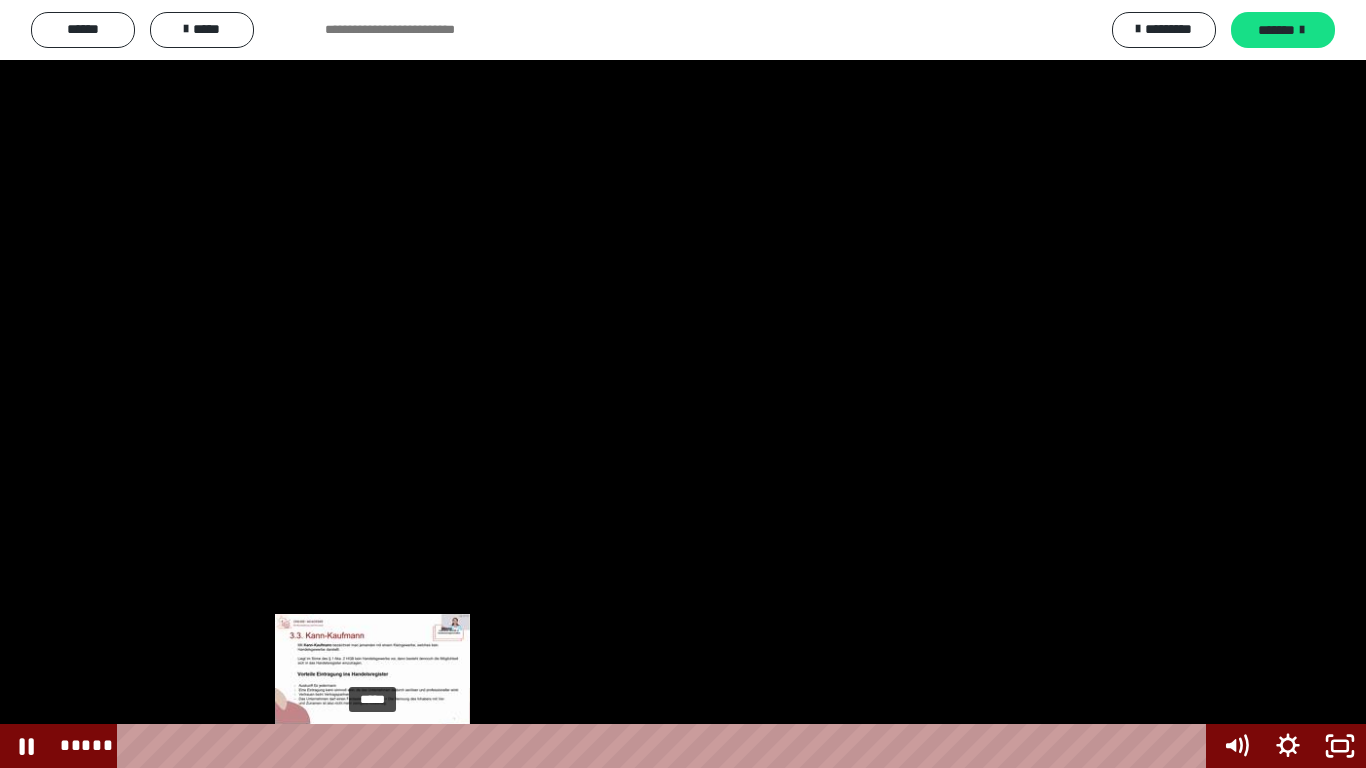click on "*****" at bounding box center (666, 746) 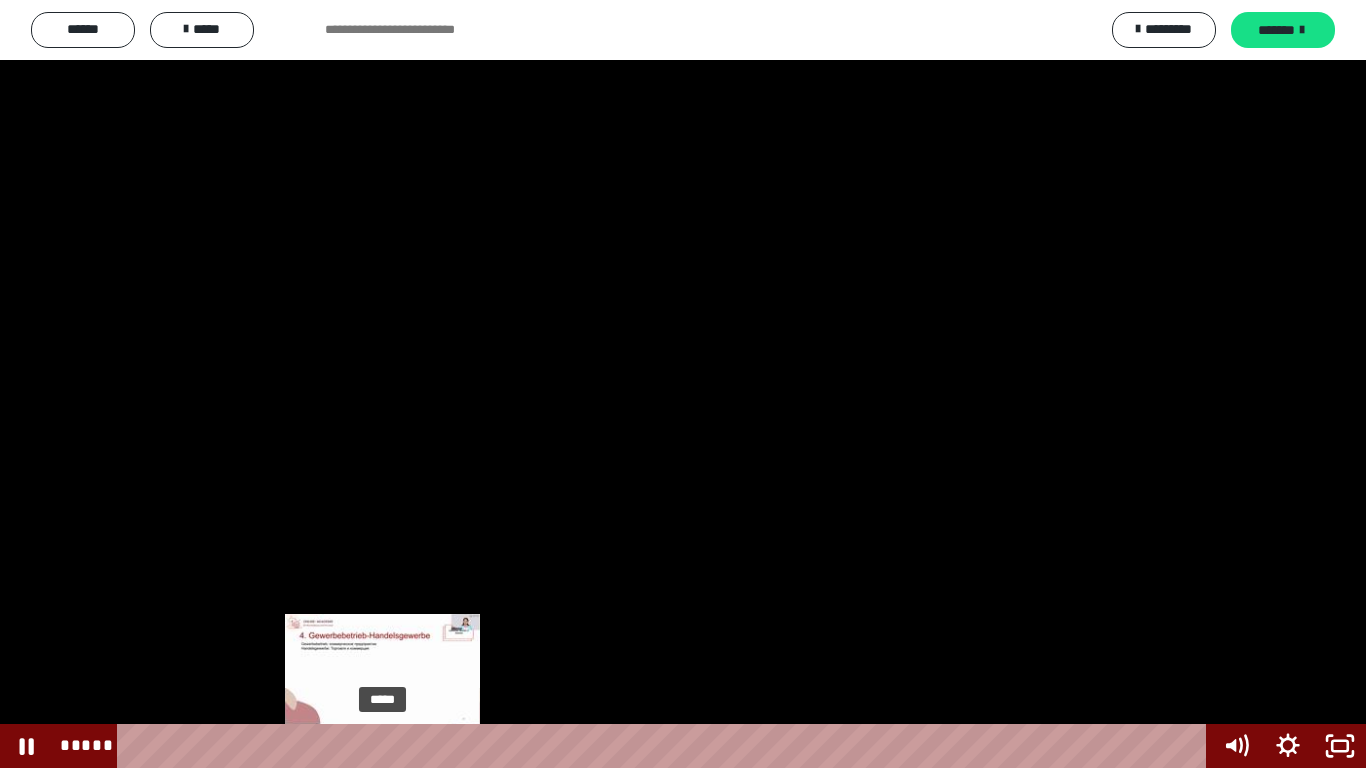 click on "*****" at bounding box center (666, 746) 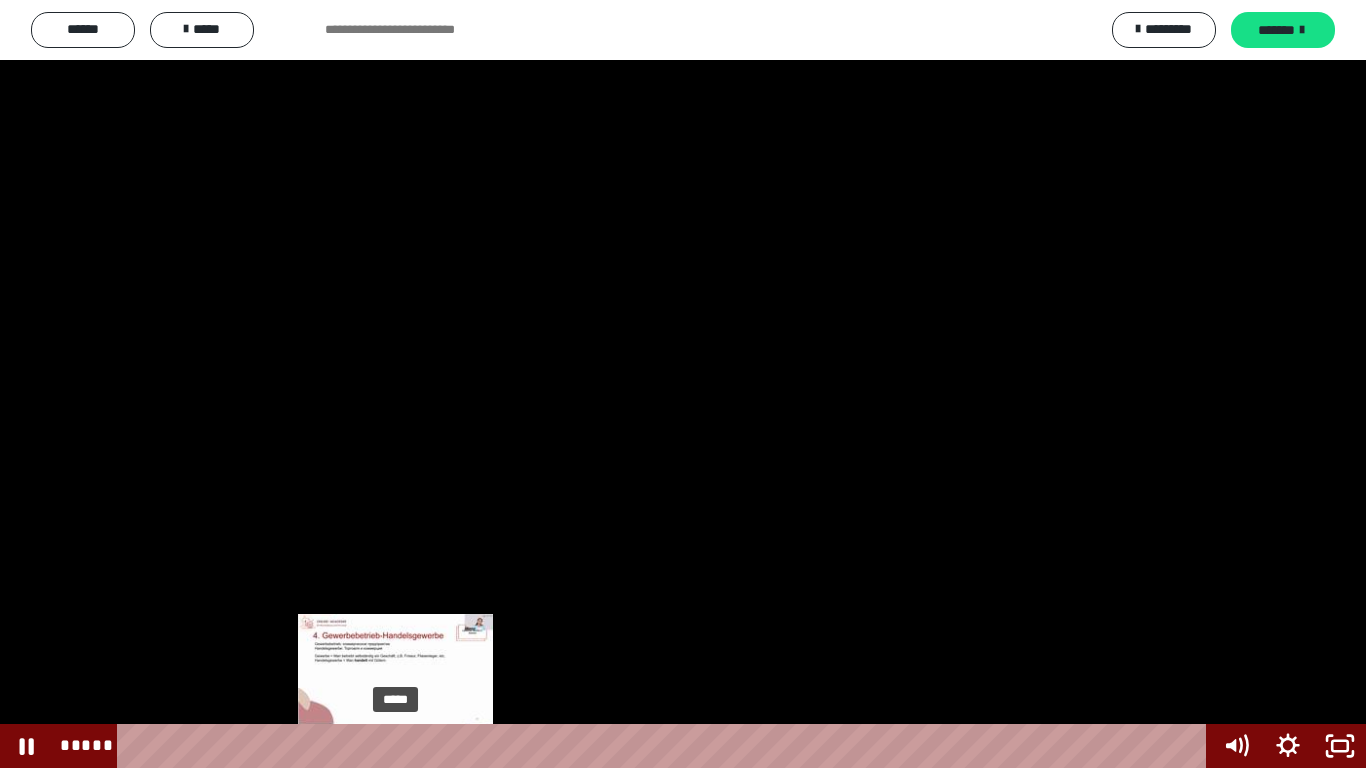 click on "*****" at bounding box center [666, 746] 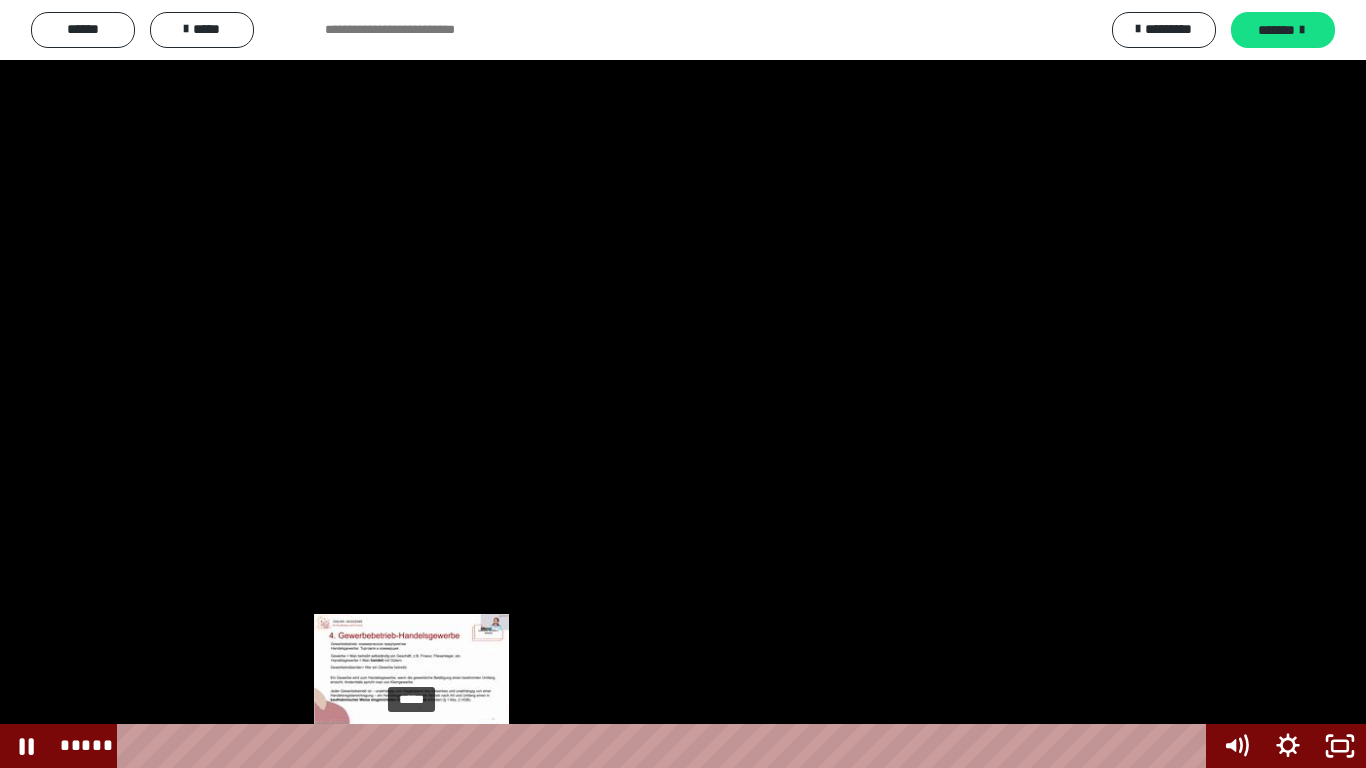 click on "*****" at bounding box center [666, 746] 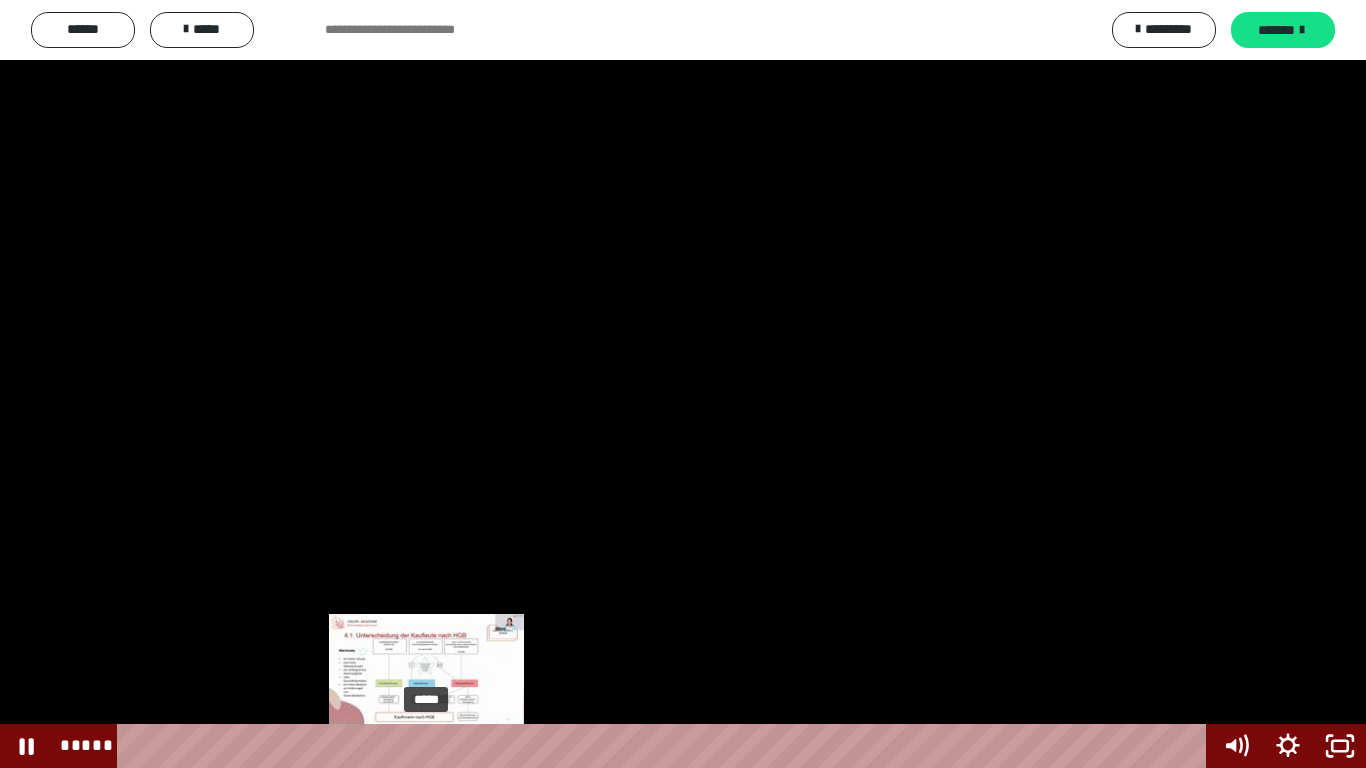 click on "*****" at bounding box center [666, 746] 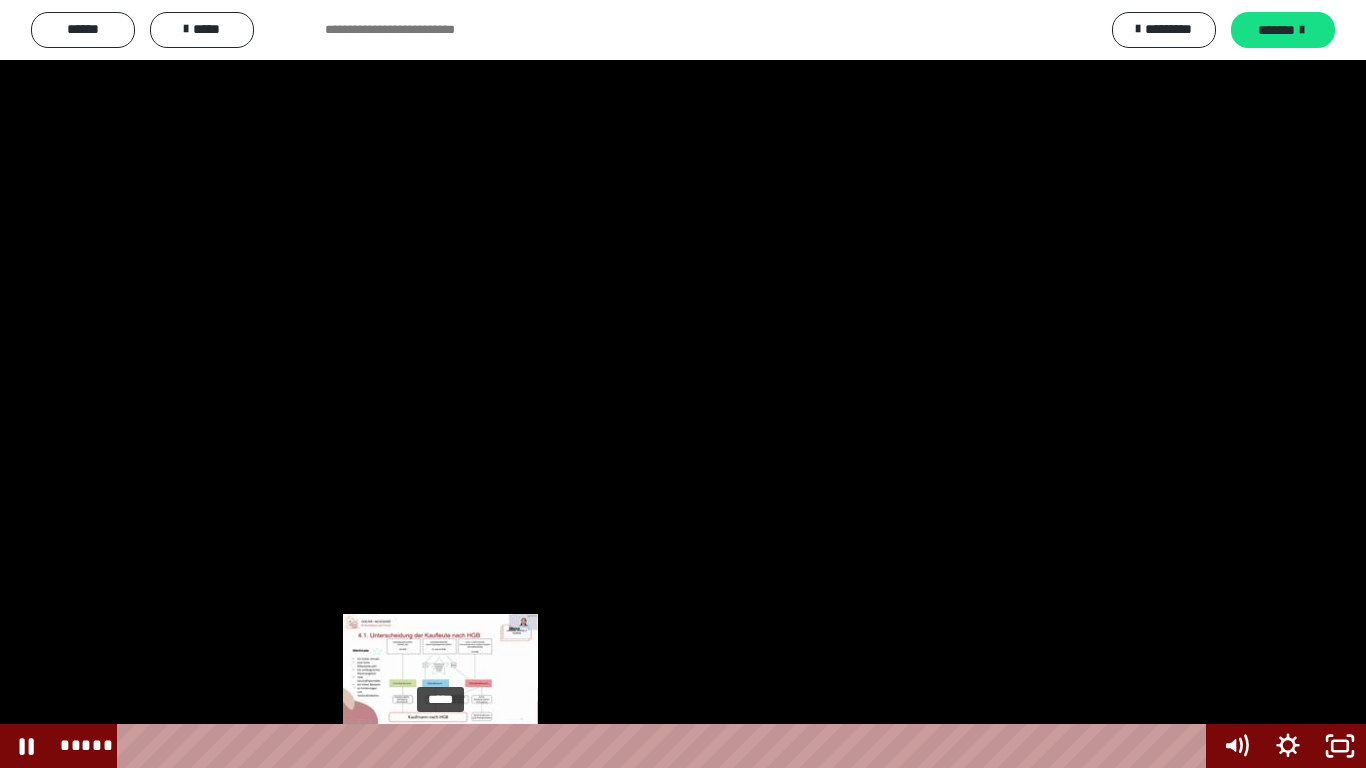 click on "*****" at bounding box center (666, 746) 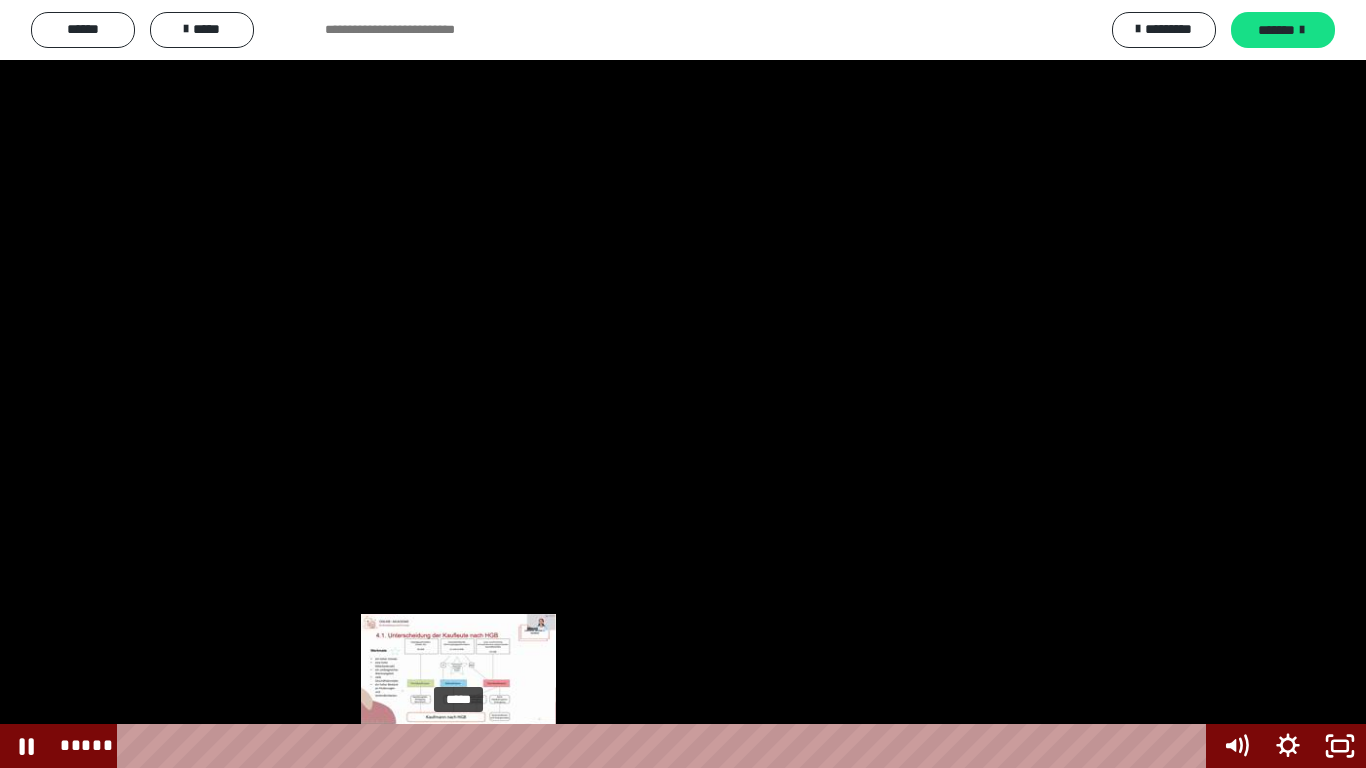 click on "*****" at bounding box center (666, 746) 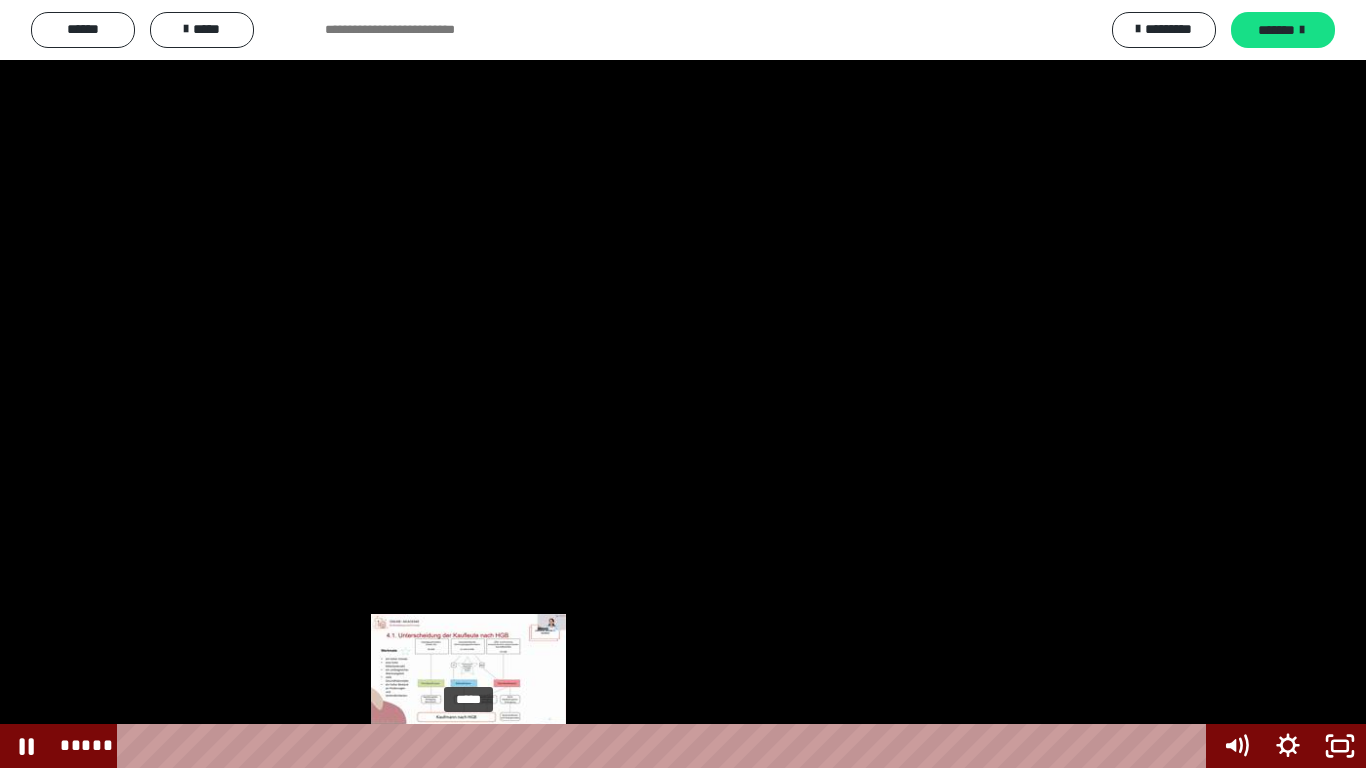 click on "*****" at bounding box center (666, 746) 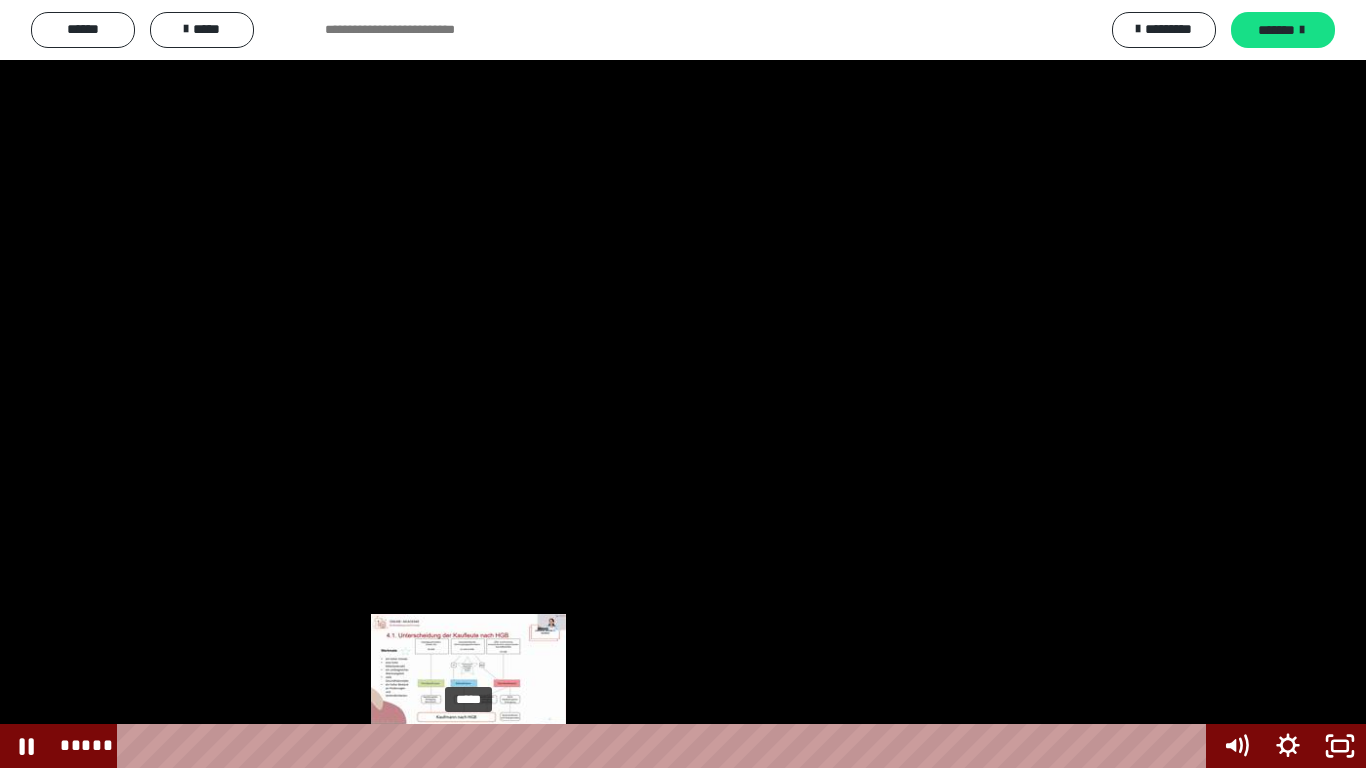 click at bounding box center (468, 746) 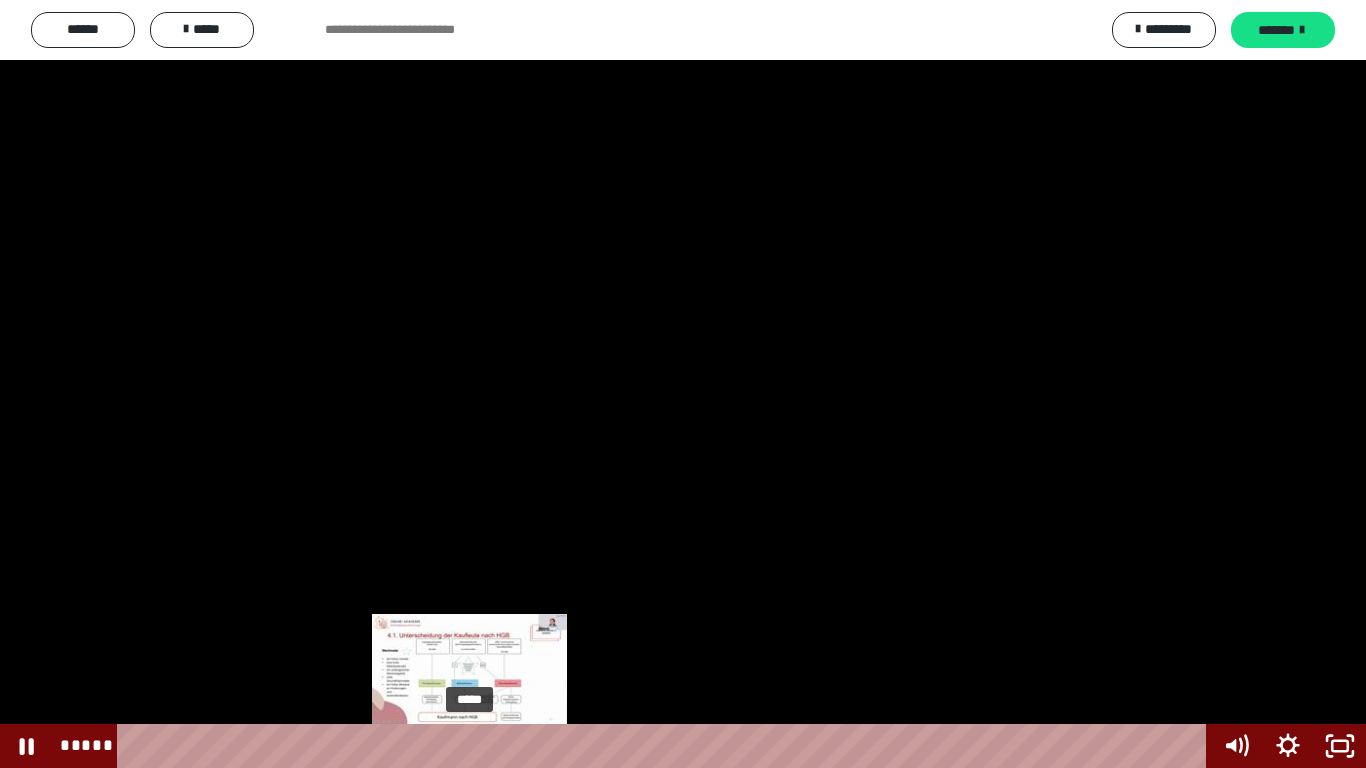 click on "*****" at bounding box center (666, 746) 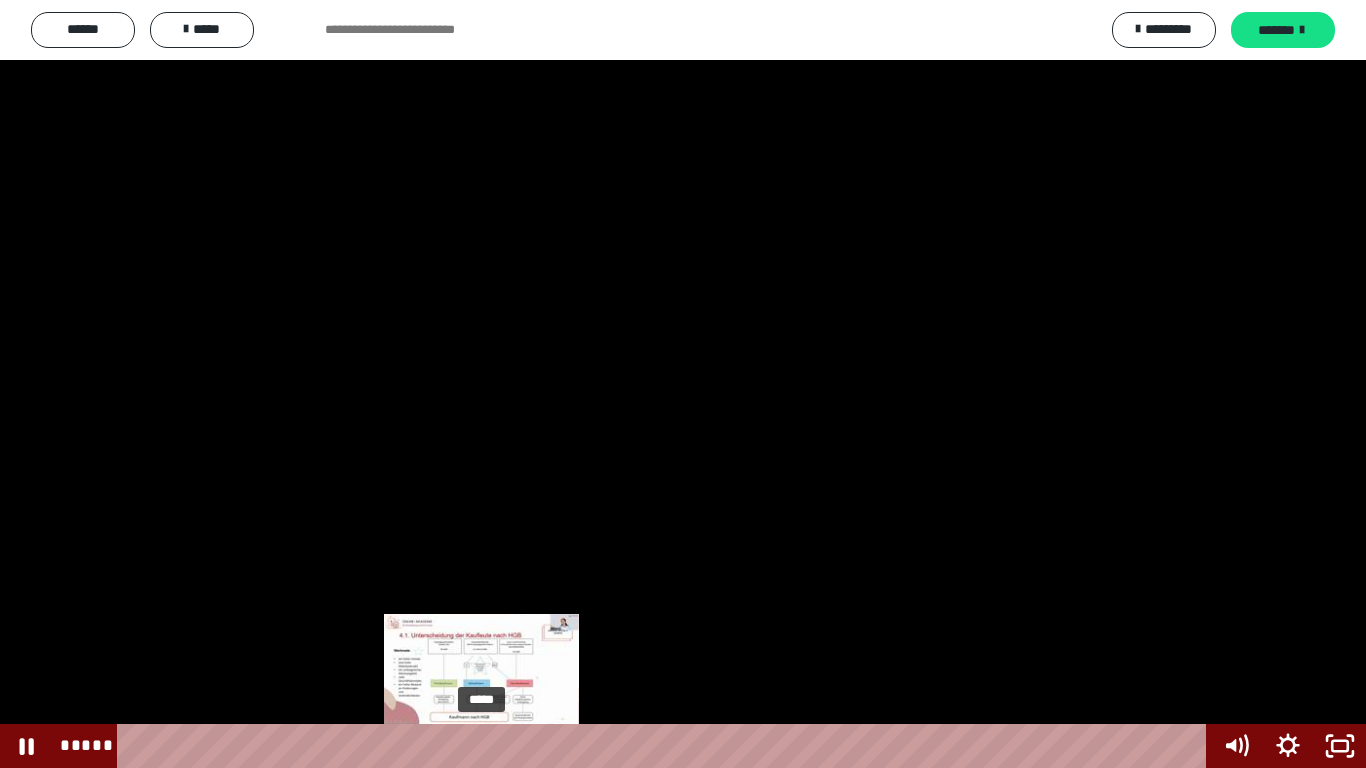 click on "*****" at bounding box center (666, 746) 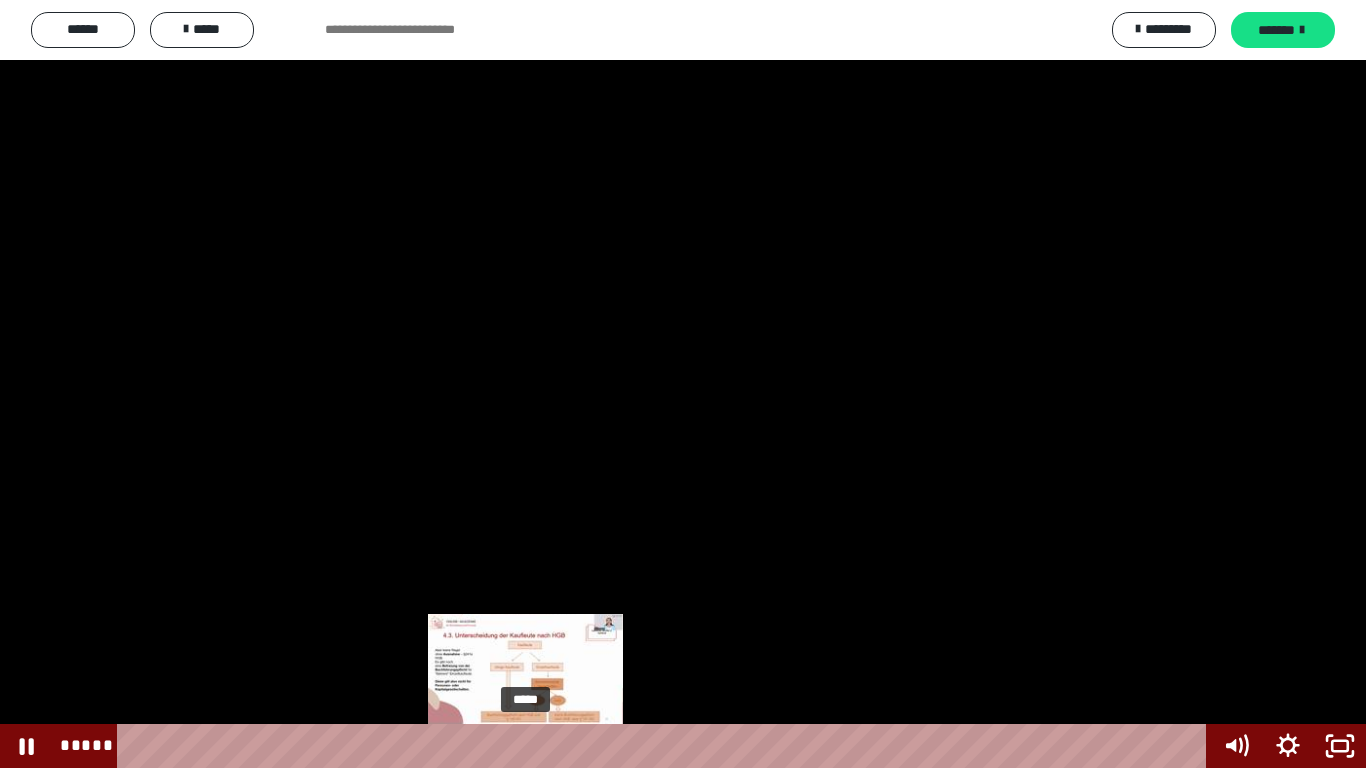 click on "*****" at bounding box center [666, 746] 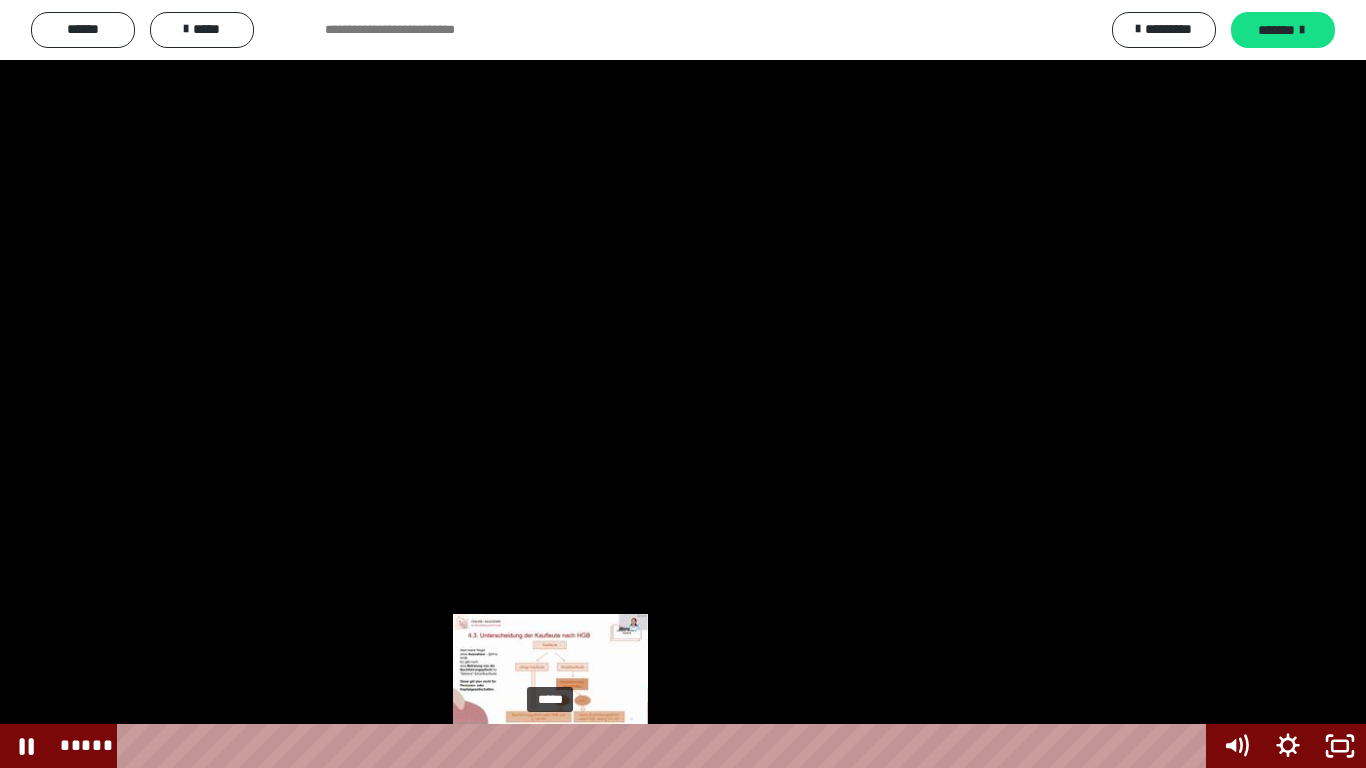 click at bounding box center [556, 746] 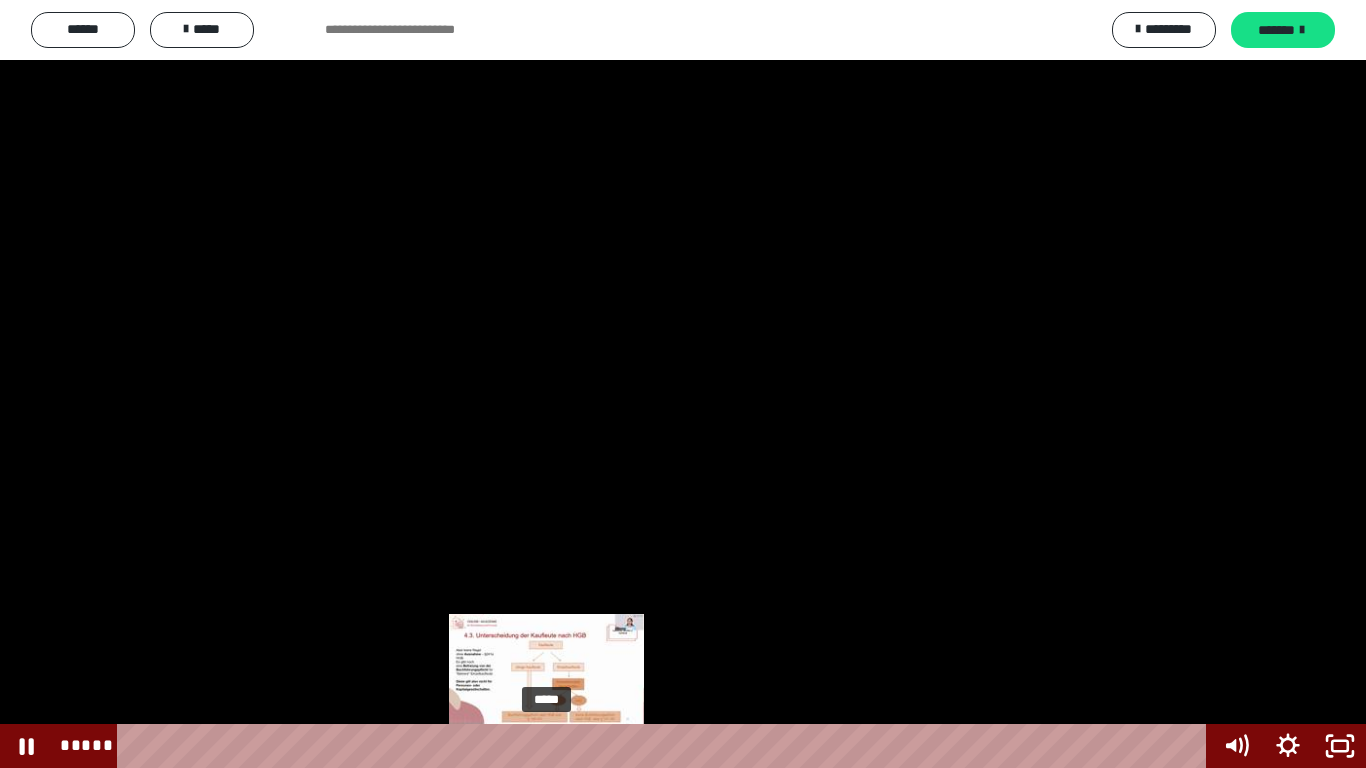 click at bounding box center (555, 746) 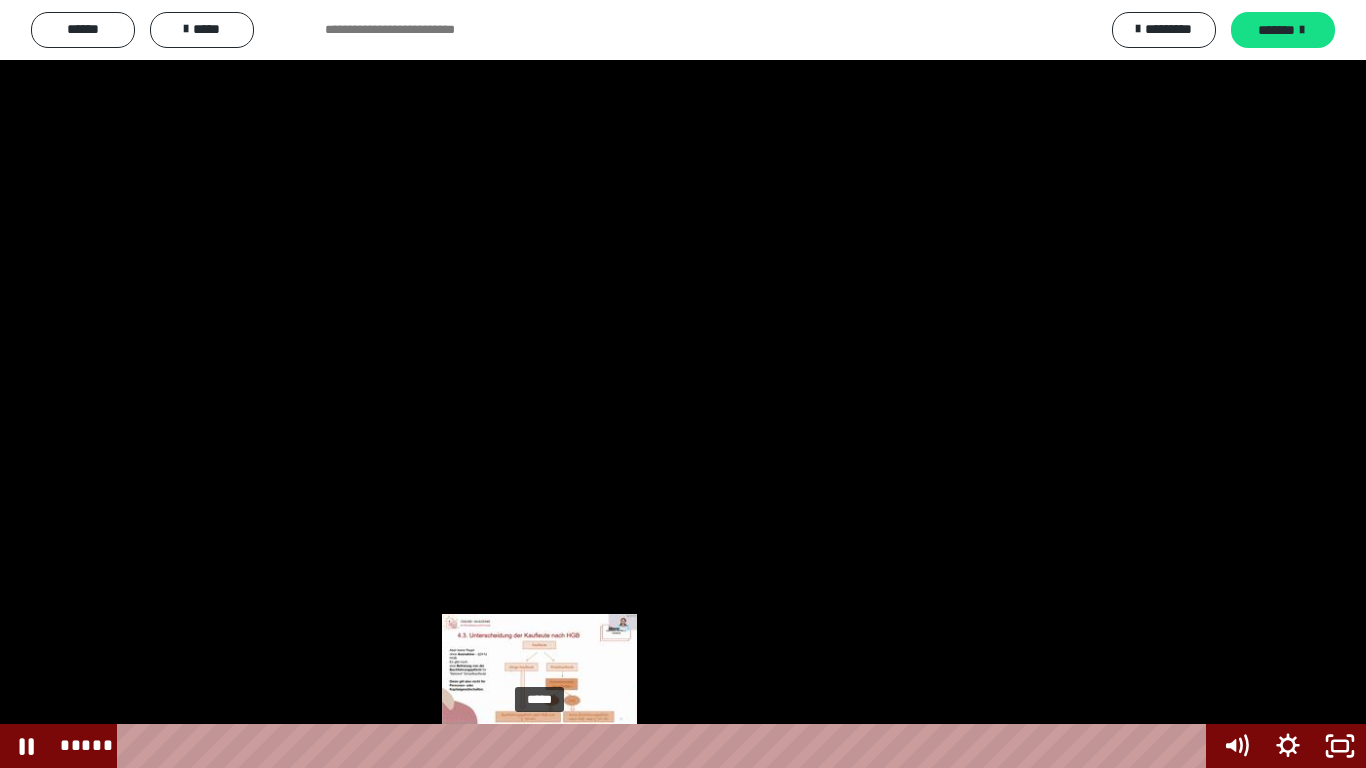click at bounding box center (547, 746) 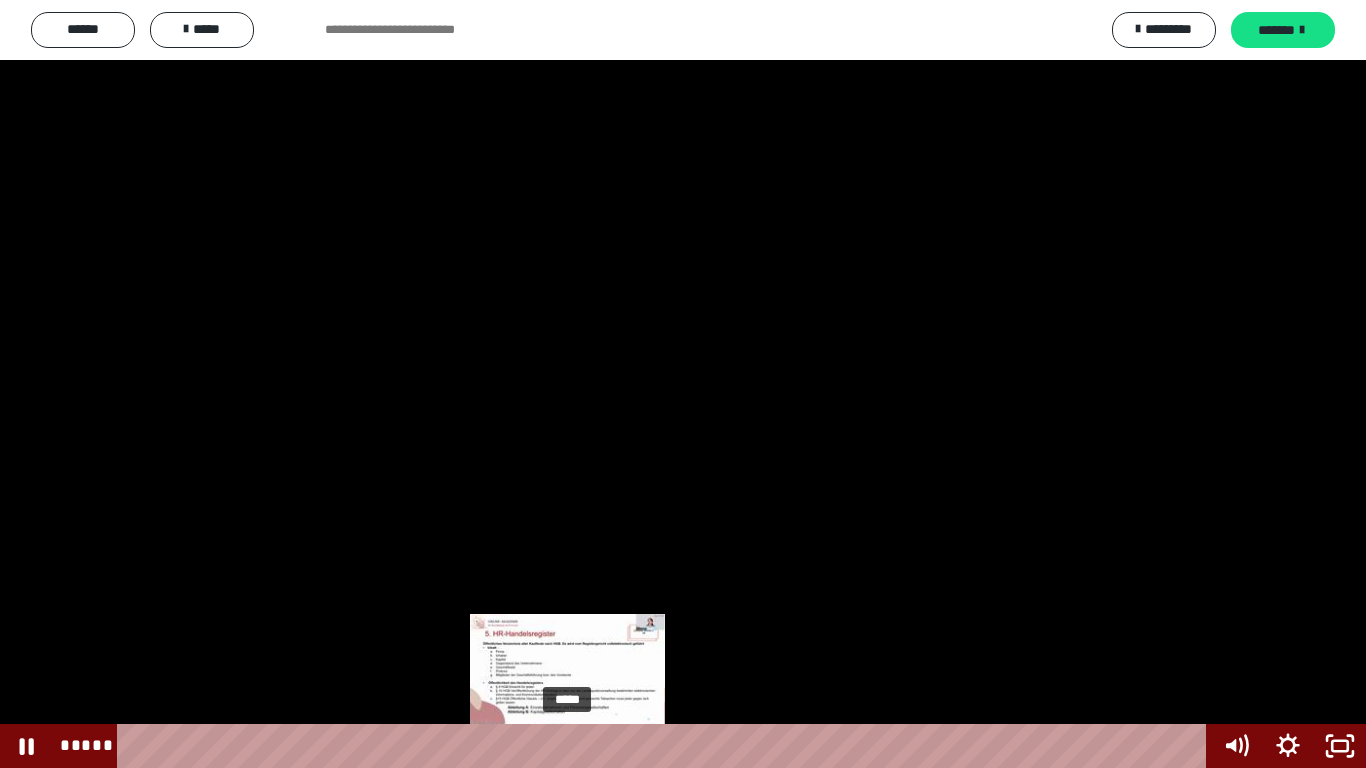 click on "*****" at bounding box center [666, 746] 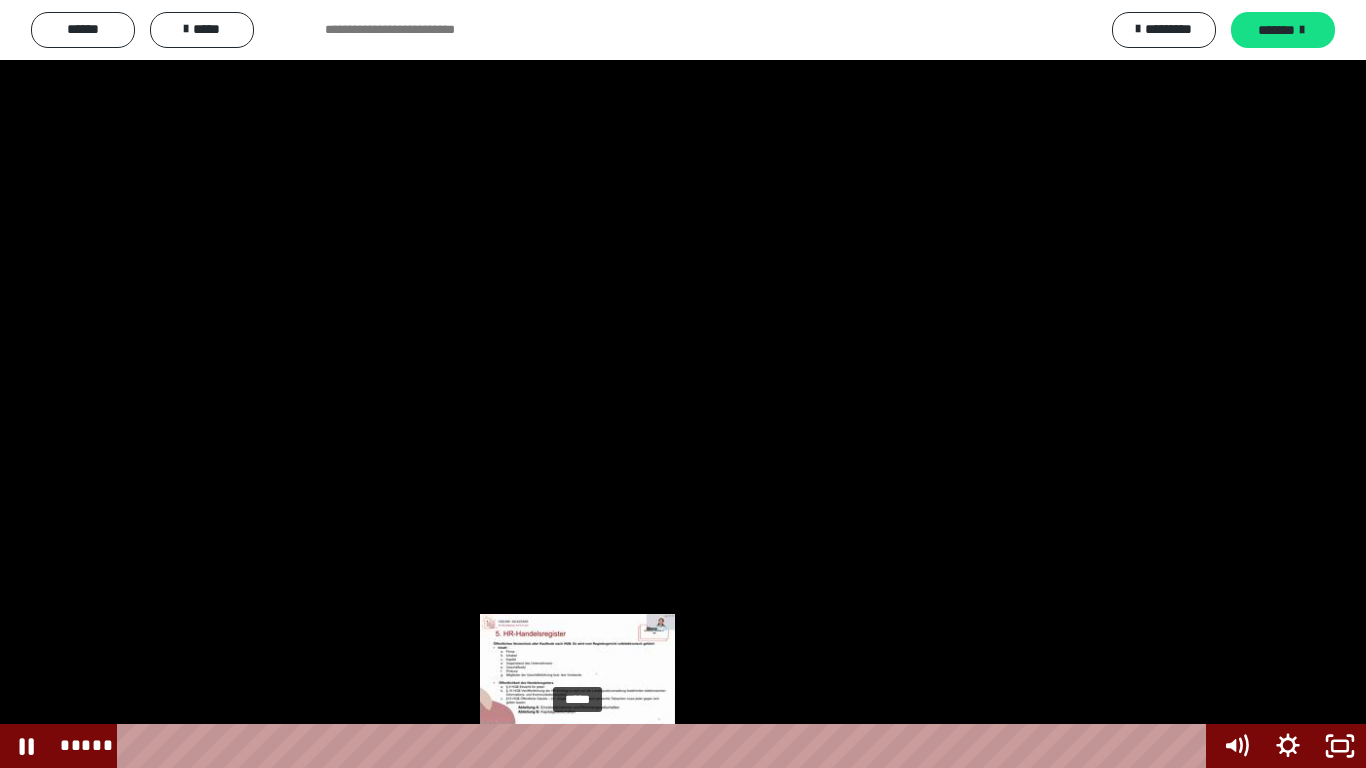 click on "*****" at bounding box center (666, 746) 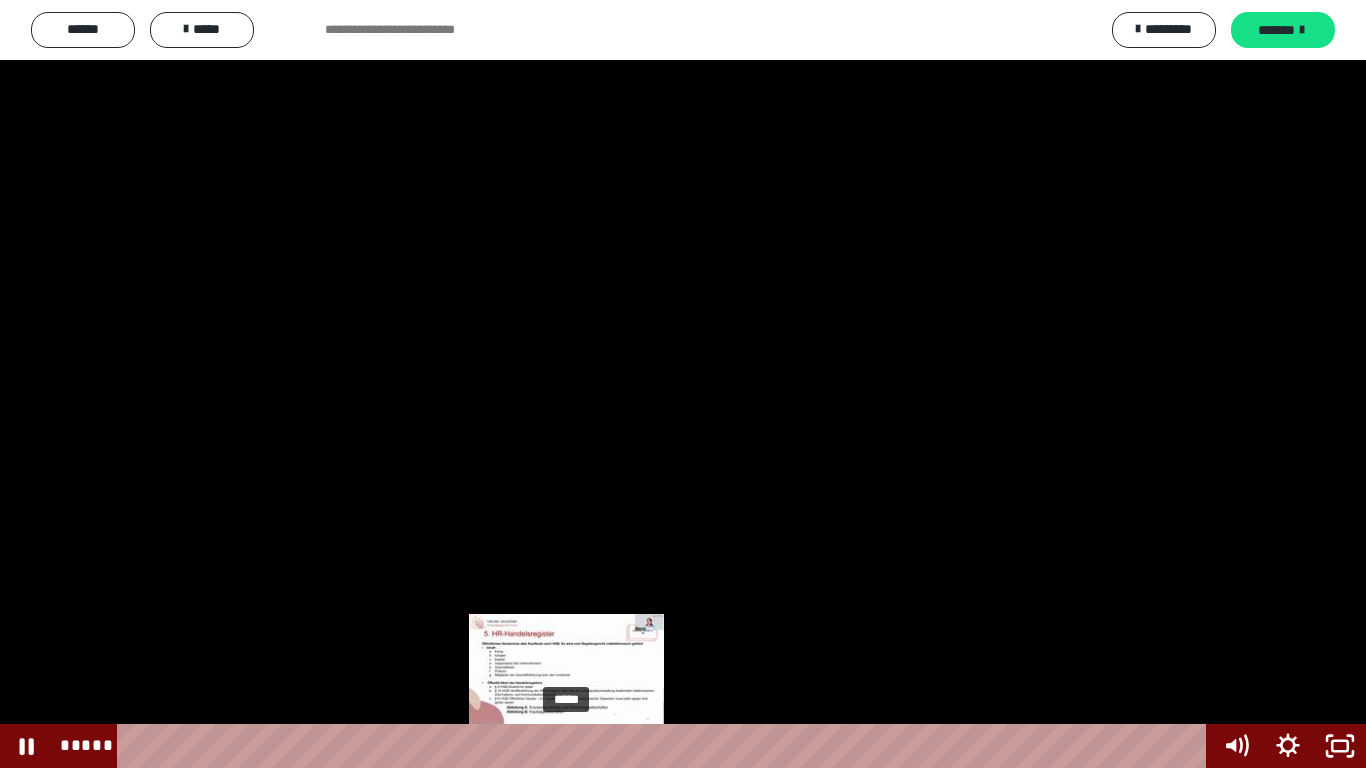 click on "*****" at bounding box center (666, 746) 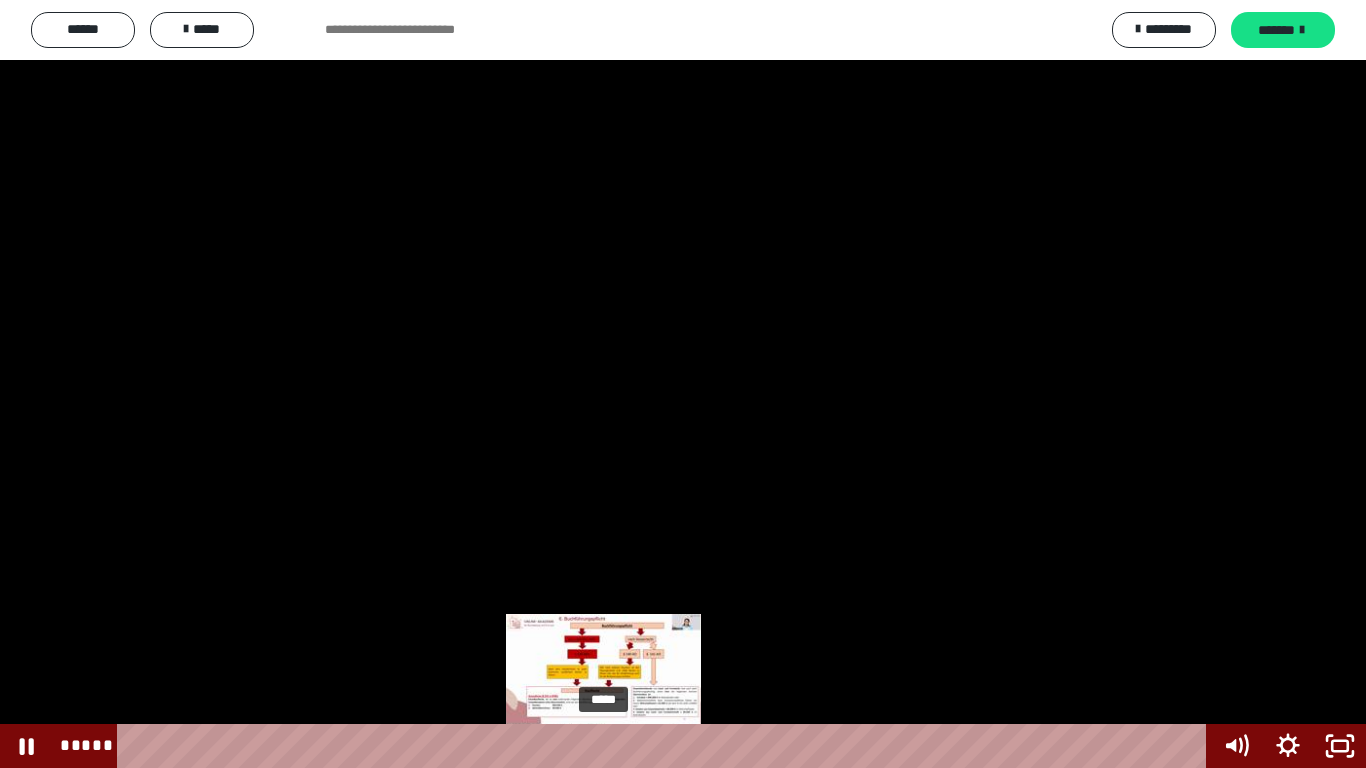 click on "*****" at bounding box center (666, 746) 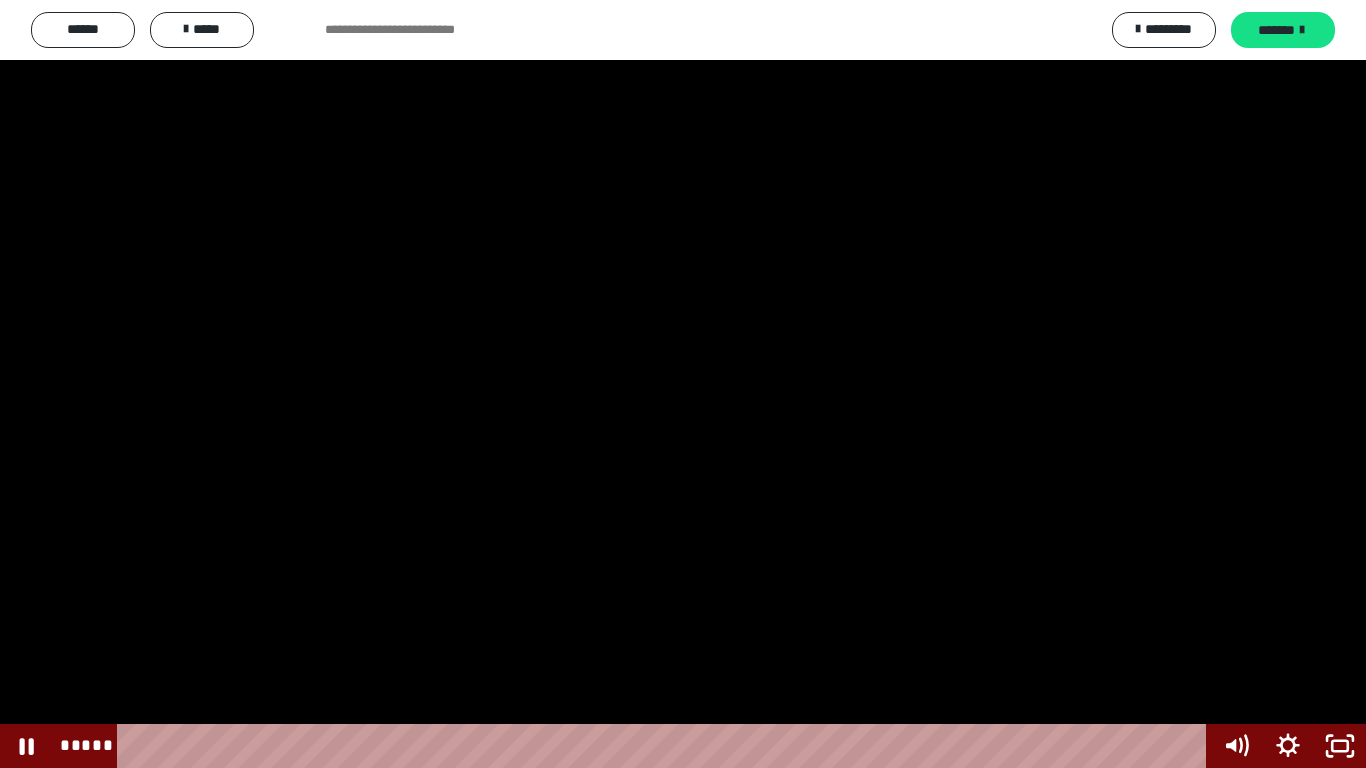 click on "*****" at bounding box center (666, 746) 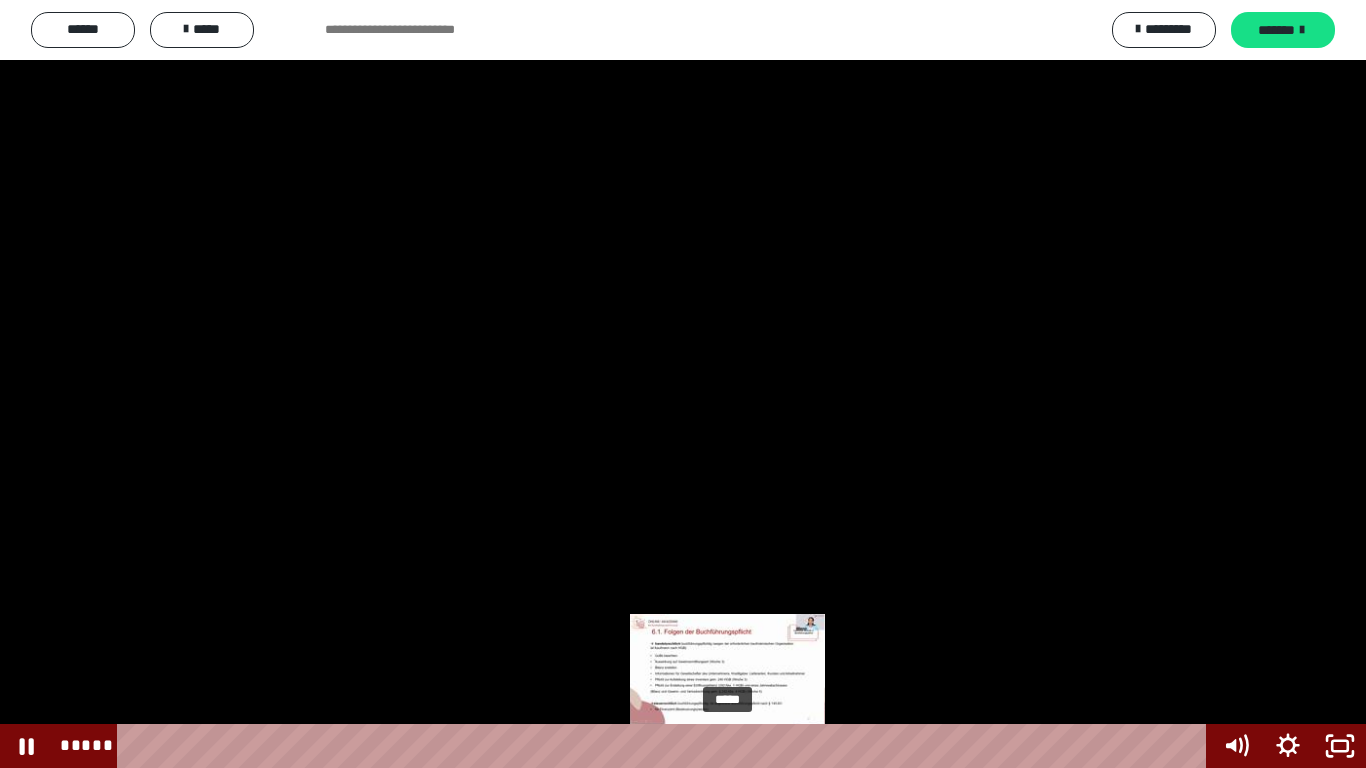 click on "*****" at bounding box center (666, 746) 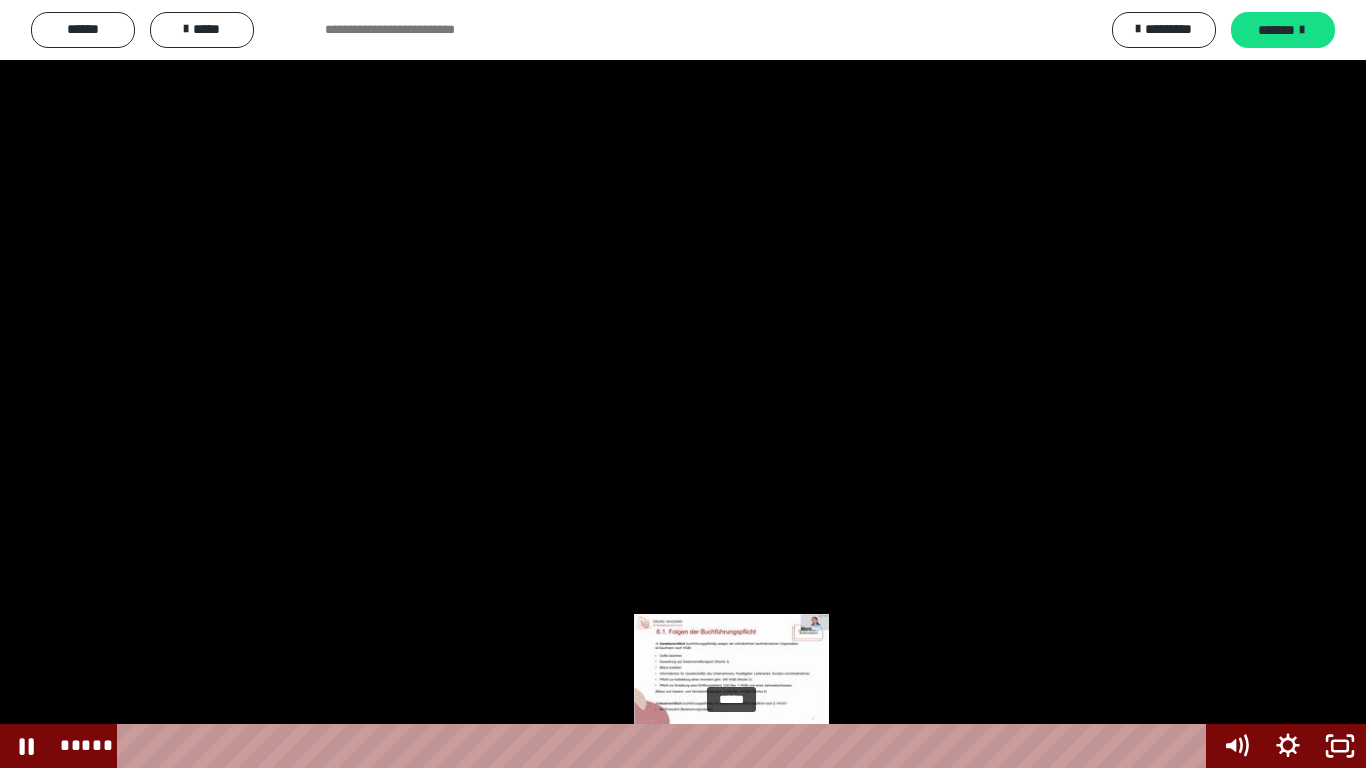 click on "*****" at bounding box center (666, 746) 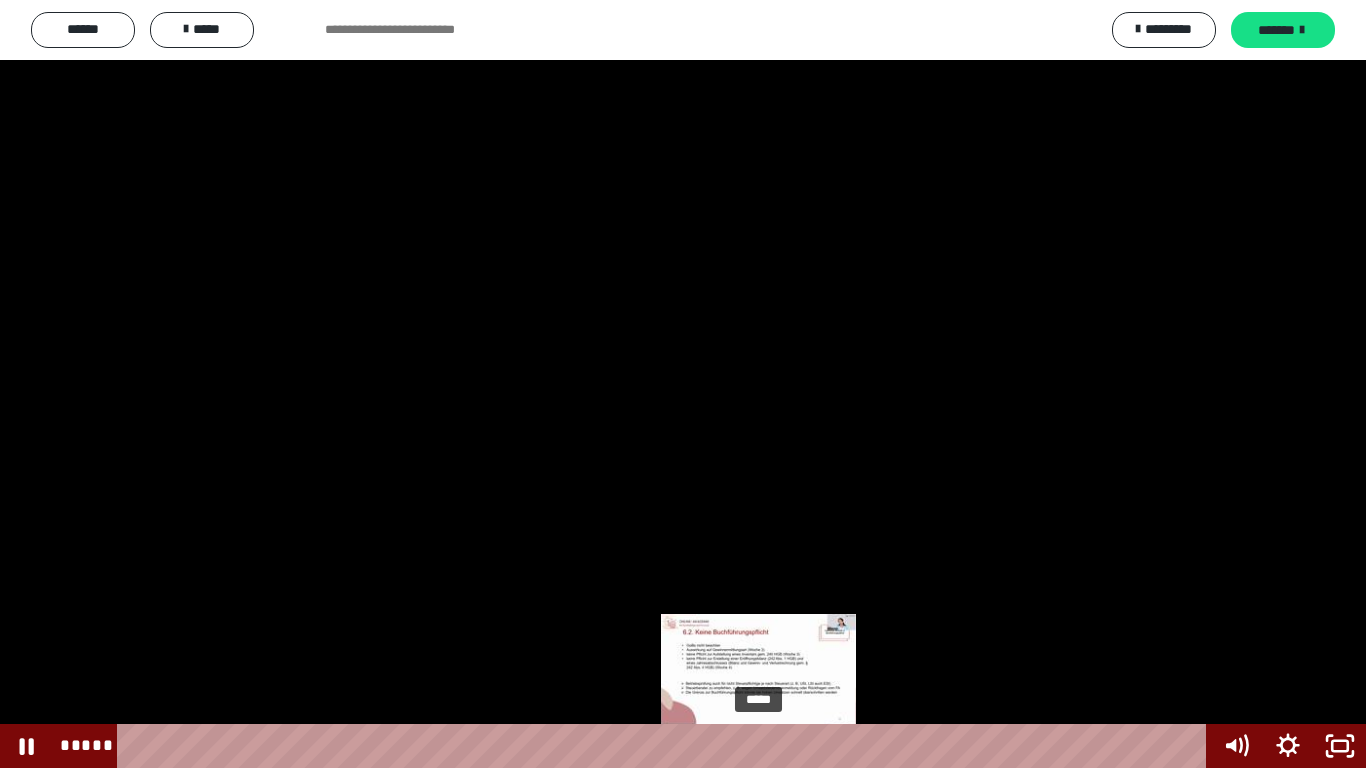 click on "*****" at bounding box center (666, 746) 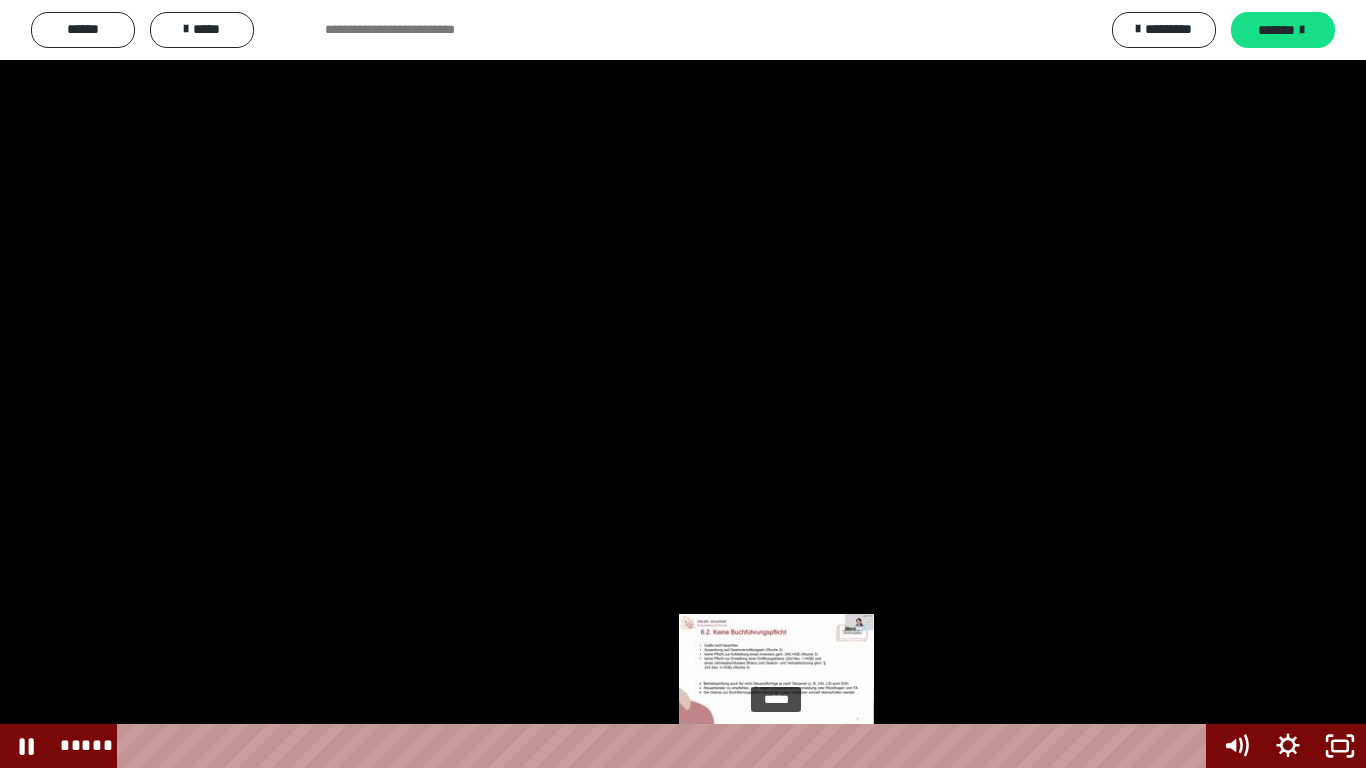 click on "*****" at bounding box center [666, 746] 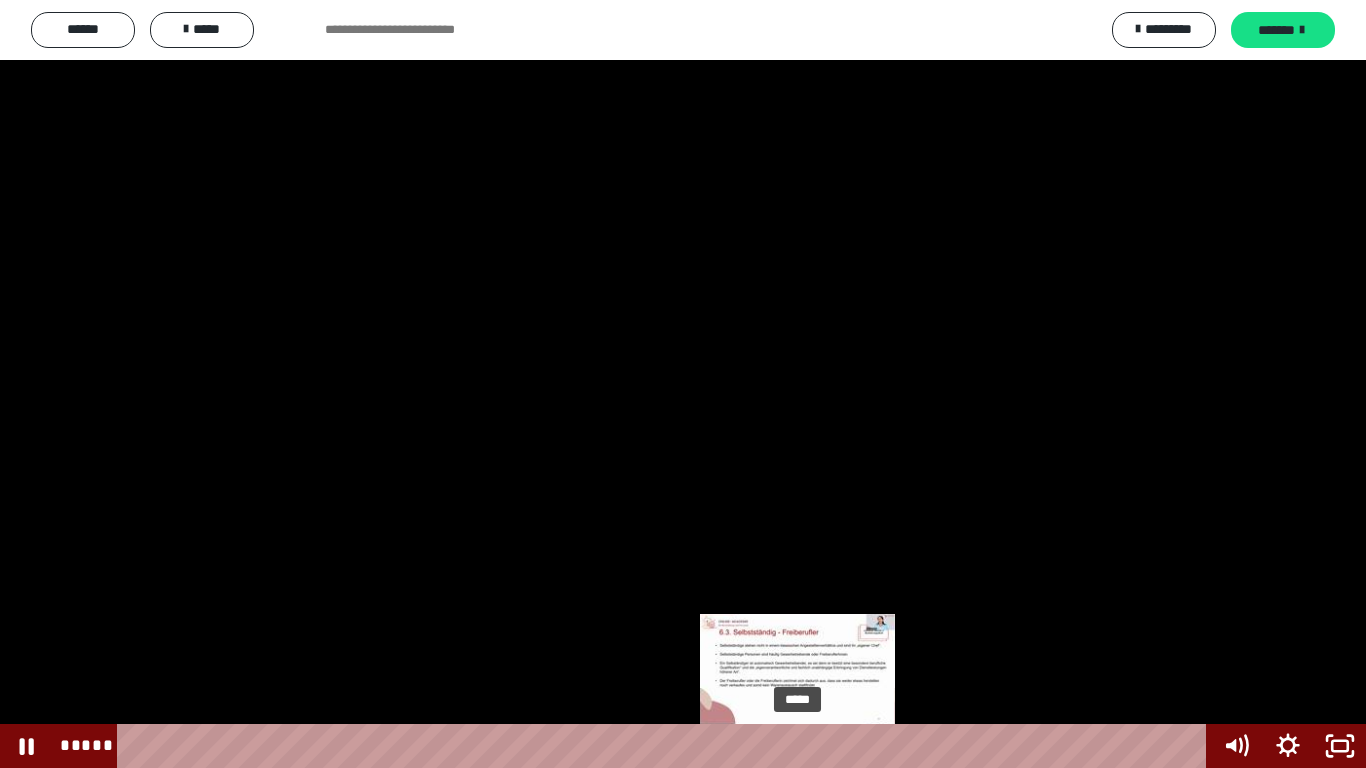 click on "*****" at bounding box center [666, 746] 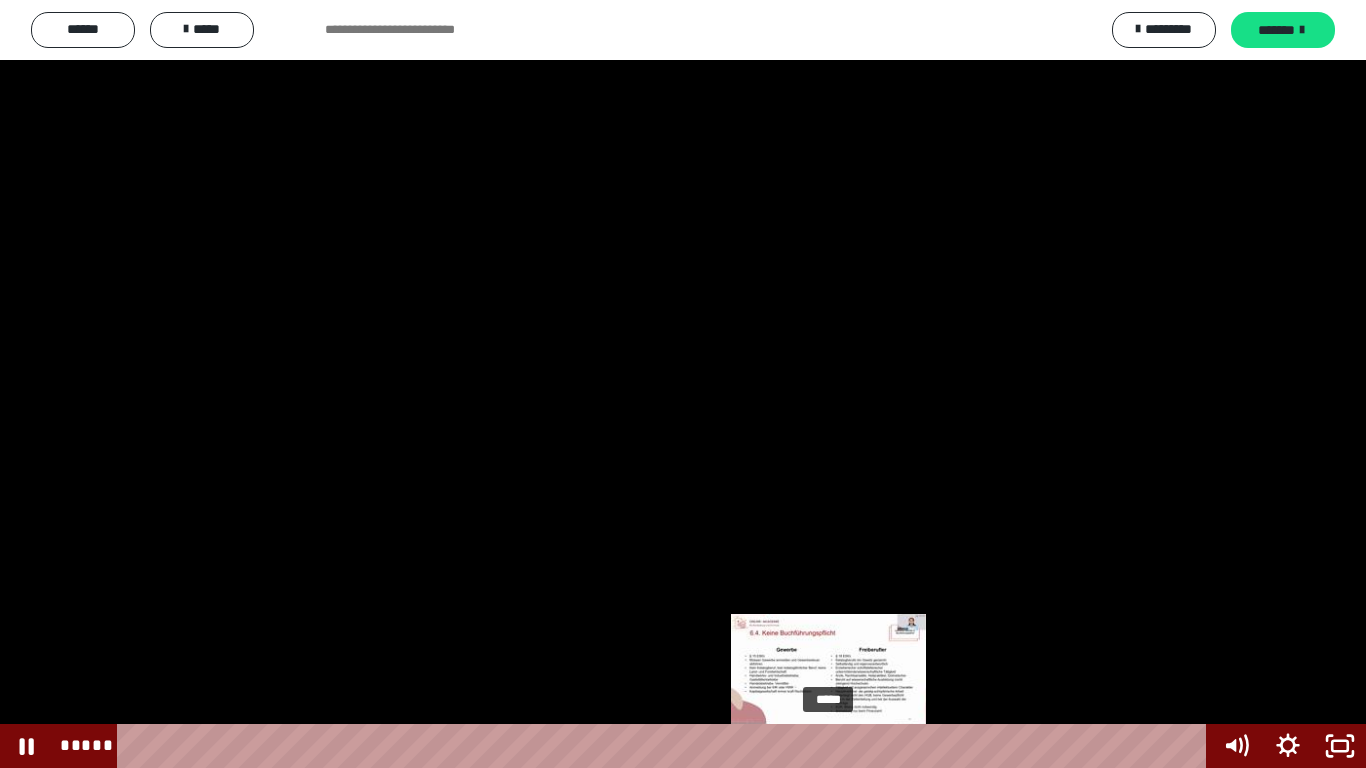 click on "*****" at bounding box center (666, 746) 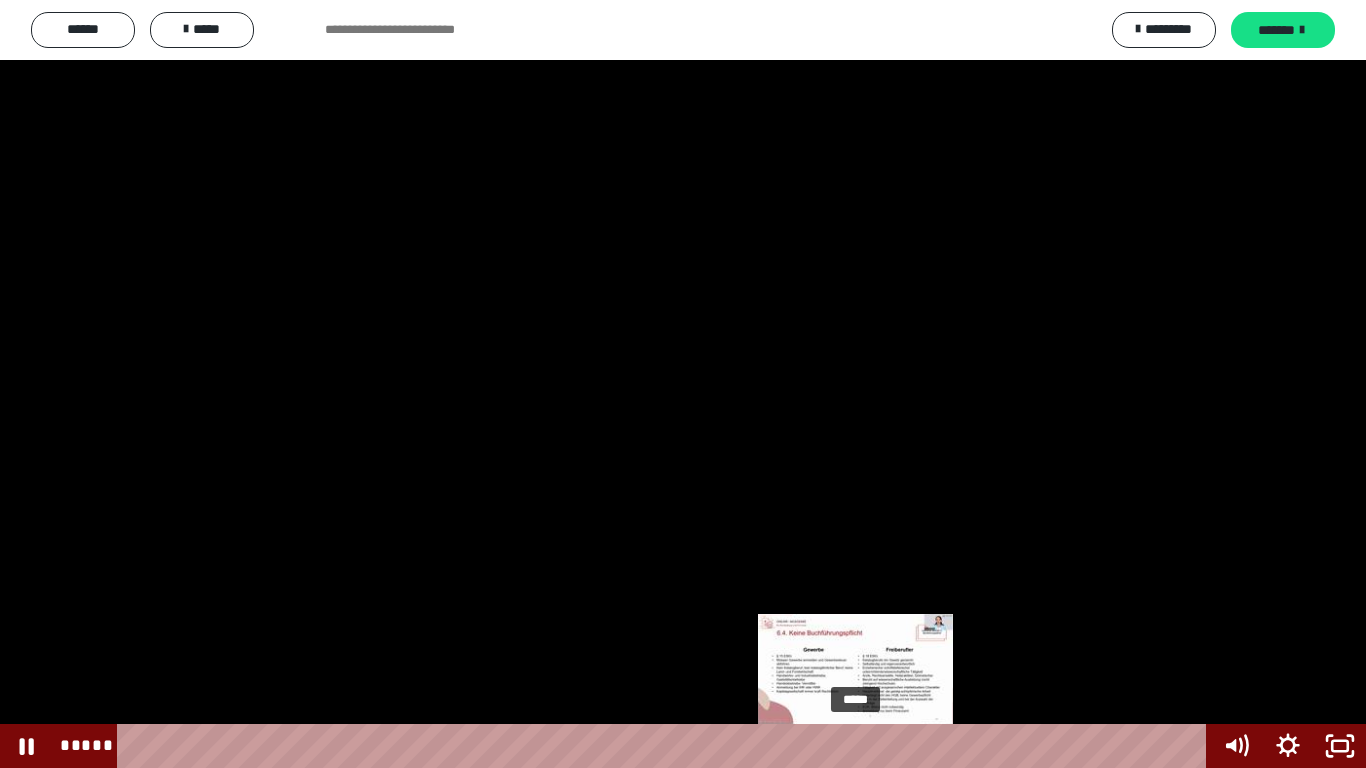 click on "*****" at bounding box center [666, 746] 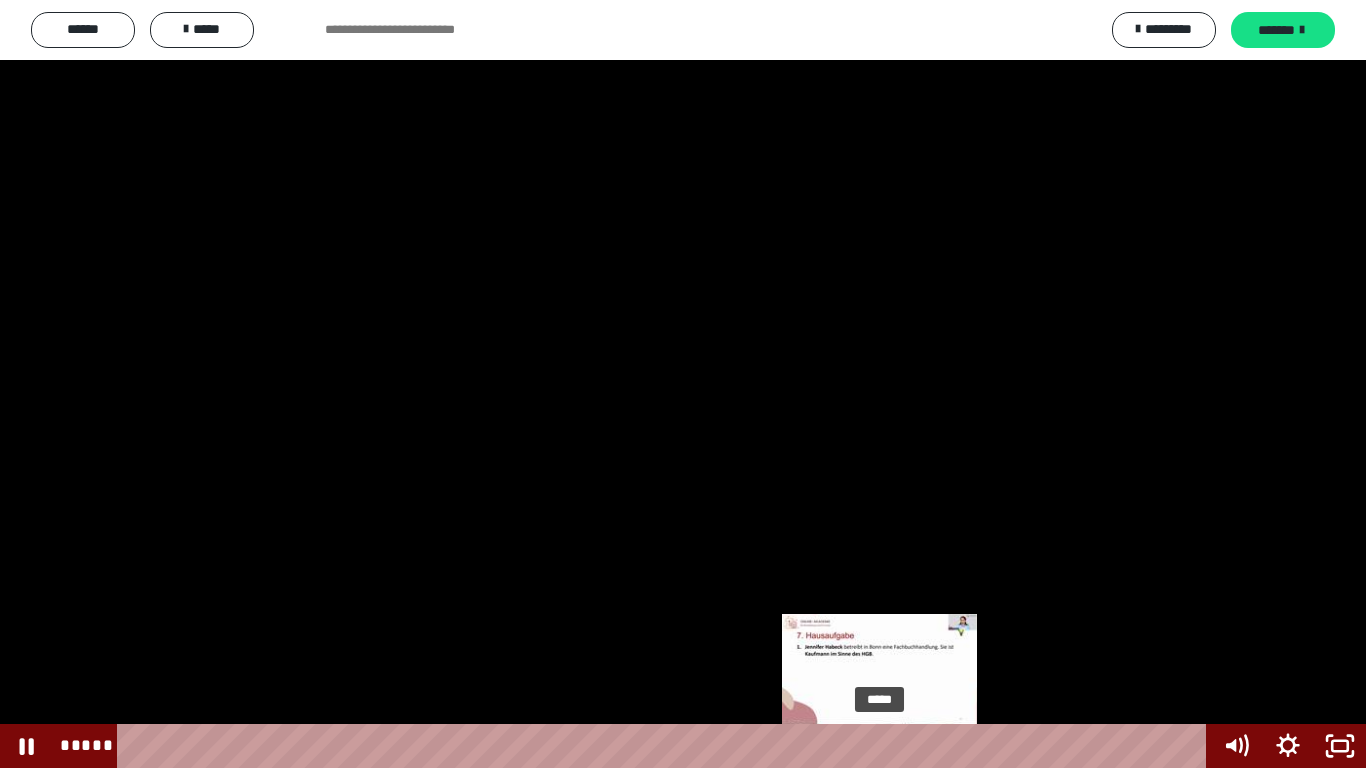 click on "*****" at bounding box center (666, 746) 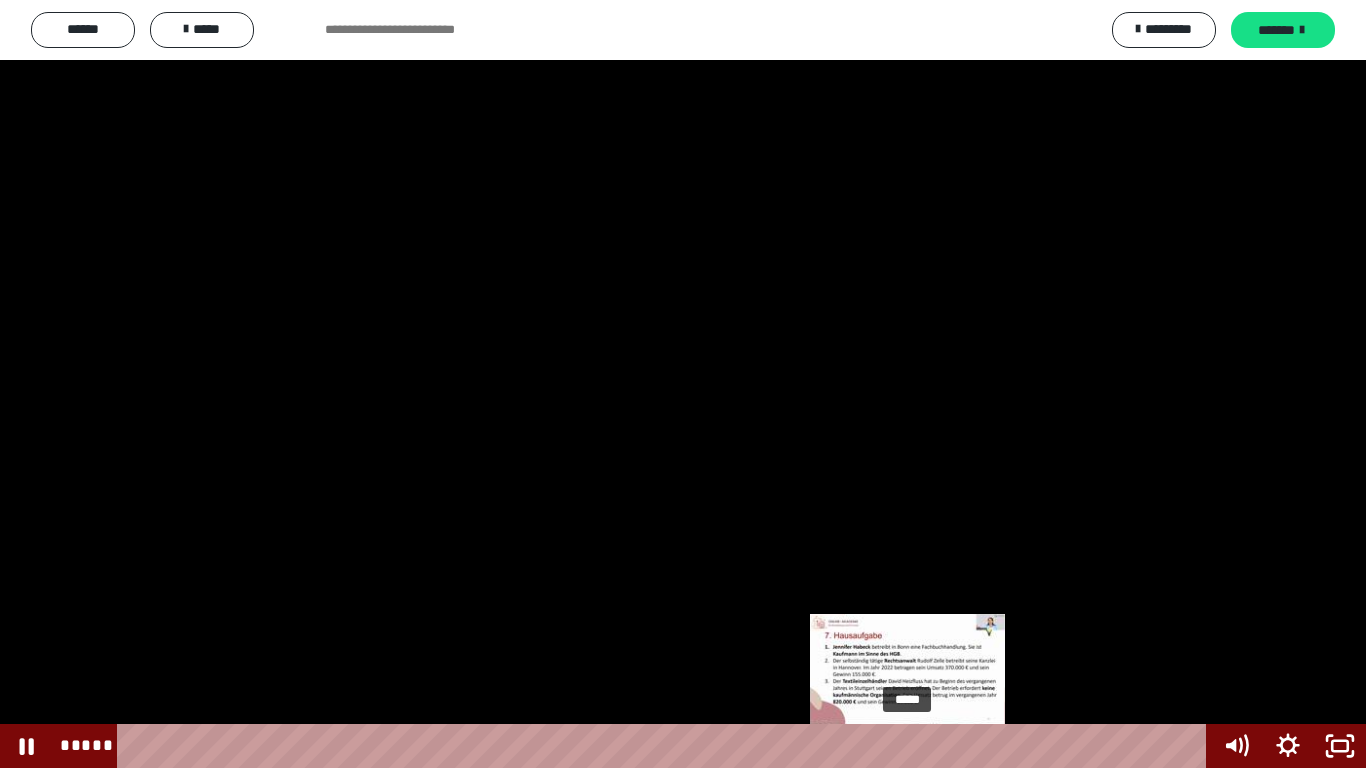 click on "*****" at bounding box center (666, 746) 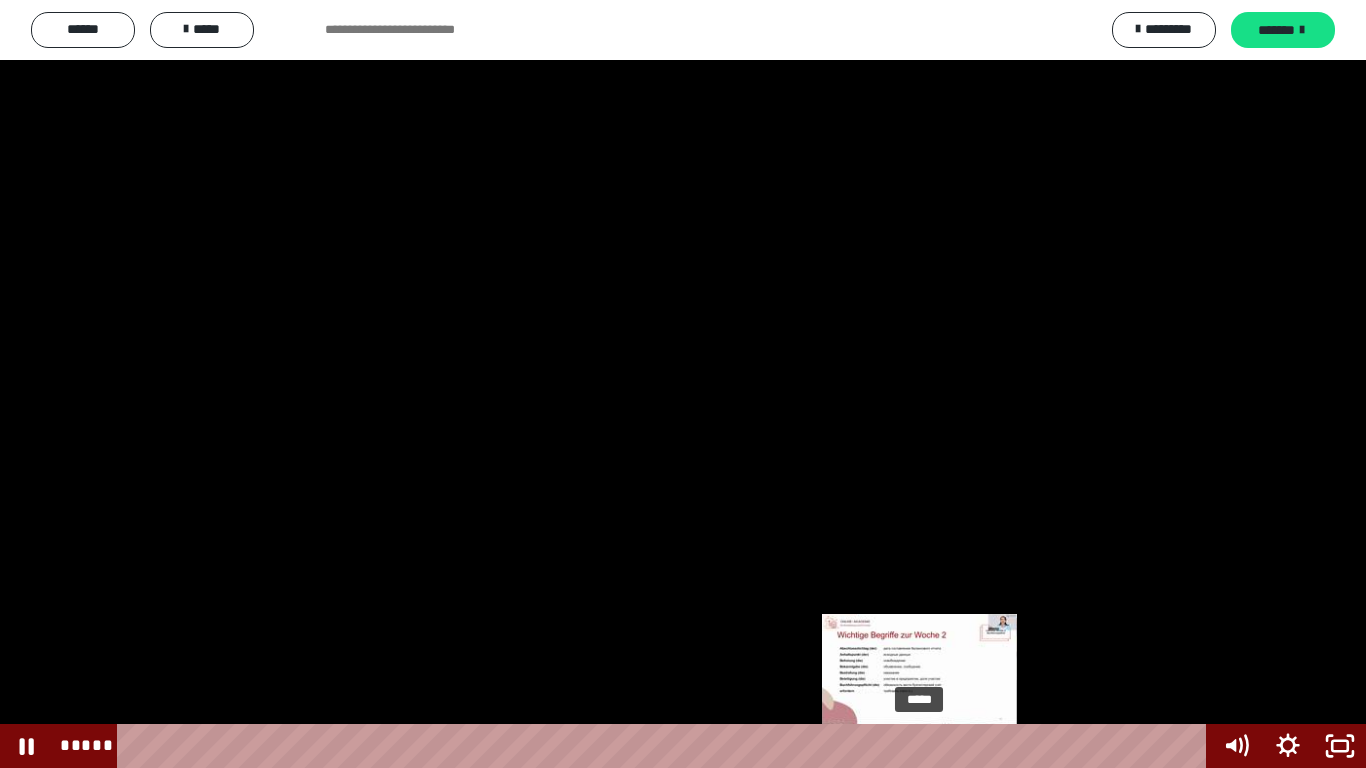 click on "*****" at bounding box center (666, 746) 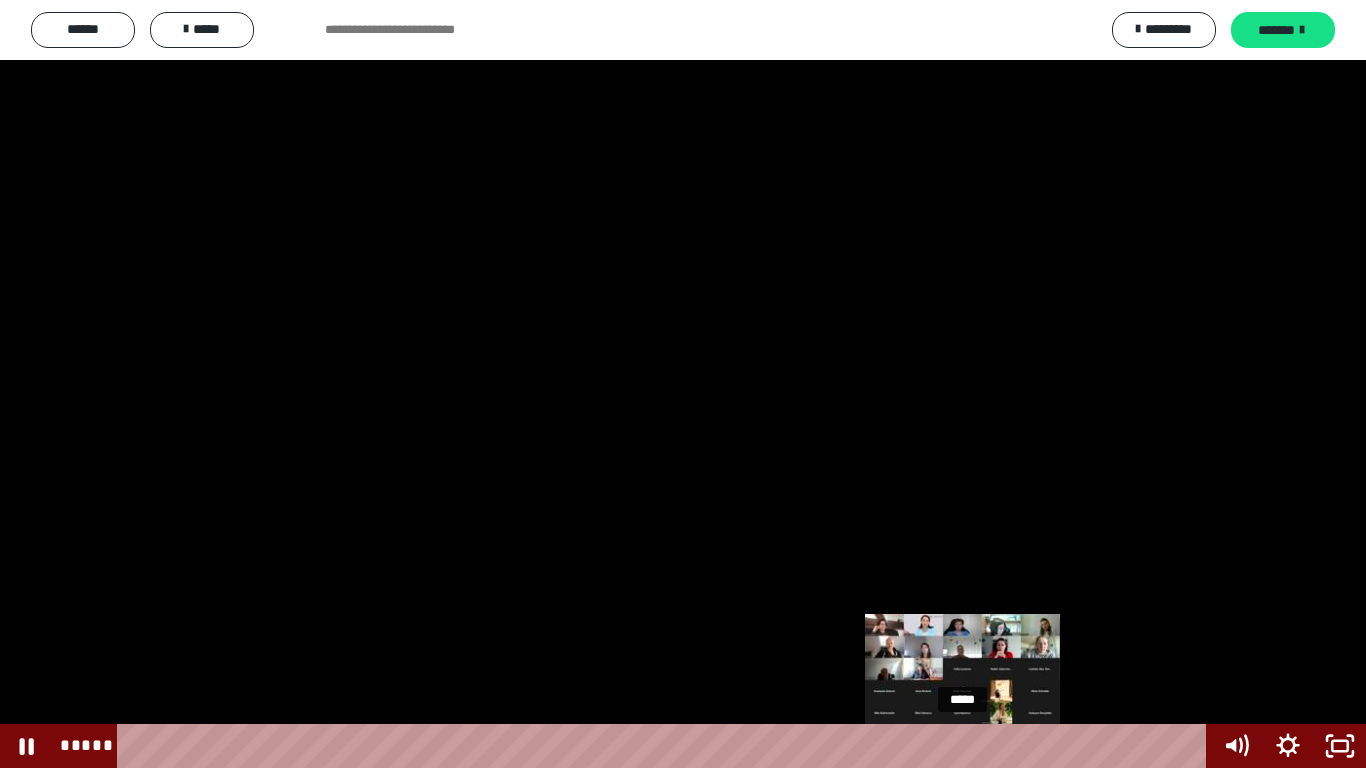 click on "*****" at bounding box center [666, 746] 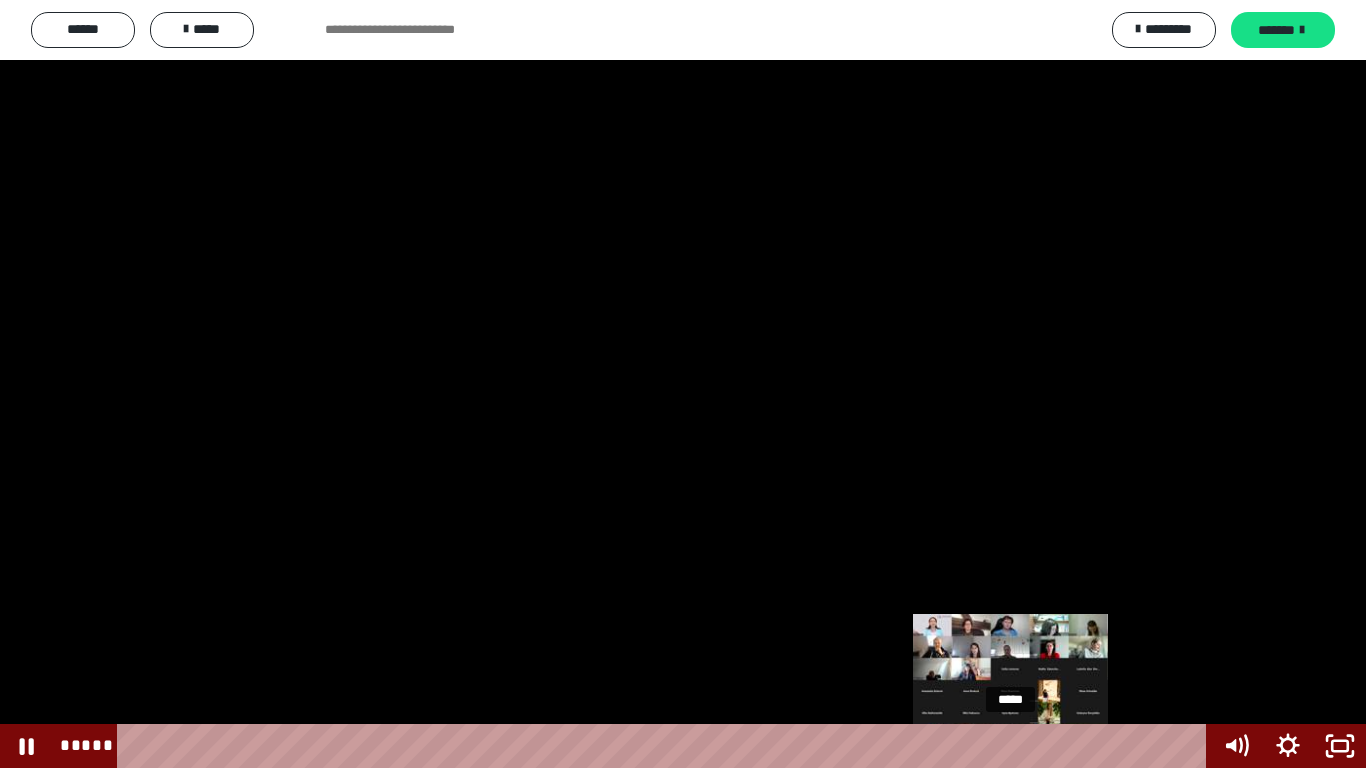 click on "*****" at bounding box center [666, 746] 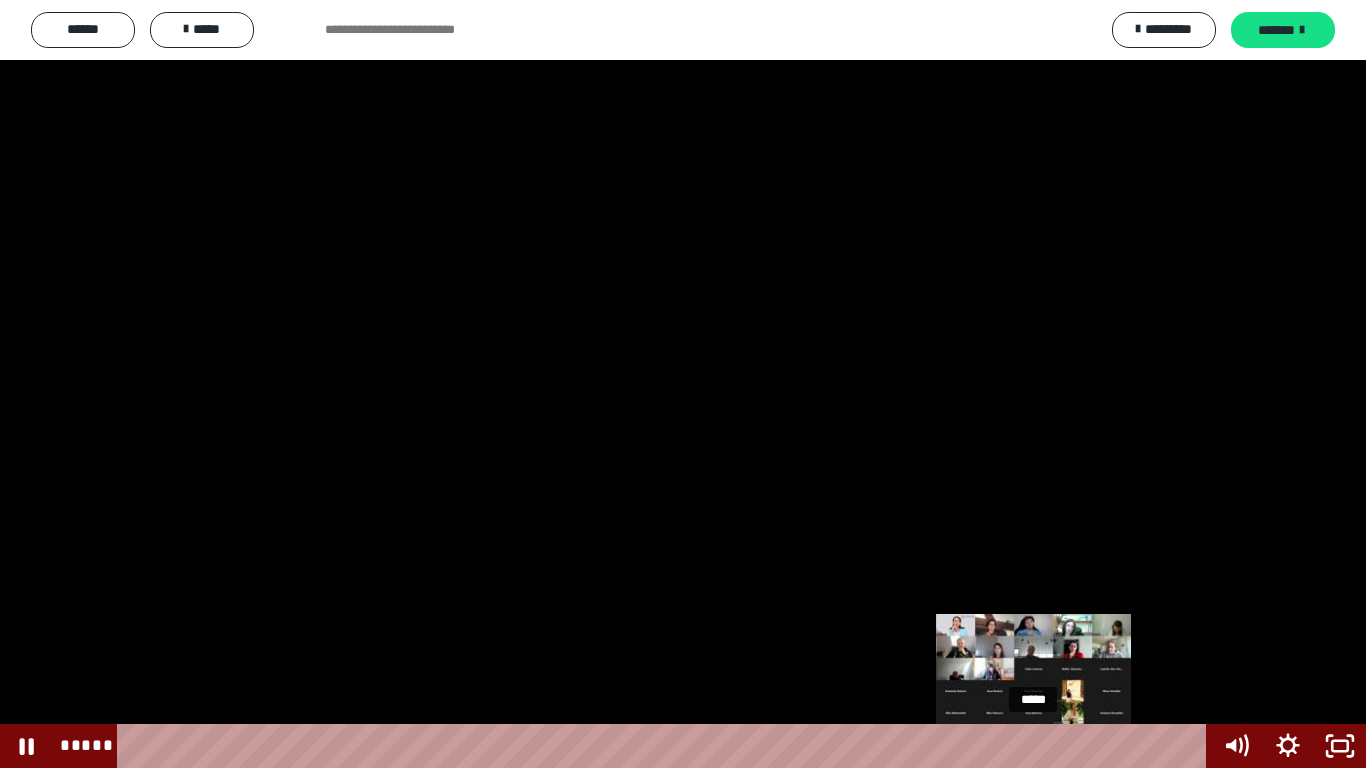 click on "*****" at bounding box center (666, 746) 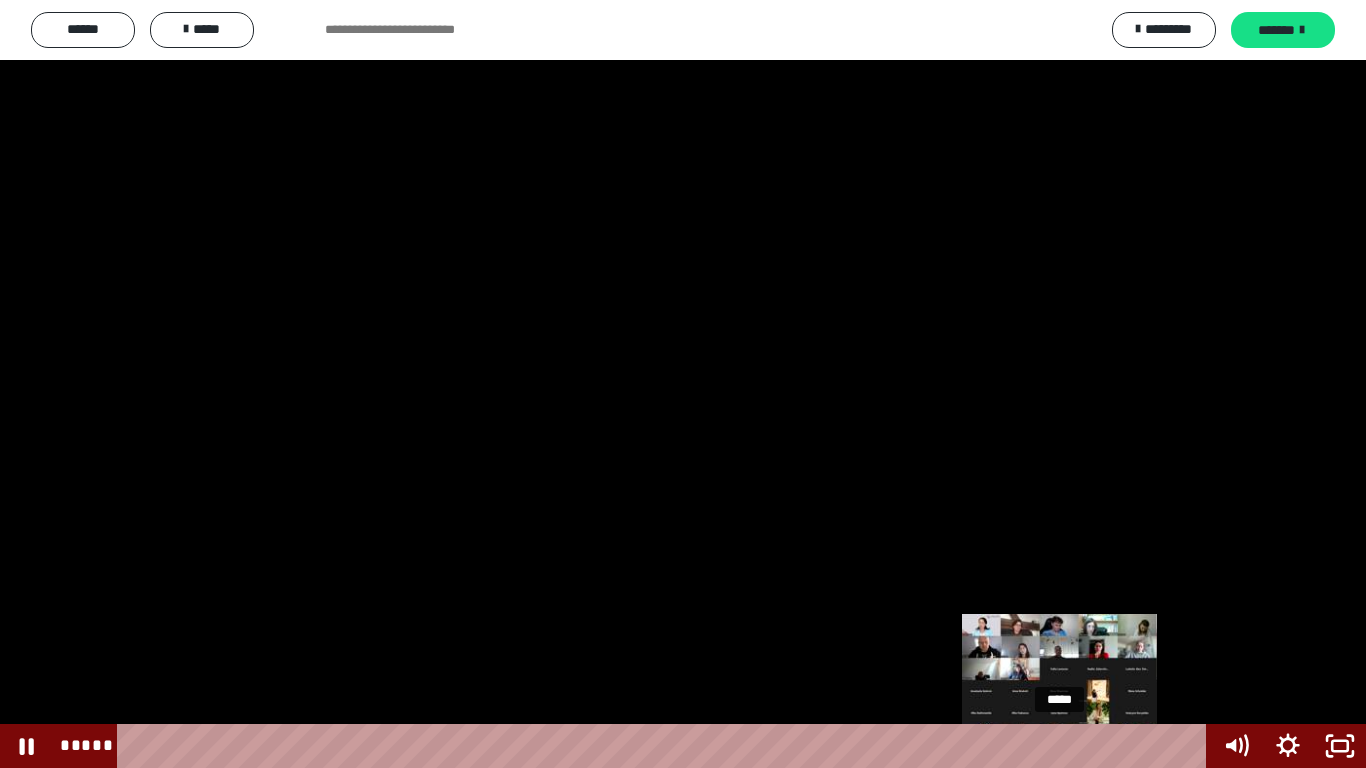 click on "*****" at bounding box center (666, 746) 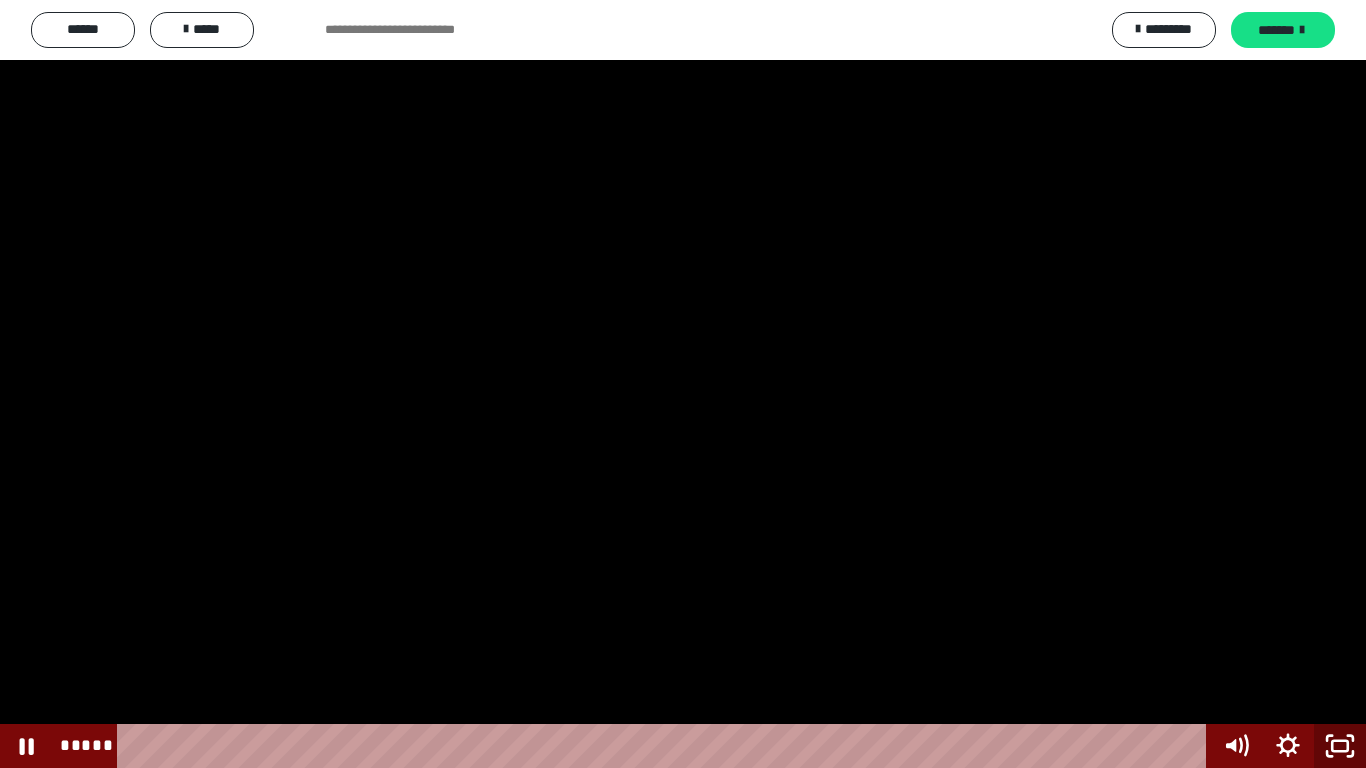 click 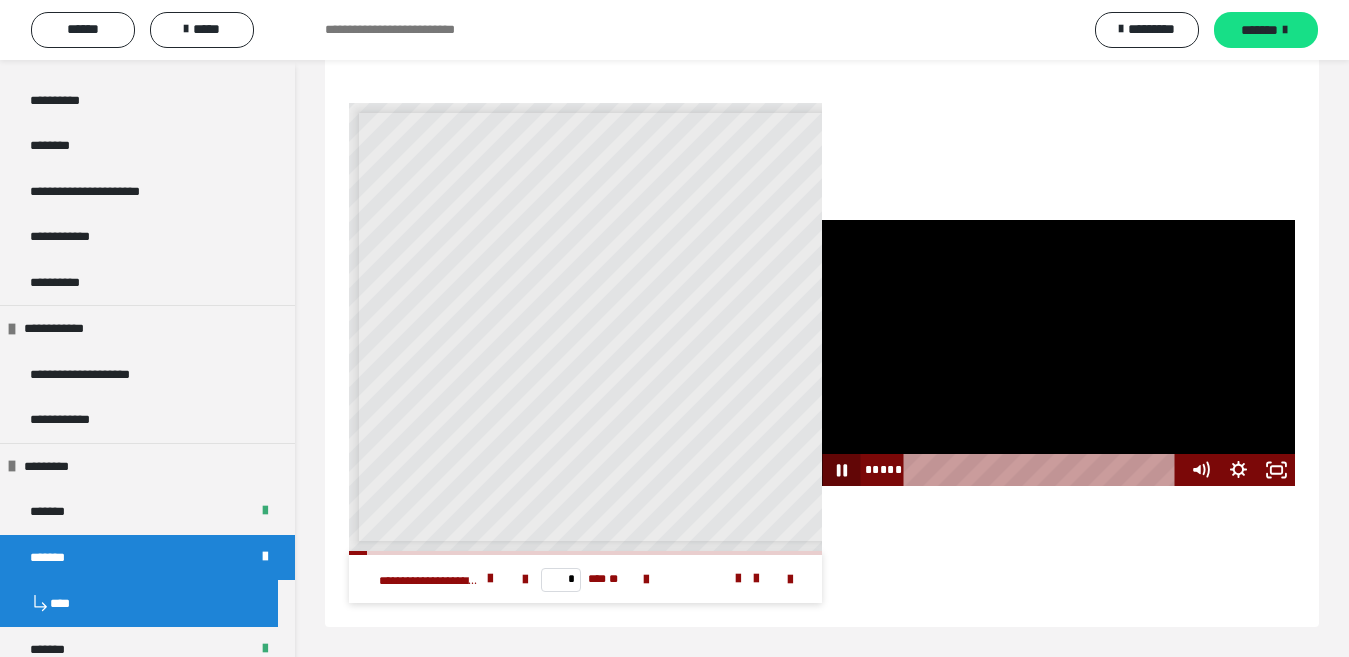 click 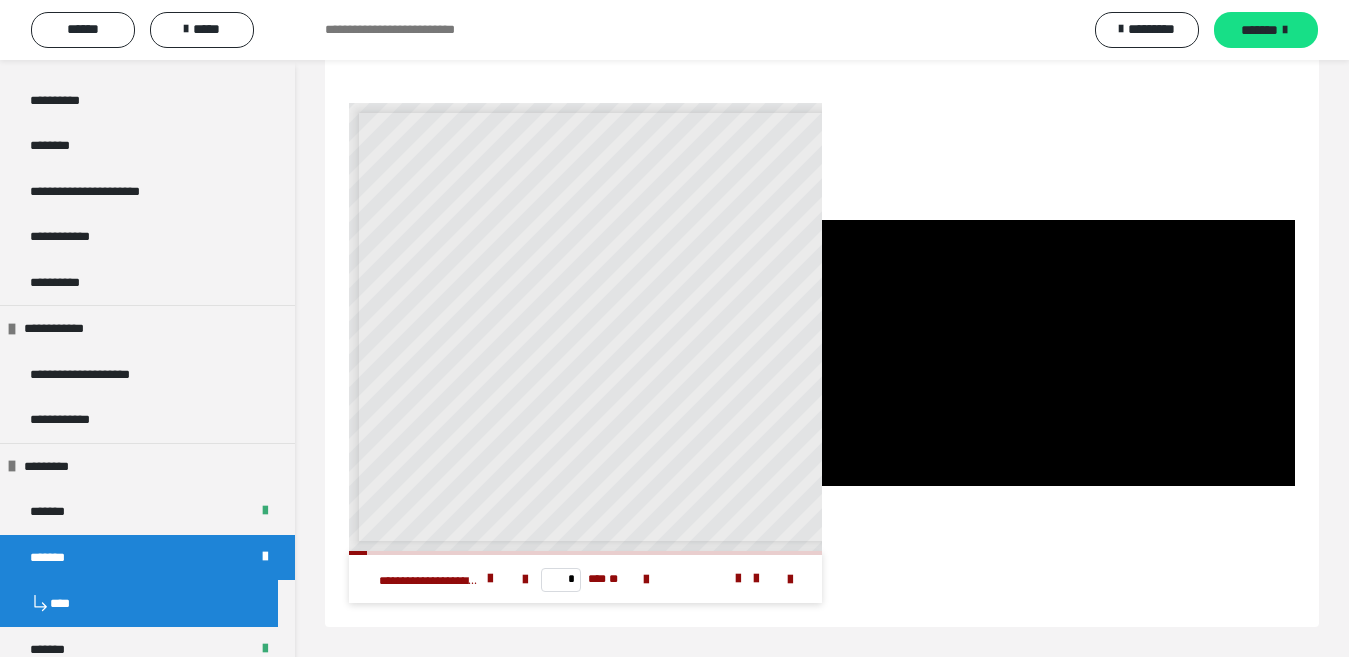 scroll, scrollTop: 851, scrollLeft: 0, axis: vertical 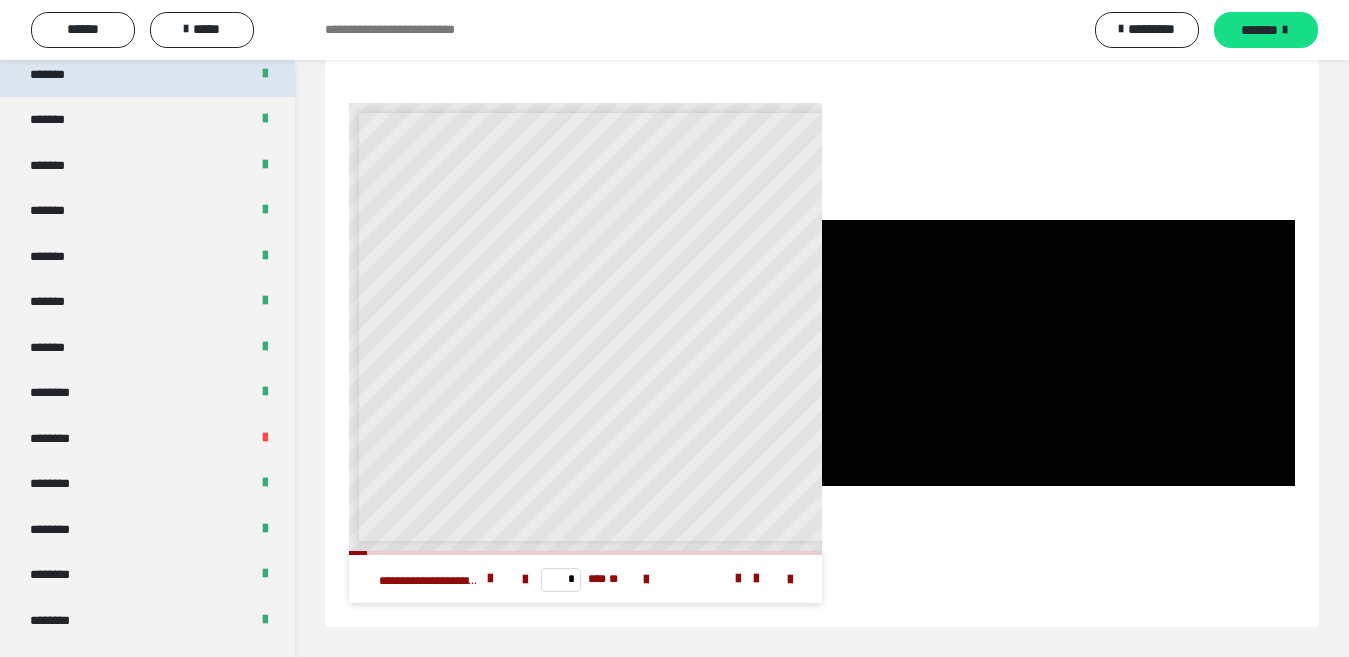 click on "*******" at bounding box center (147, 75) 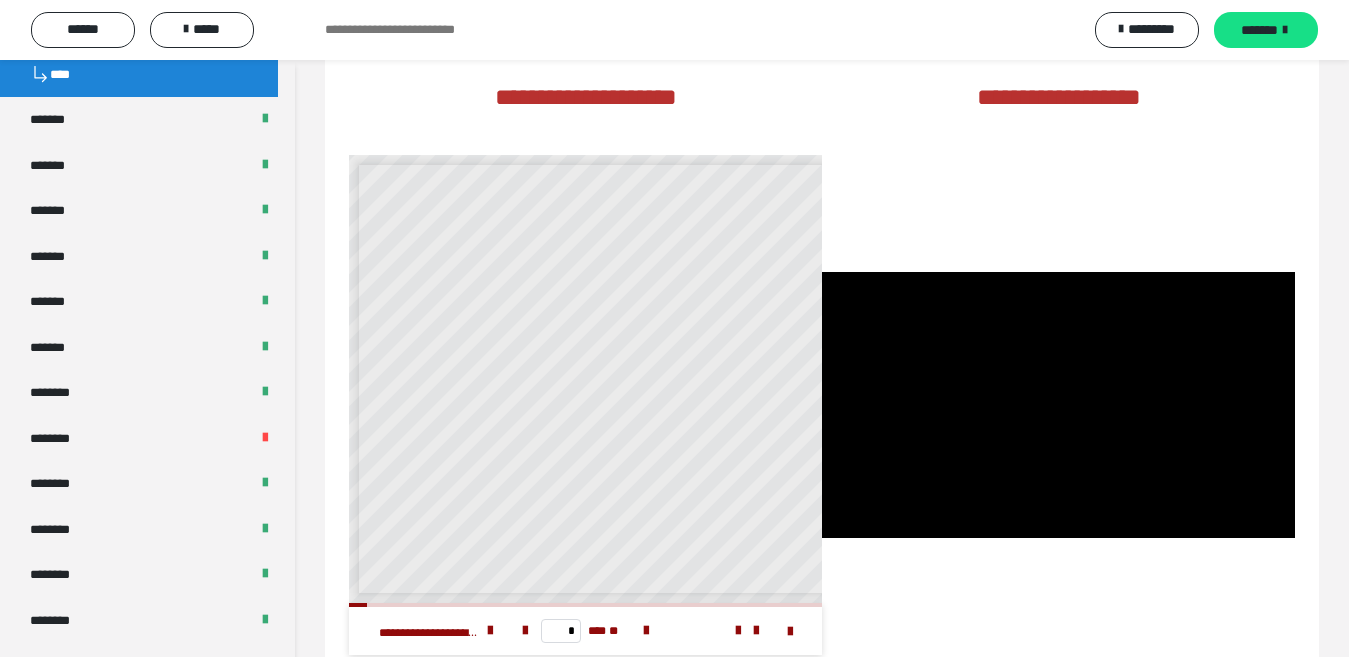 scroll, scrollTop: 3600, scrollLeft: 0, axis: vertical 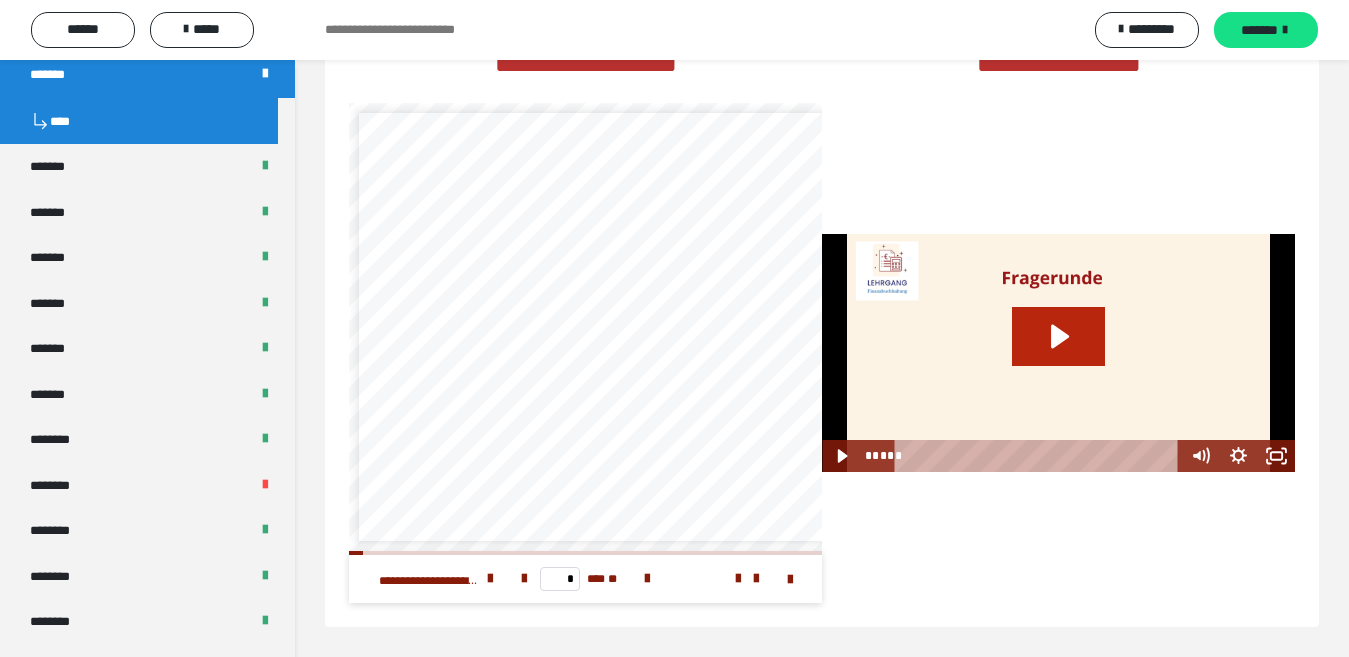 click 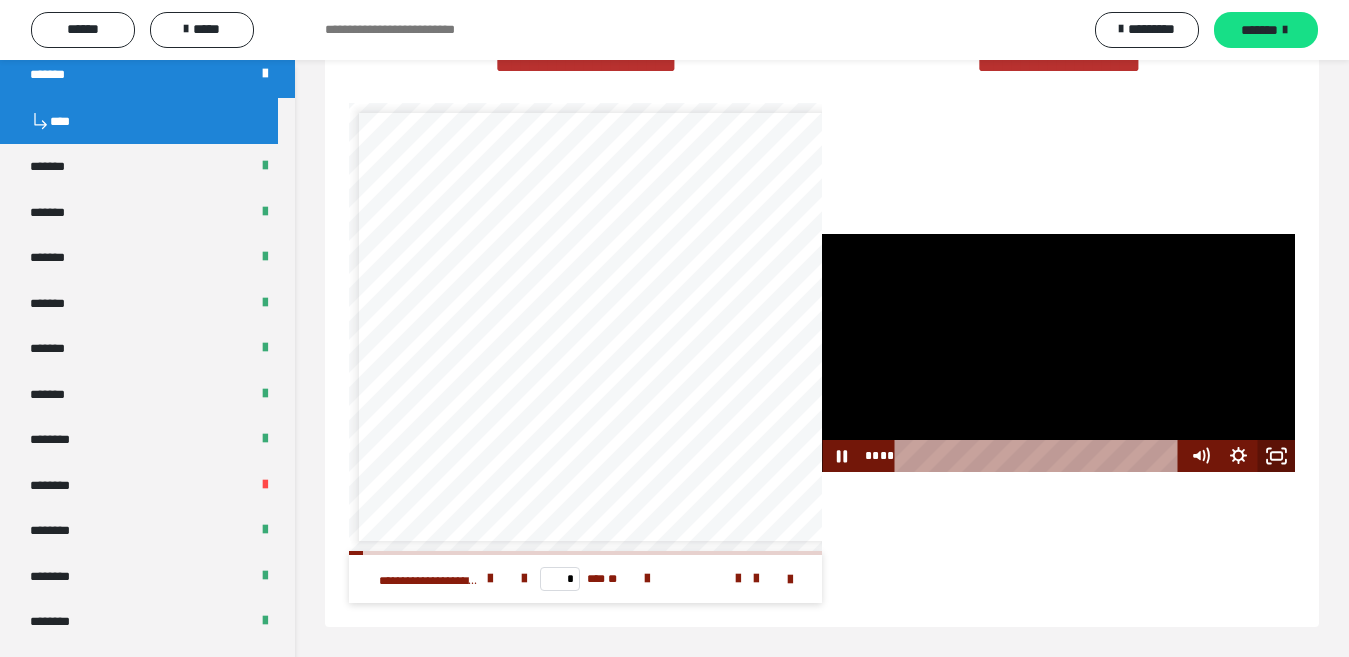 click 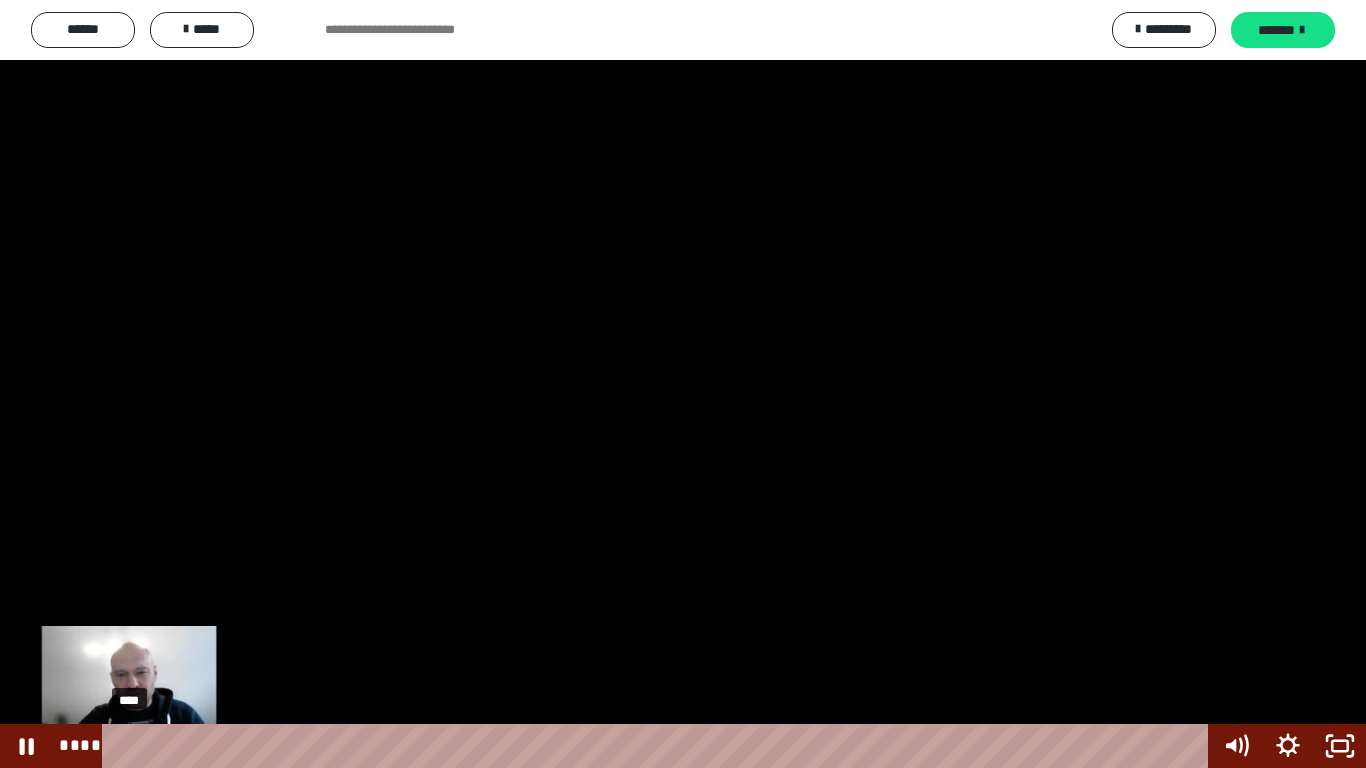 click at bounding box center [126, 746] 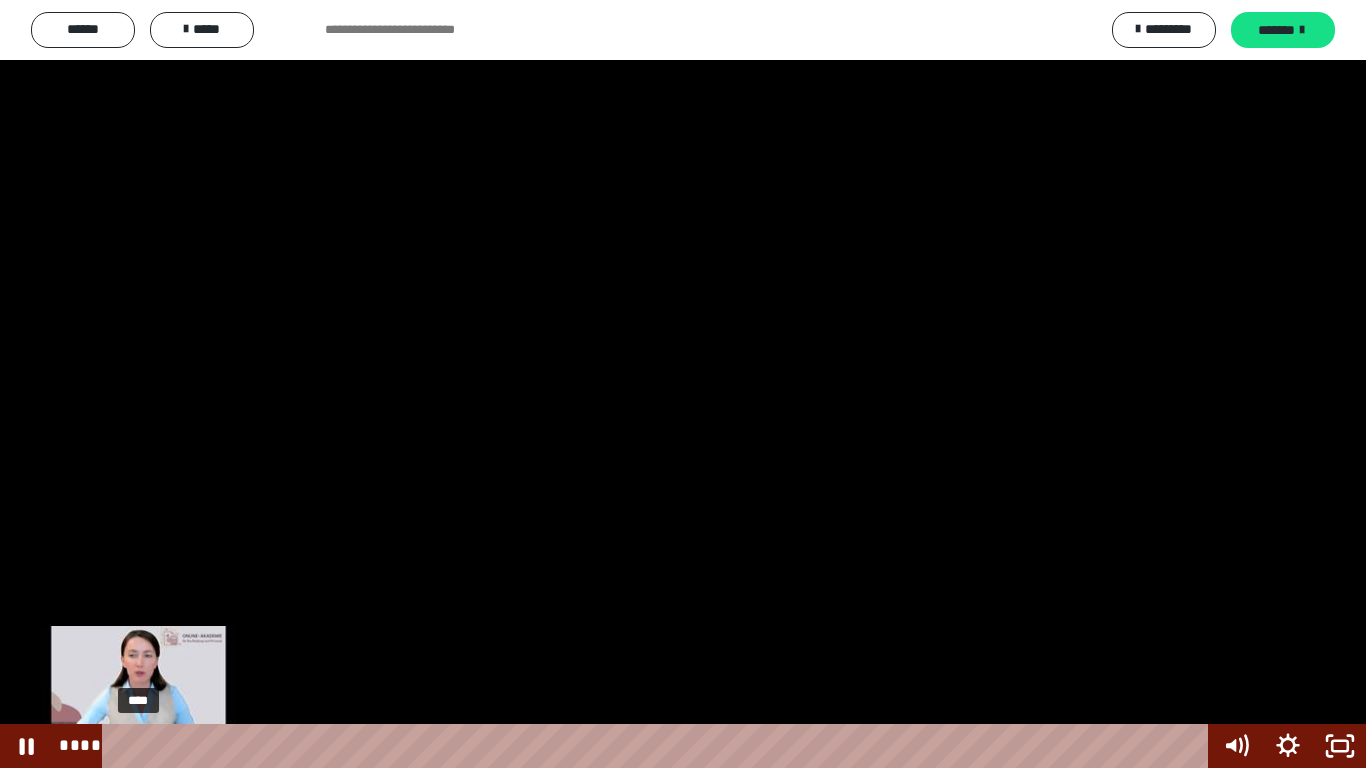 click at bounding box center (138, 746) 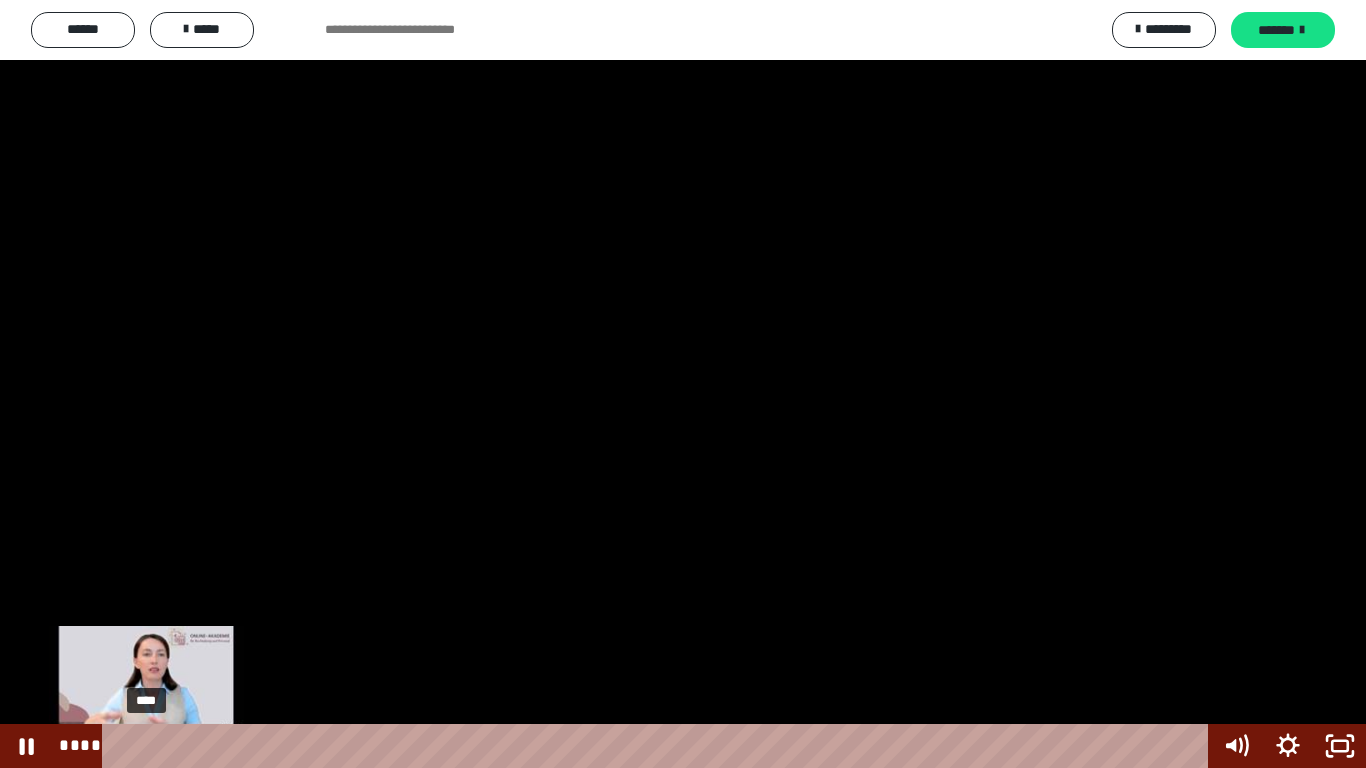 click on "****" at bounding box center [659, 746] 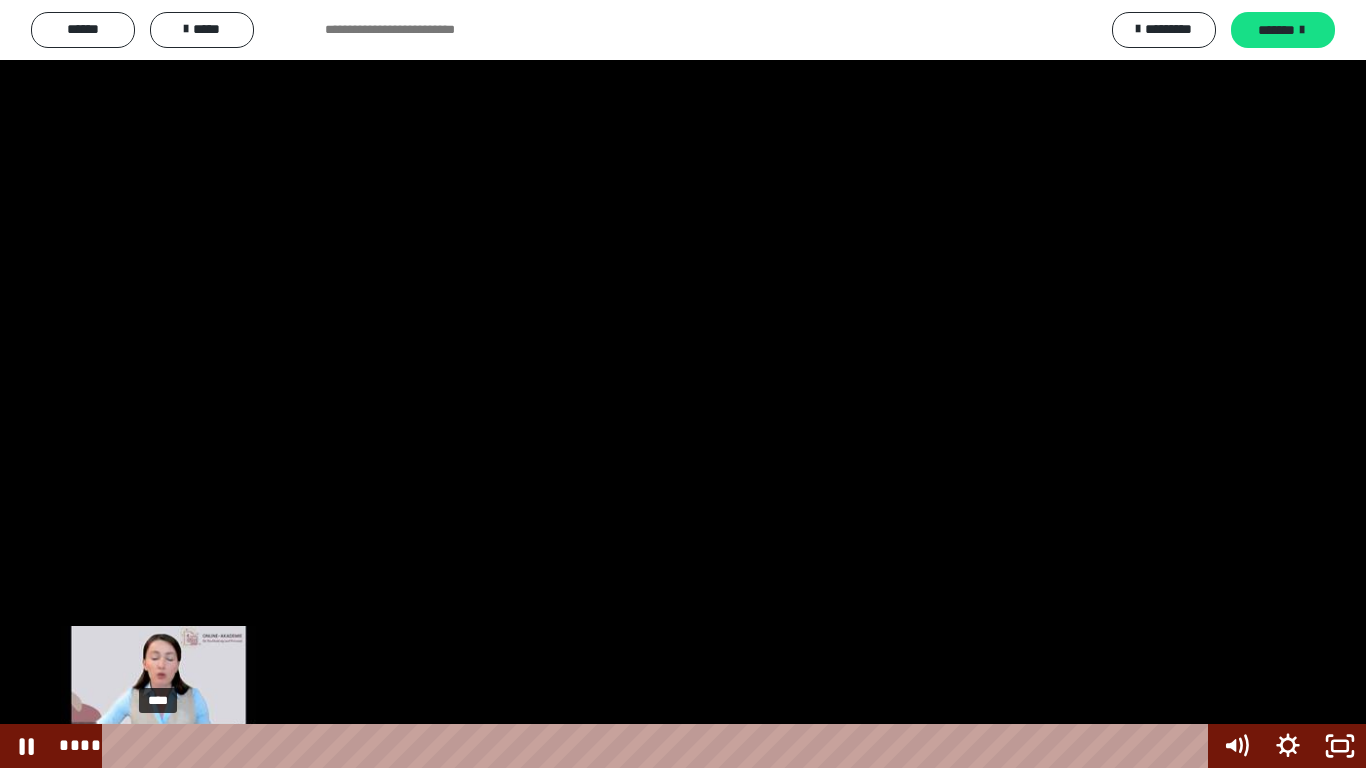 click on "****" at bounding box center (659, 746) 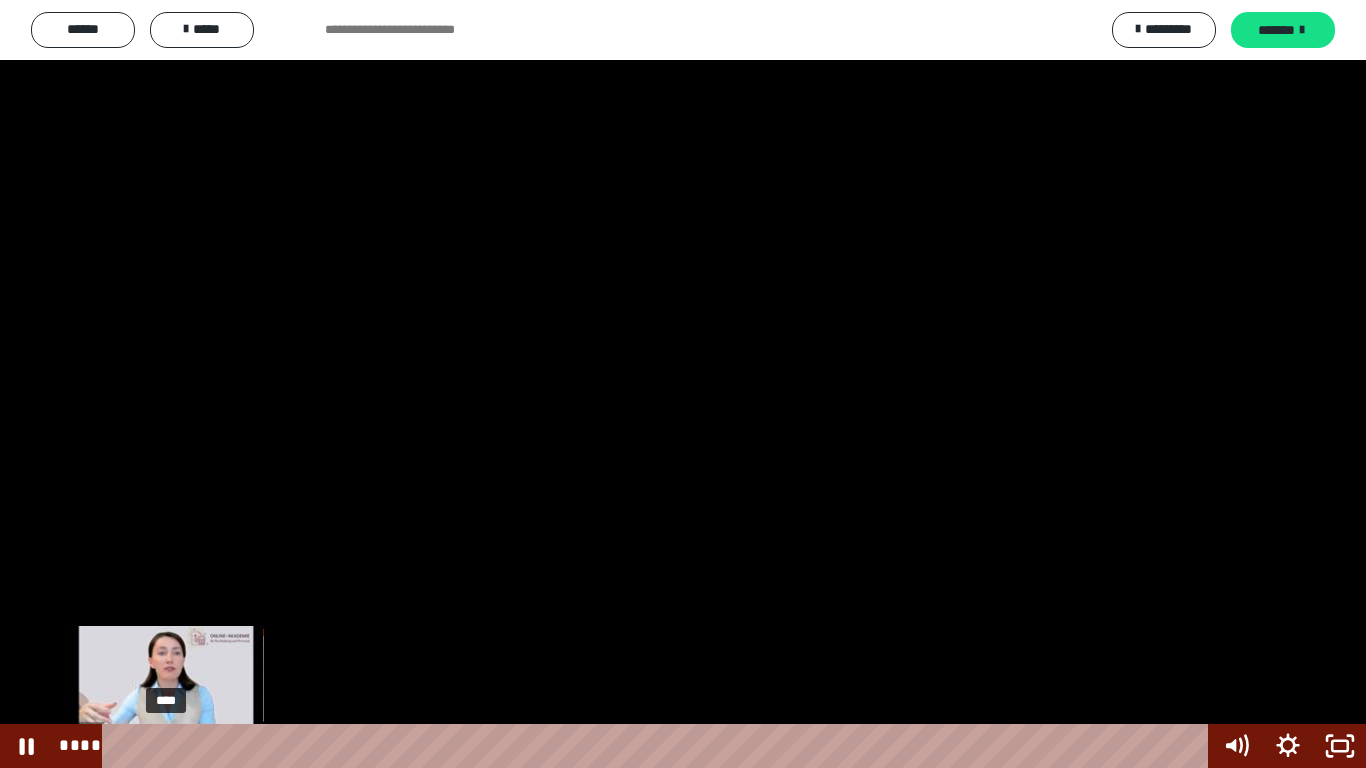 click on "****" at bounding box center [659, 746] 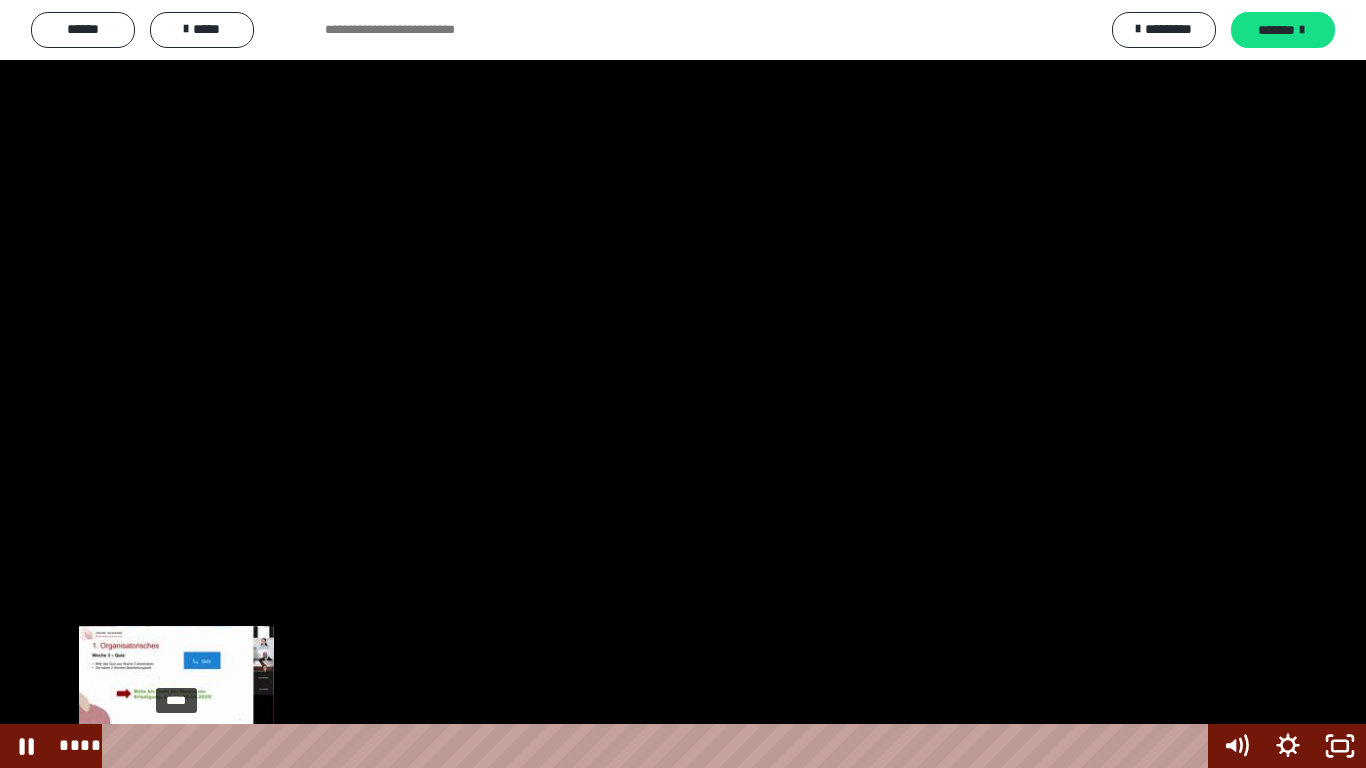 click on "****" at bounding box center (659, 746) 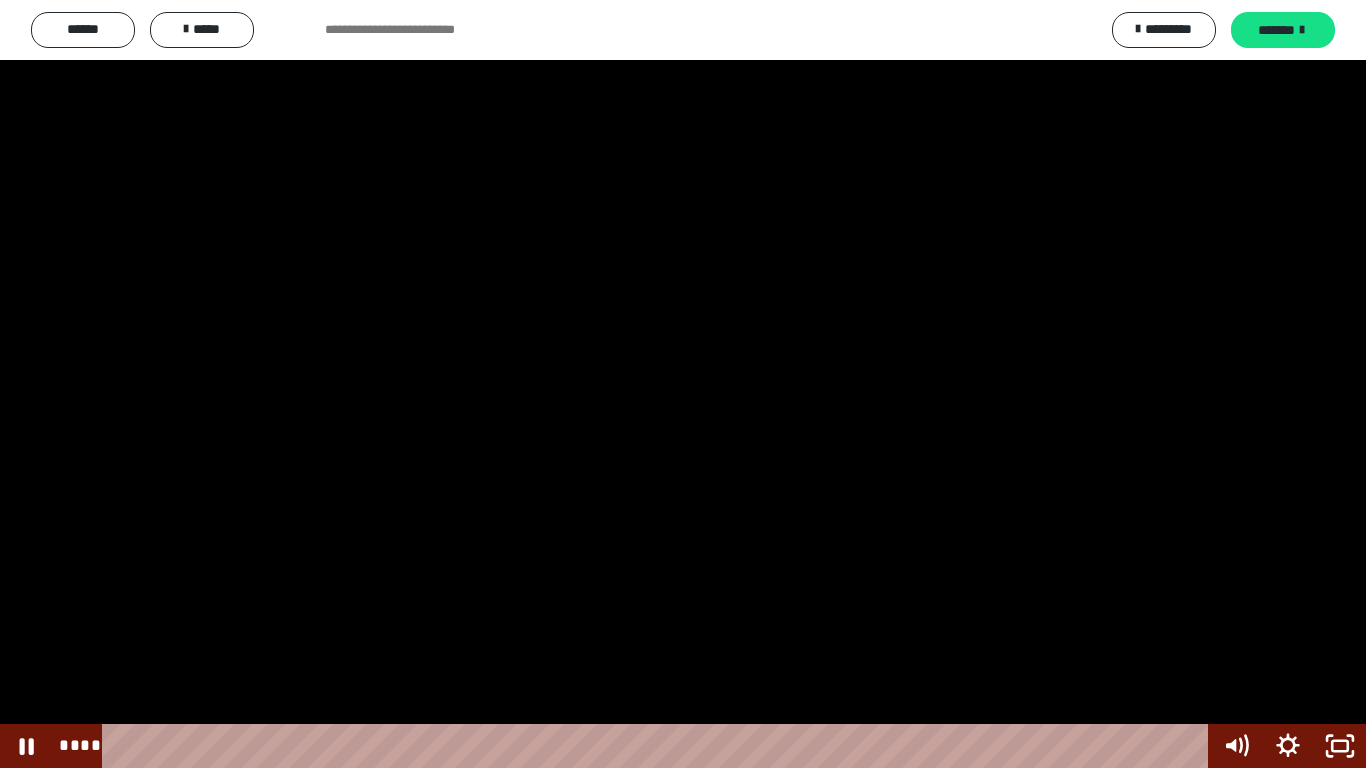 click on "****" at bounding box center (659, 746) 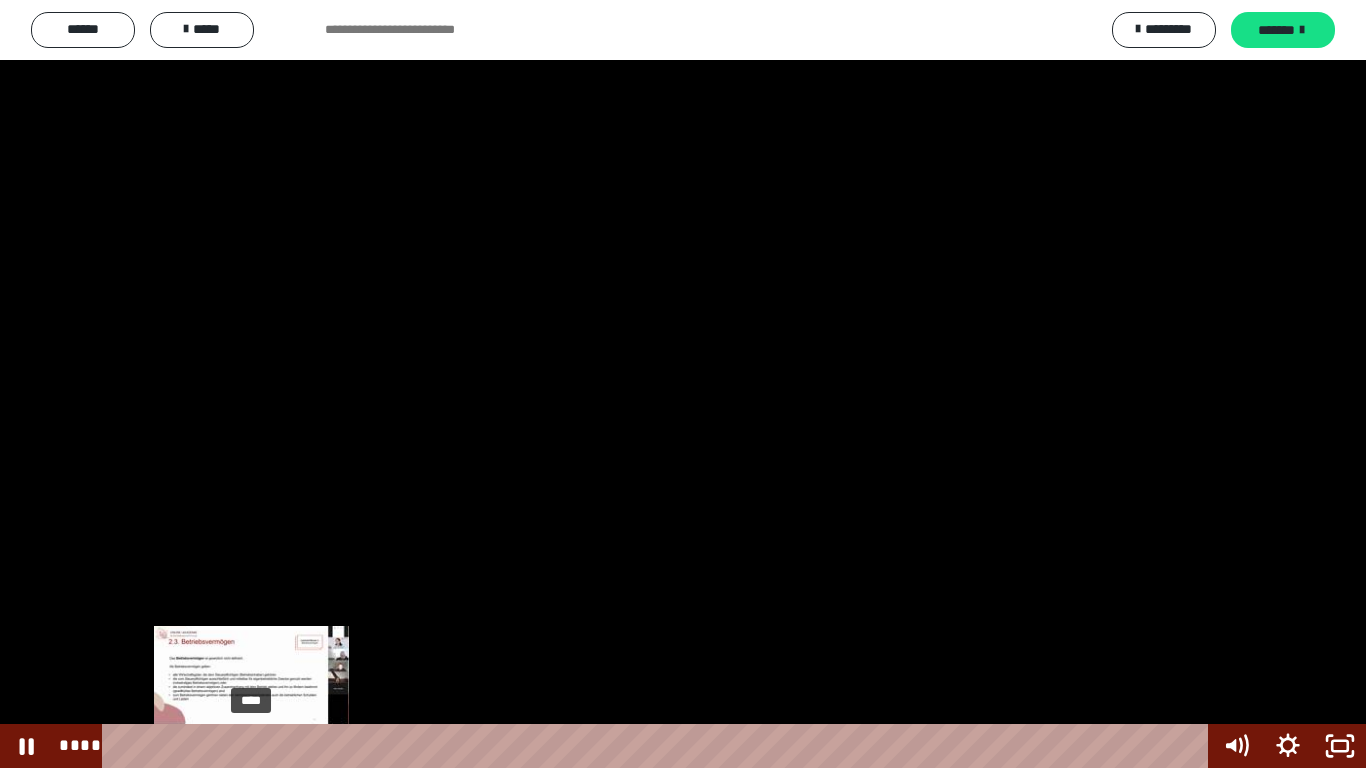 click on "****" at bounding box center (659, 746) 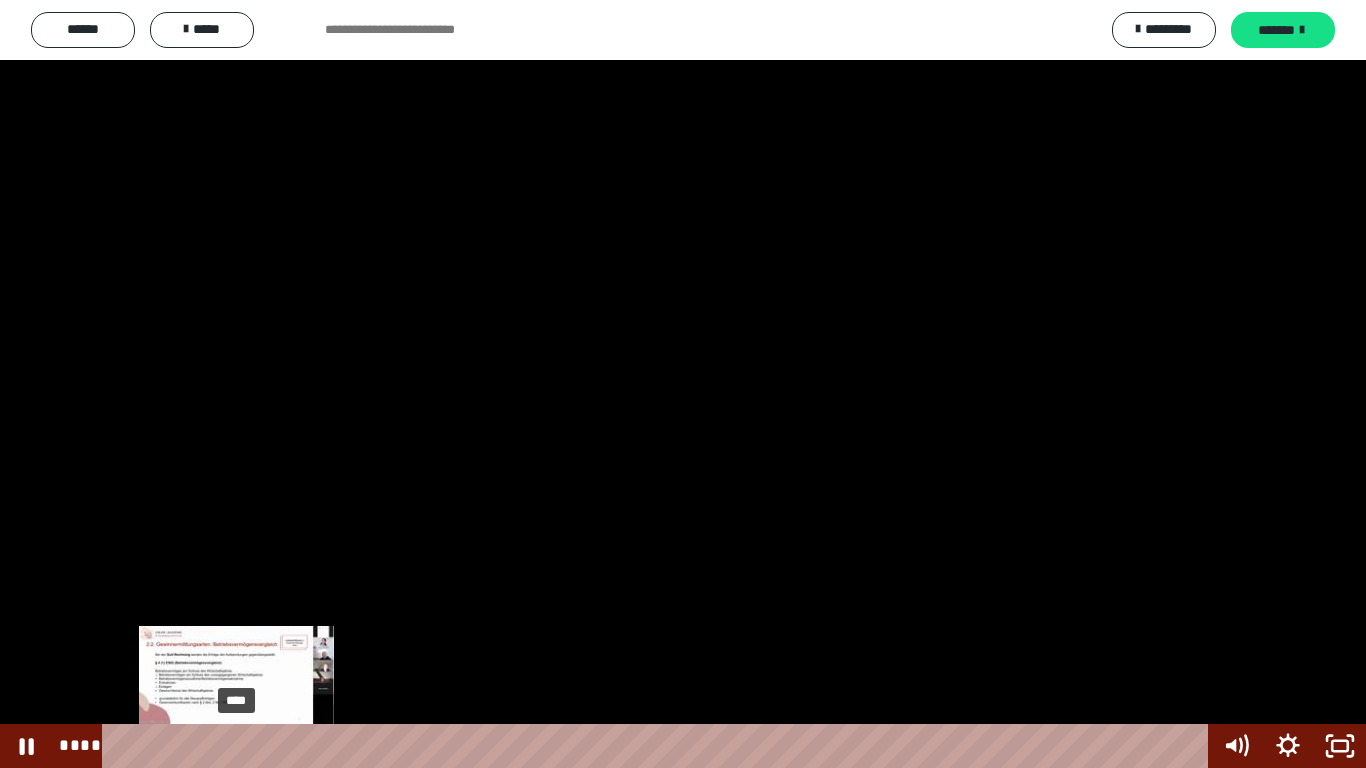 click on "****" at bounding box center (659, 746) 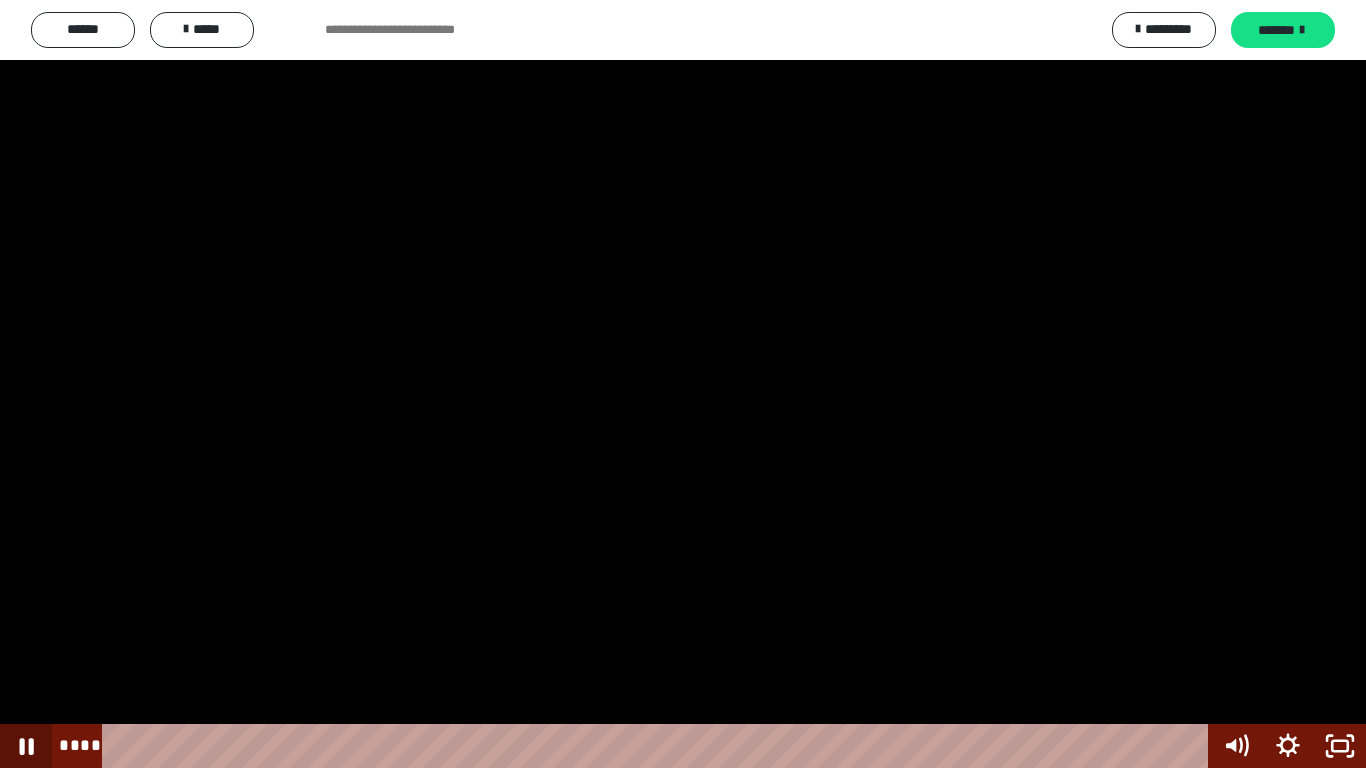 click 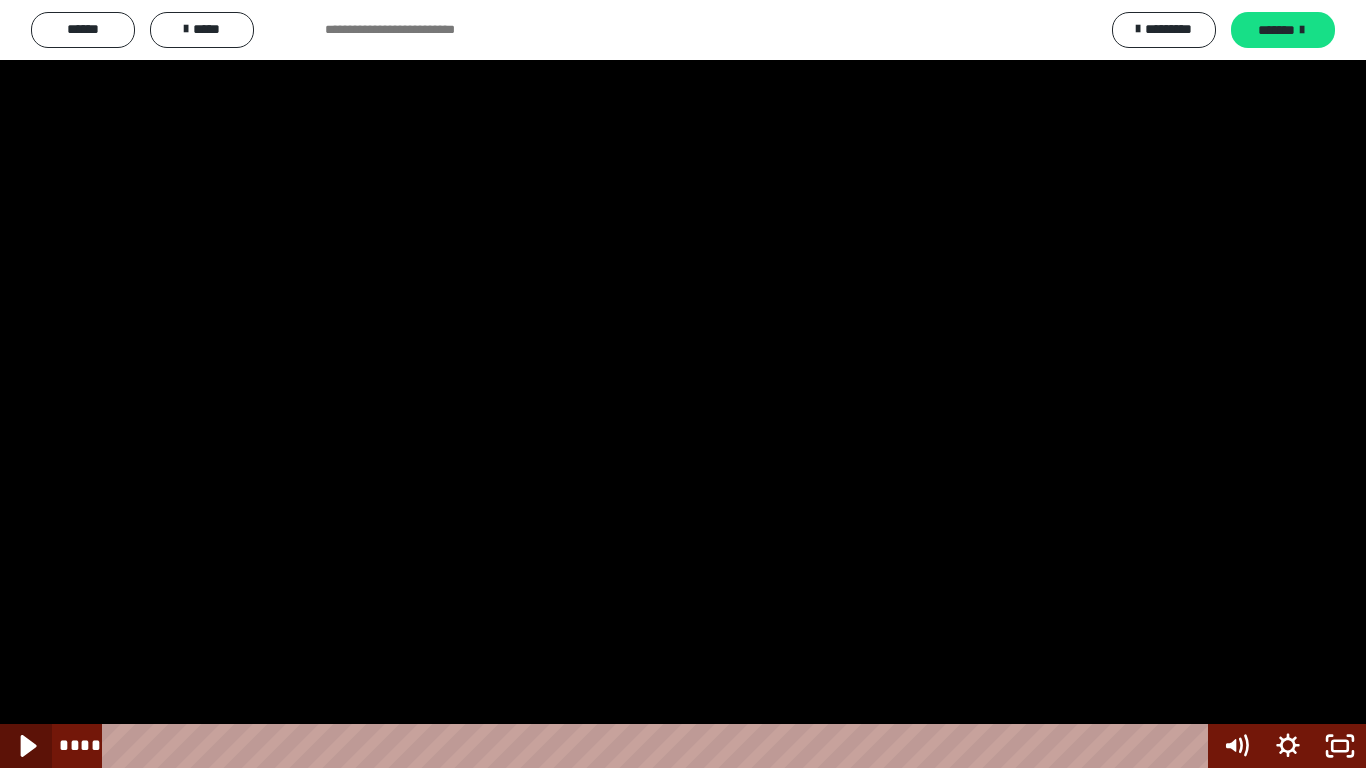 click 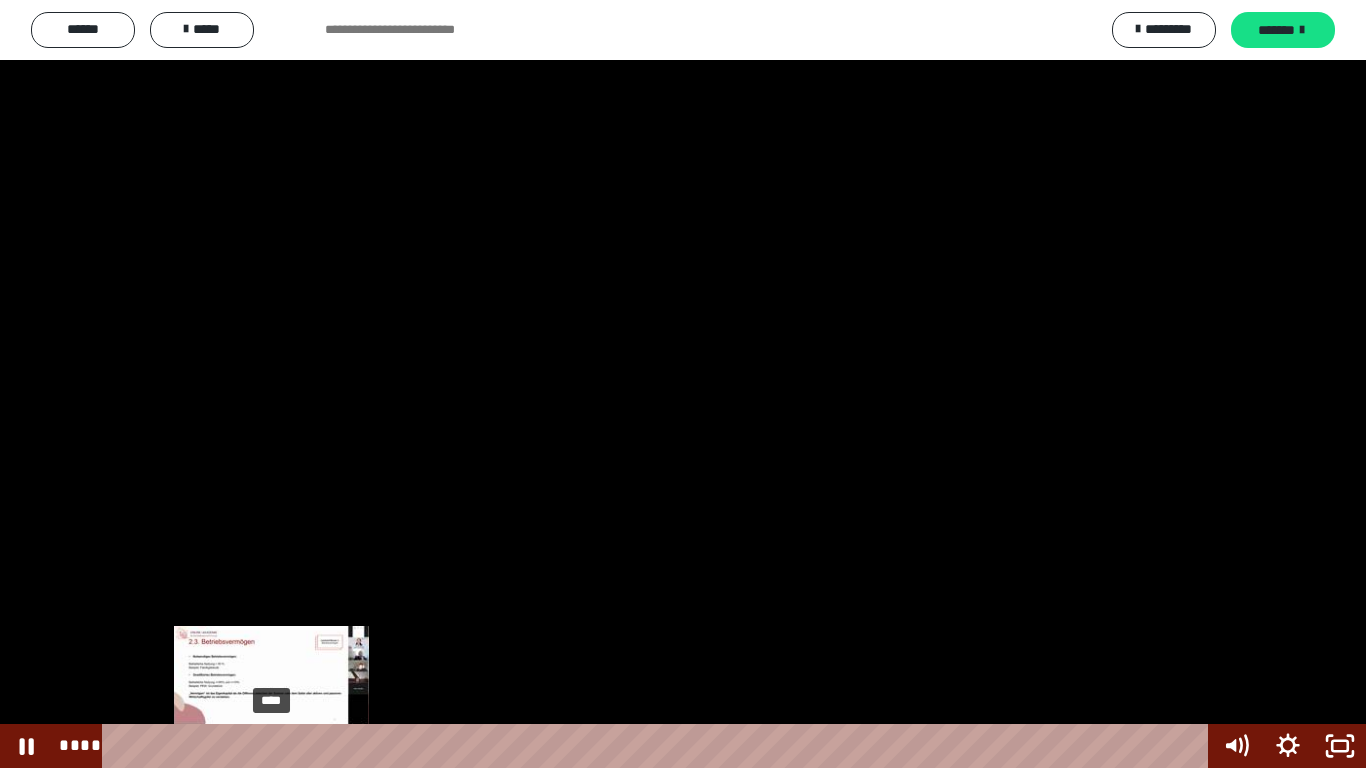 click on "****" at bounding box center (659, 746) 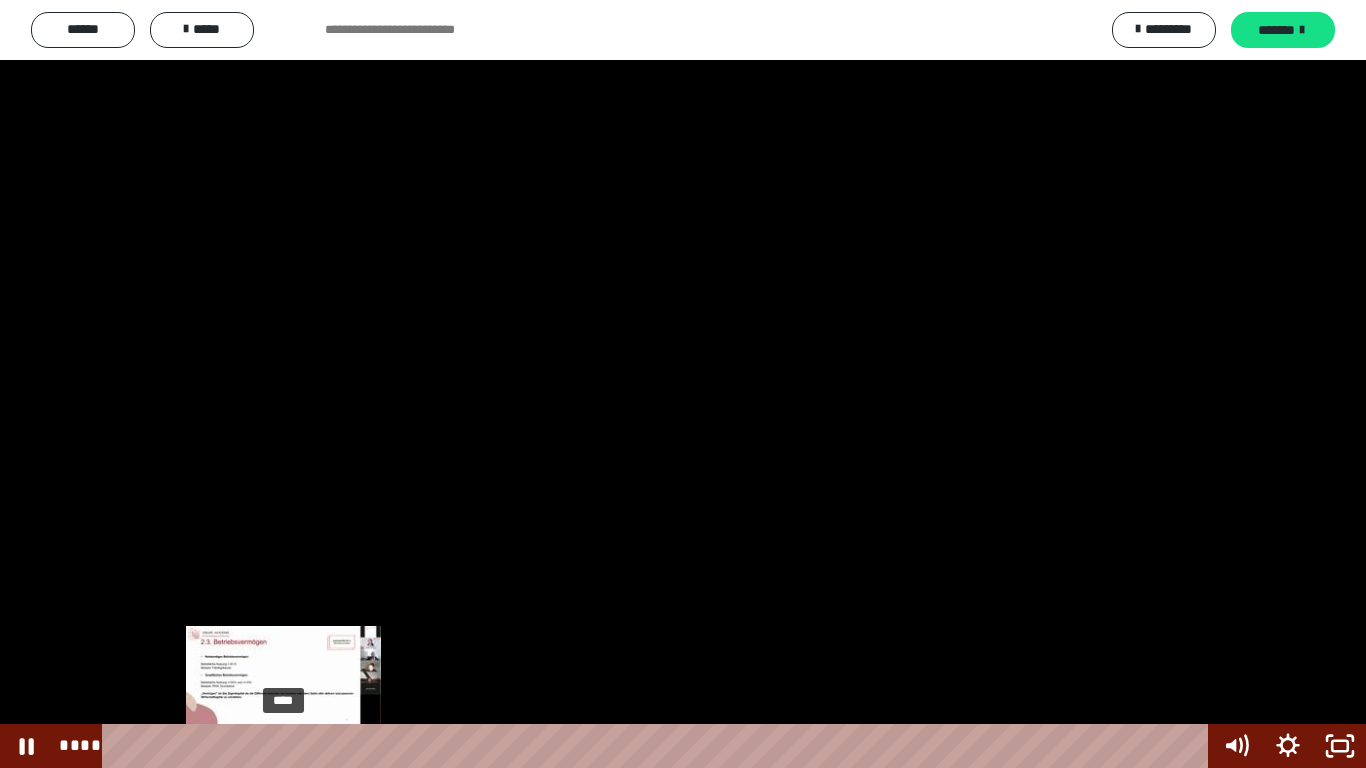click on "****" at bounding box center [659, 746] 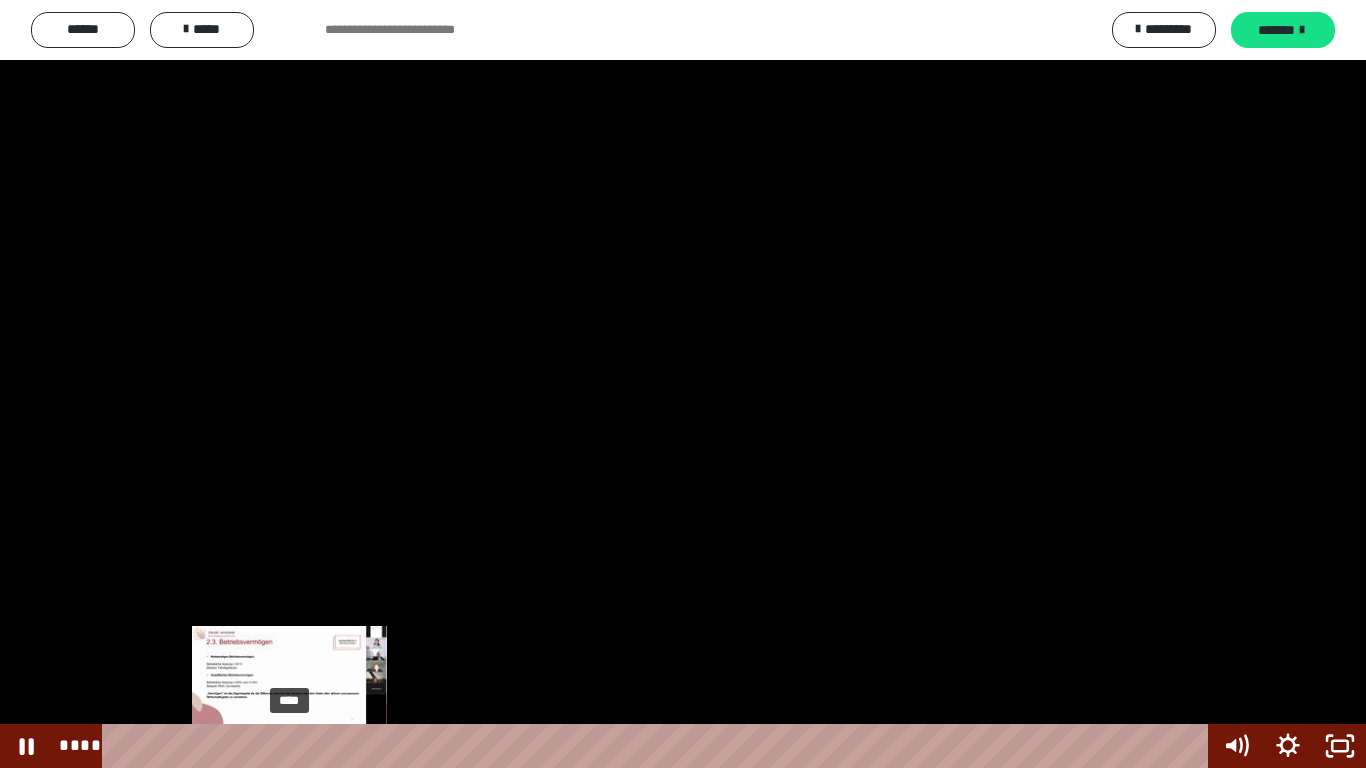 click at bounding box center [284, 746] 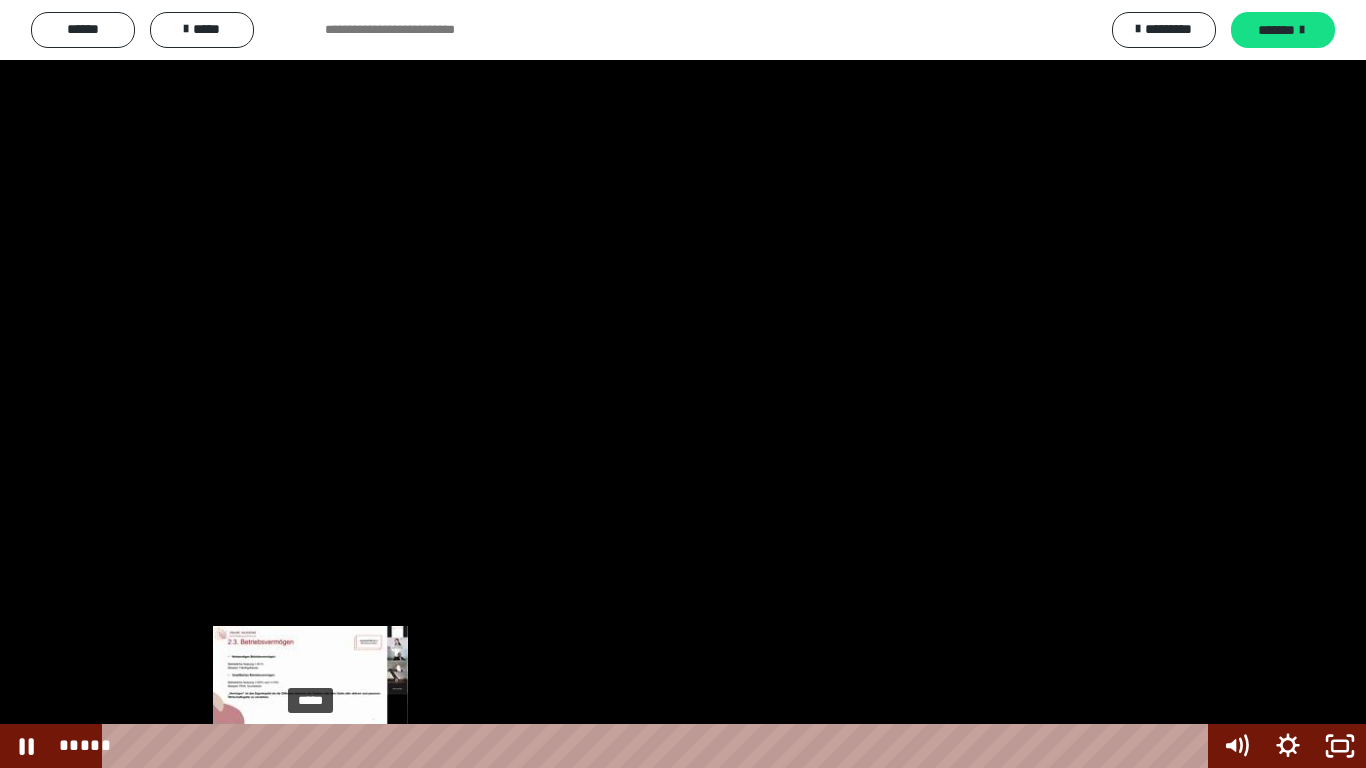 click on "*****" at bounding box center (659, 746) 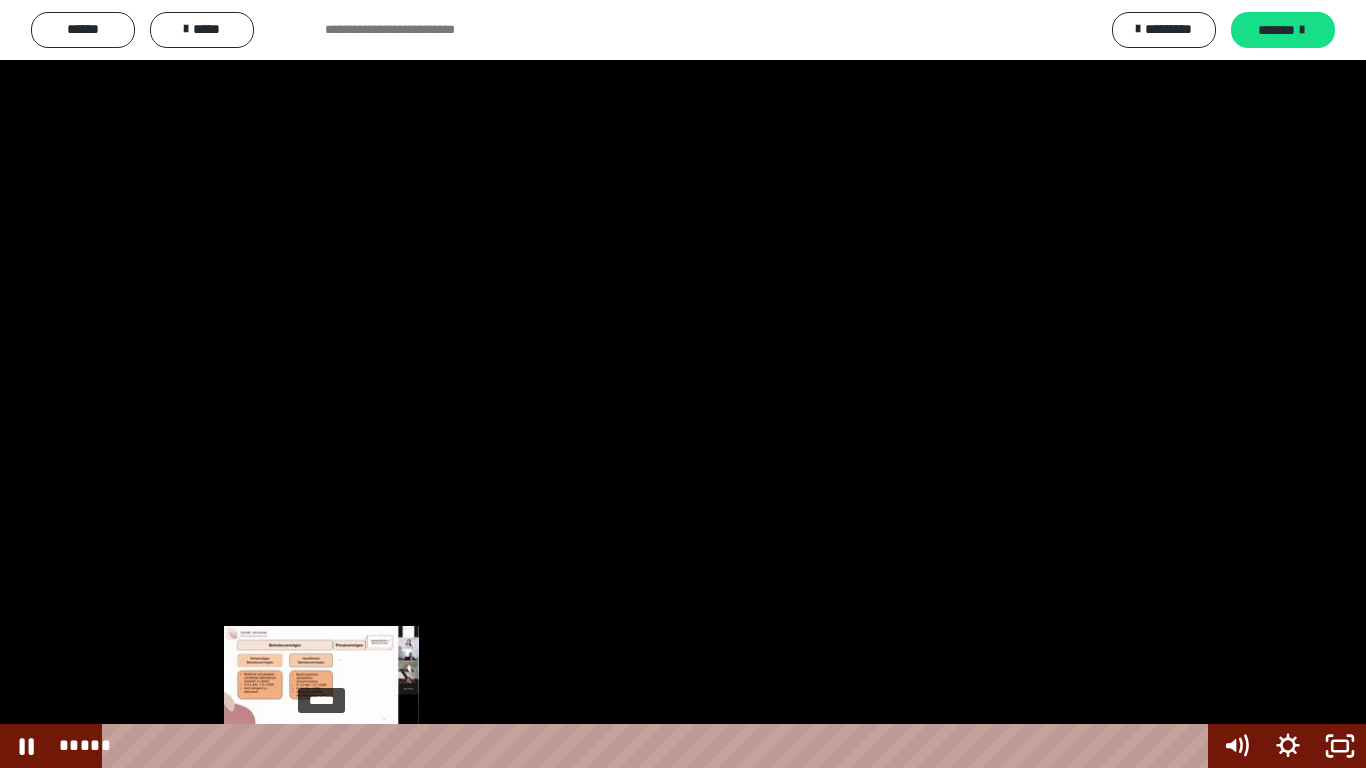 click at bounding box center [317, 746] 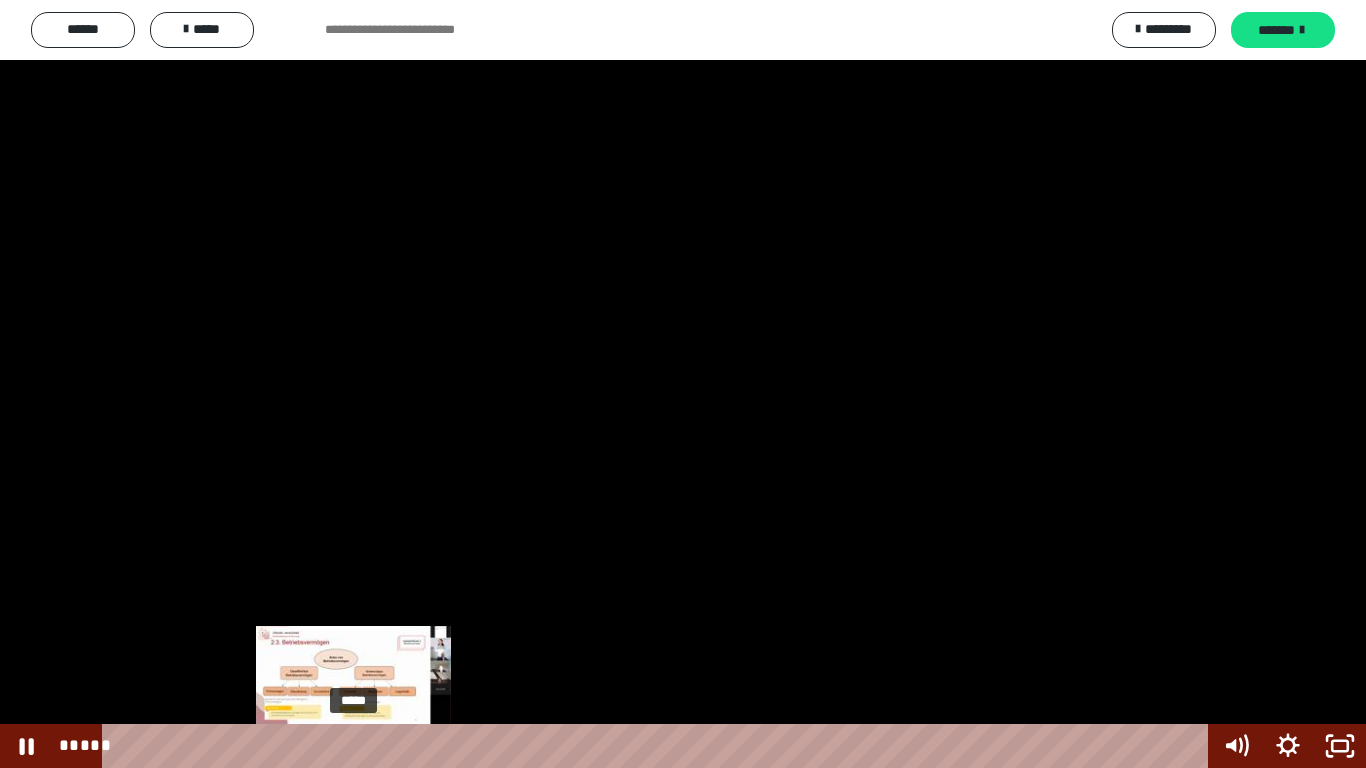 click on "*****" at bounding box center (659, 746) 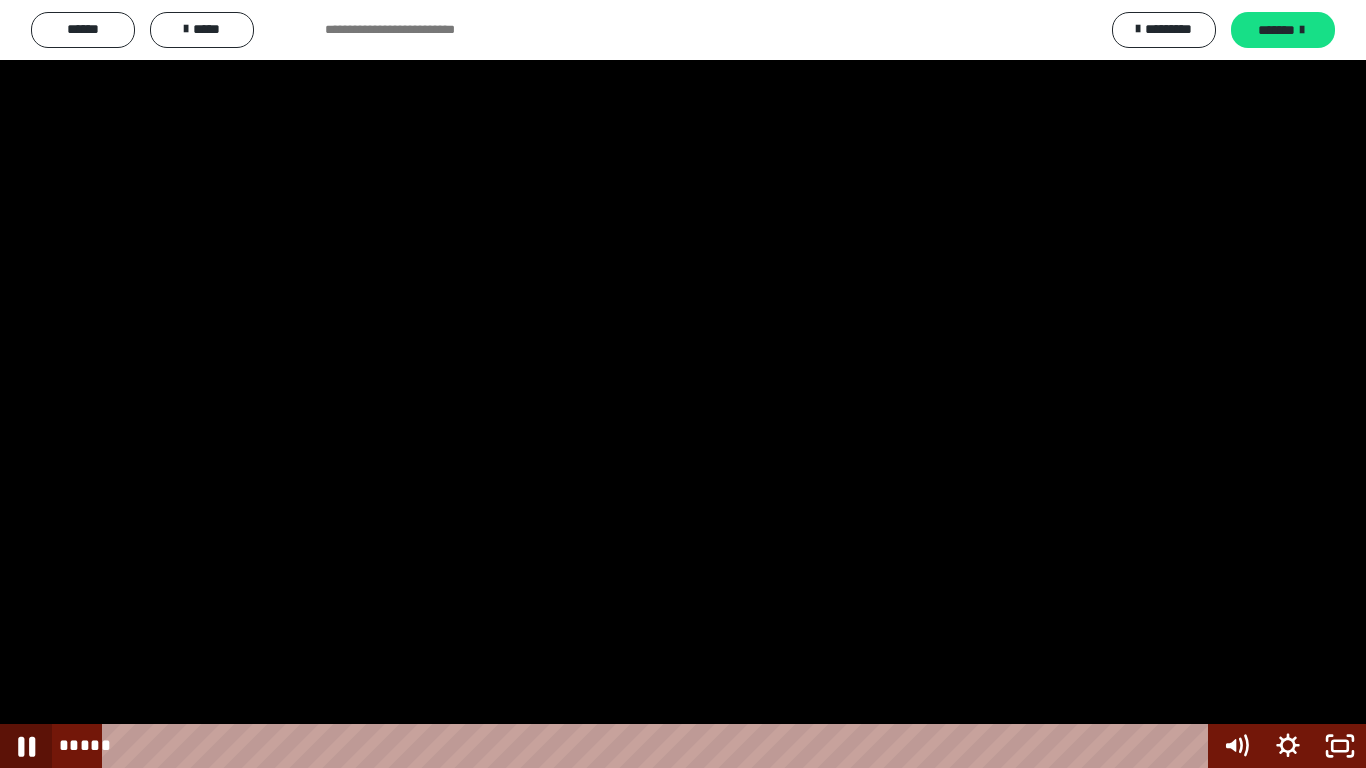 click 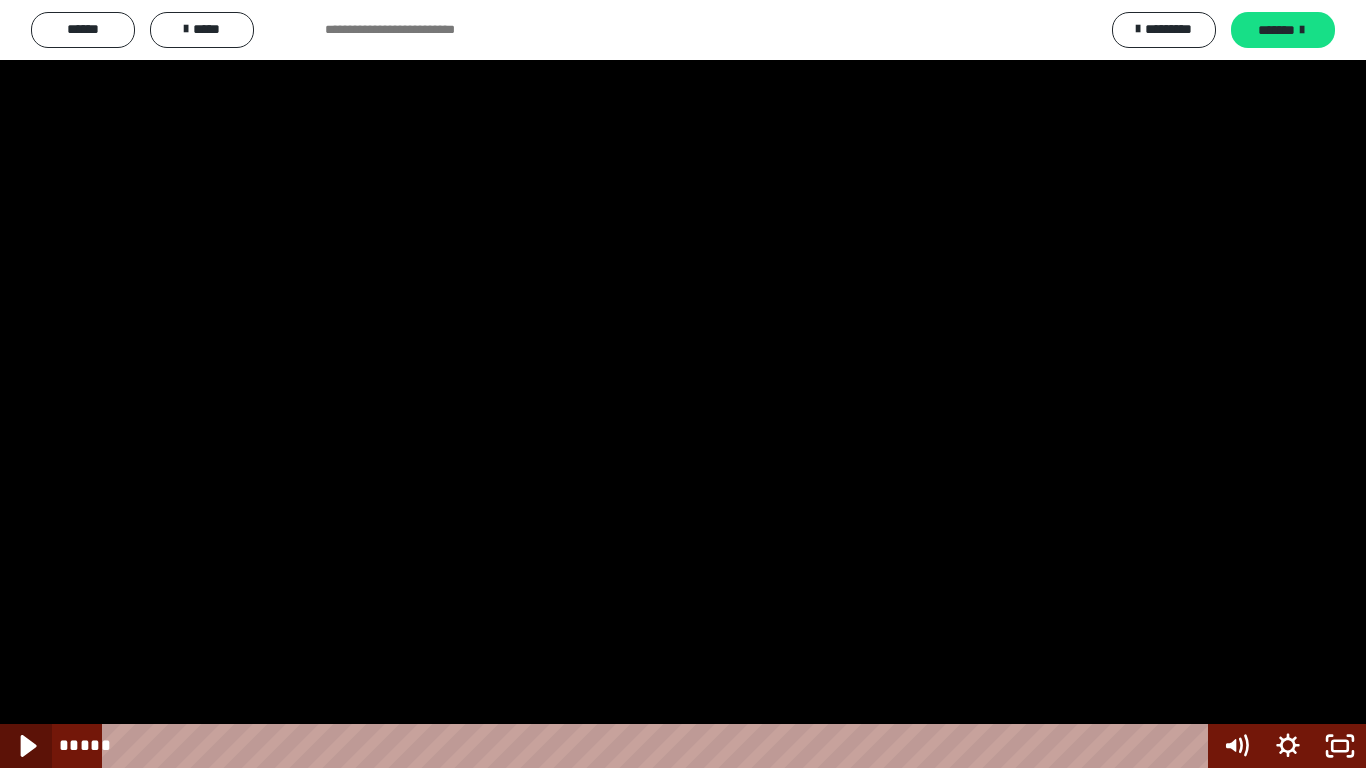 click 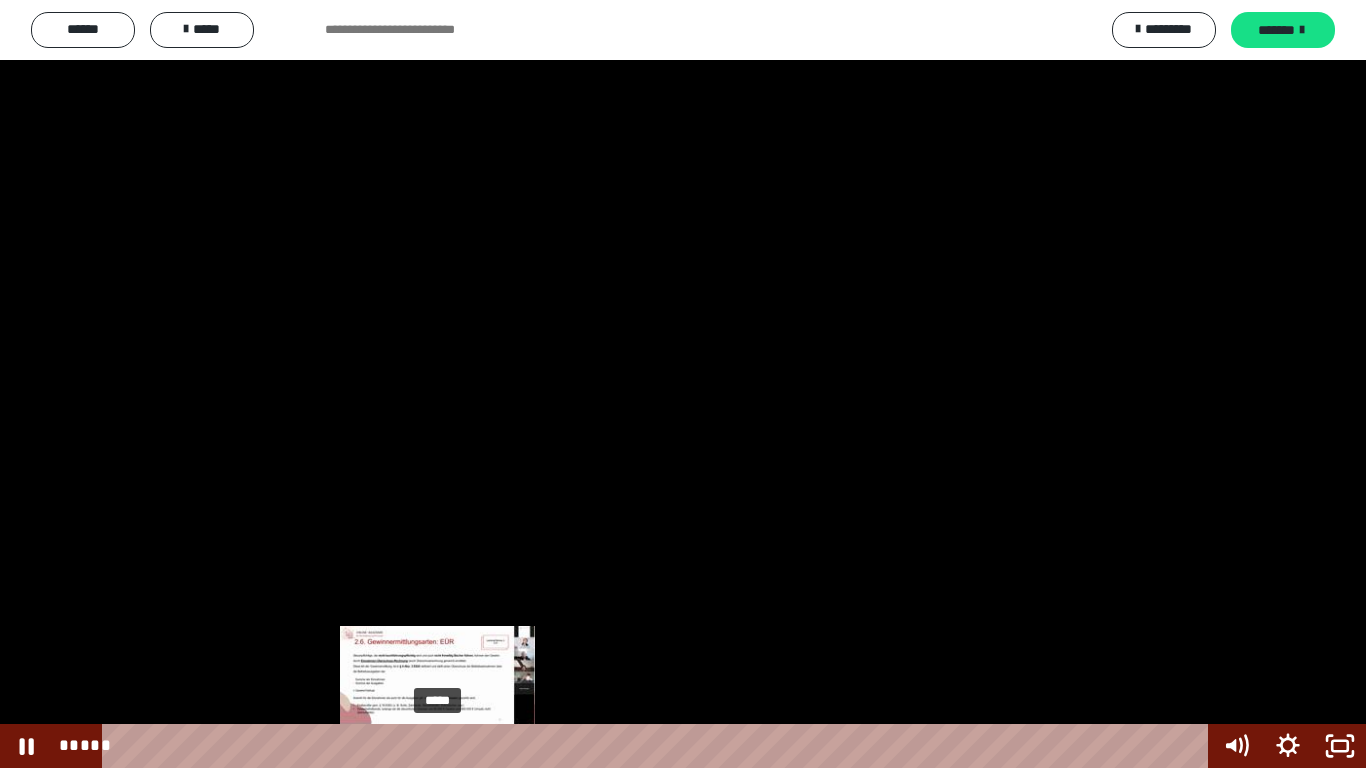 click on "*****" at bounding box center (659, 746) 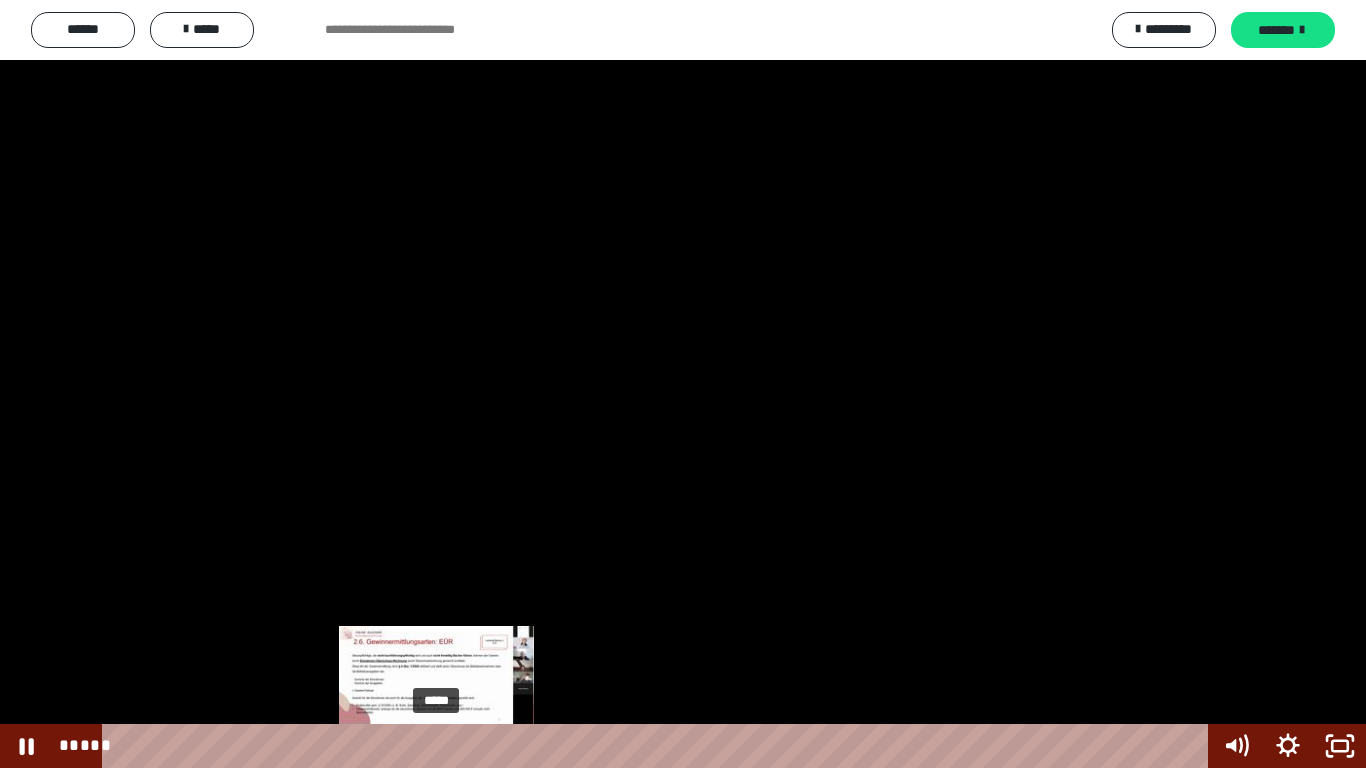 click on "*****" at bounding box center (659, 746) 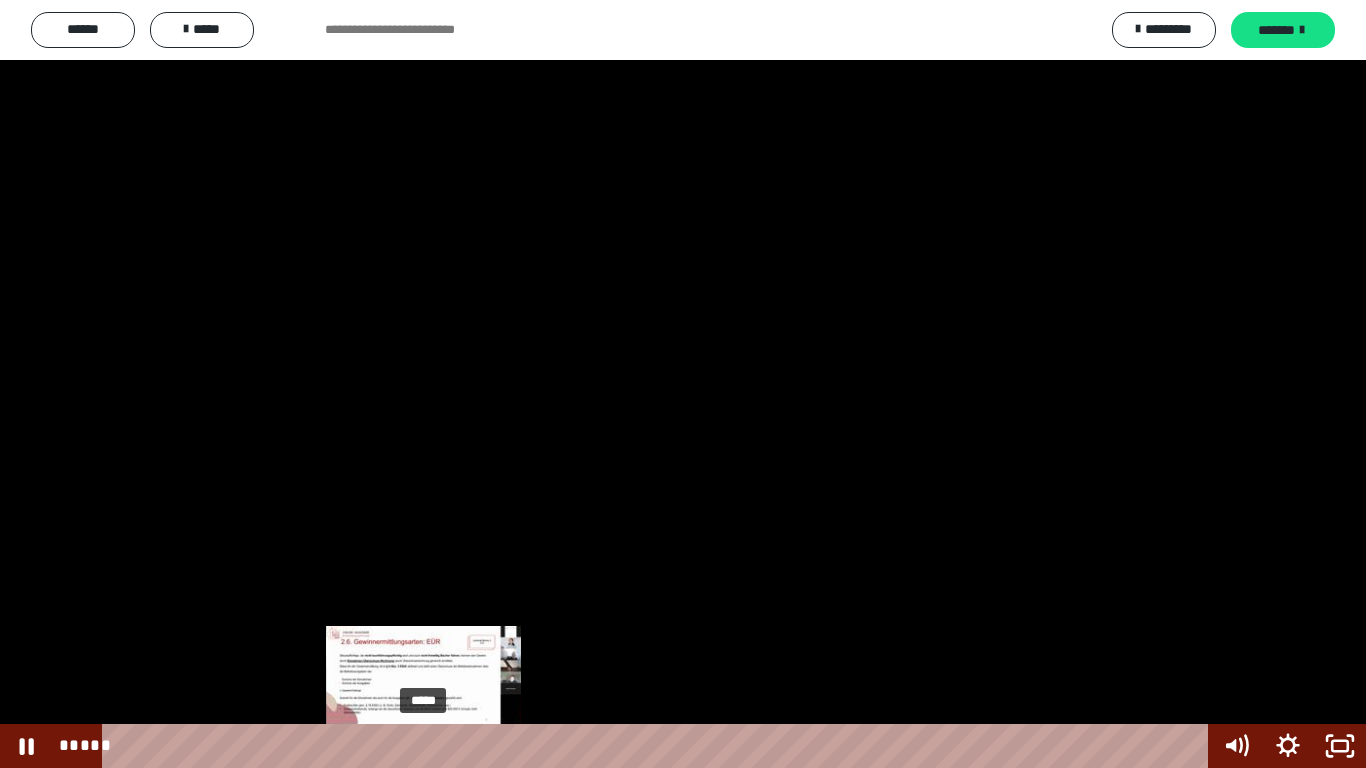 click on "*****" at bounding box center [659, 746] 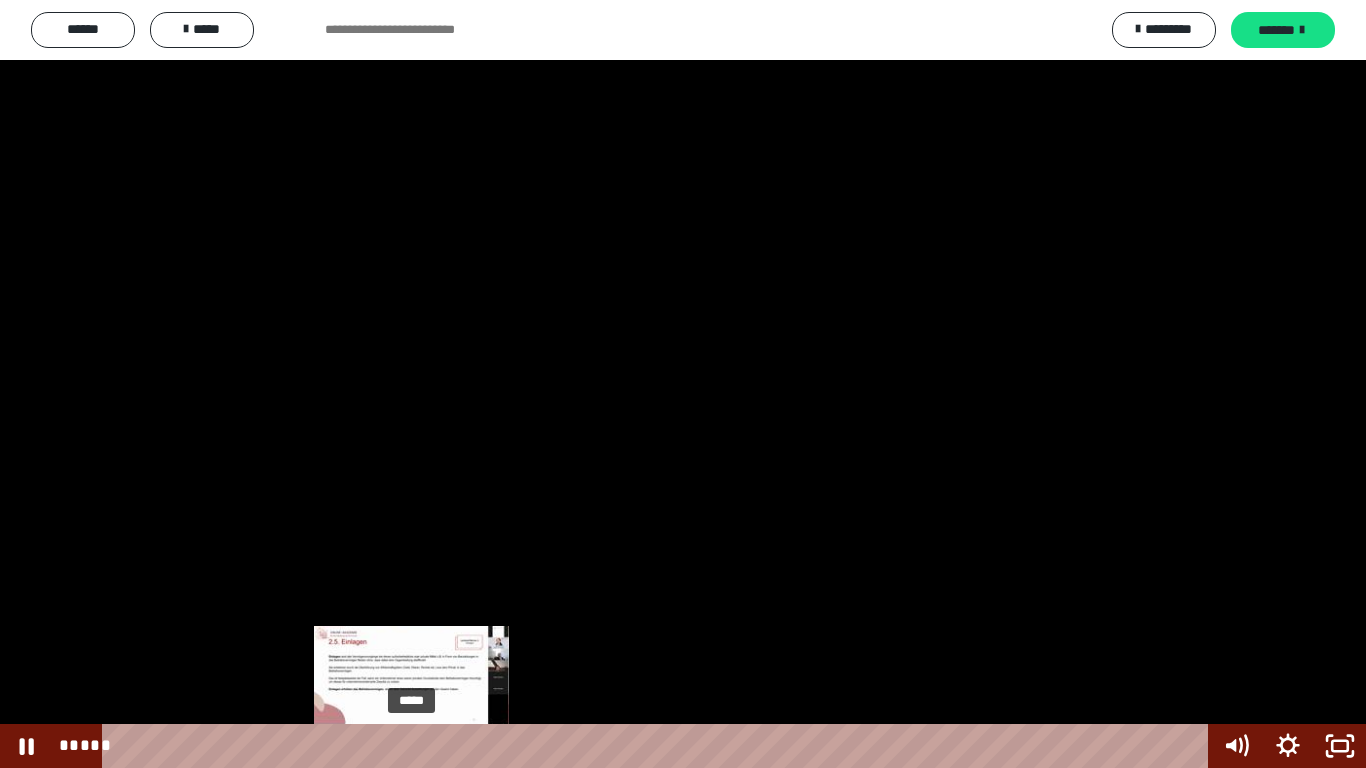 click on "*****" at bounding box center (659, 746) 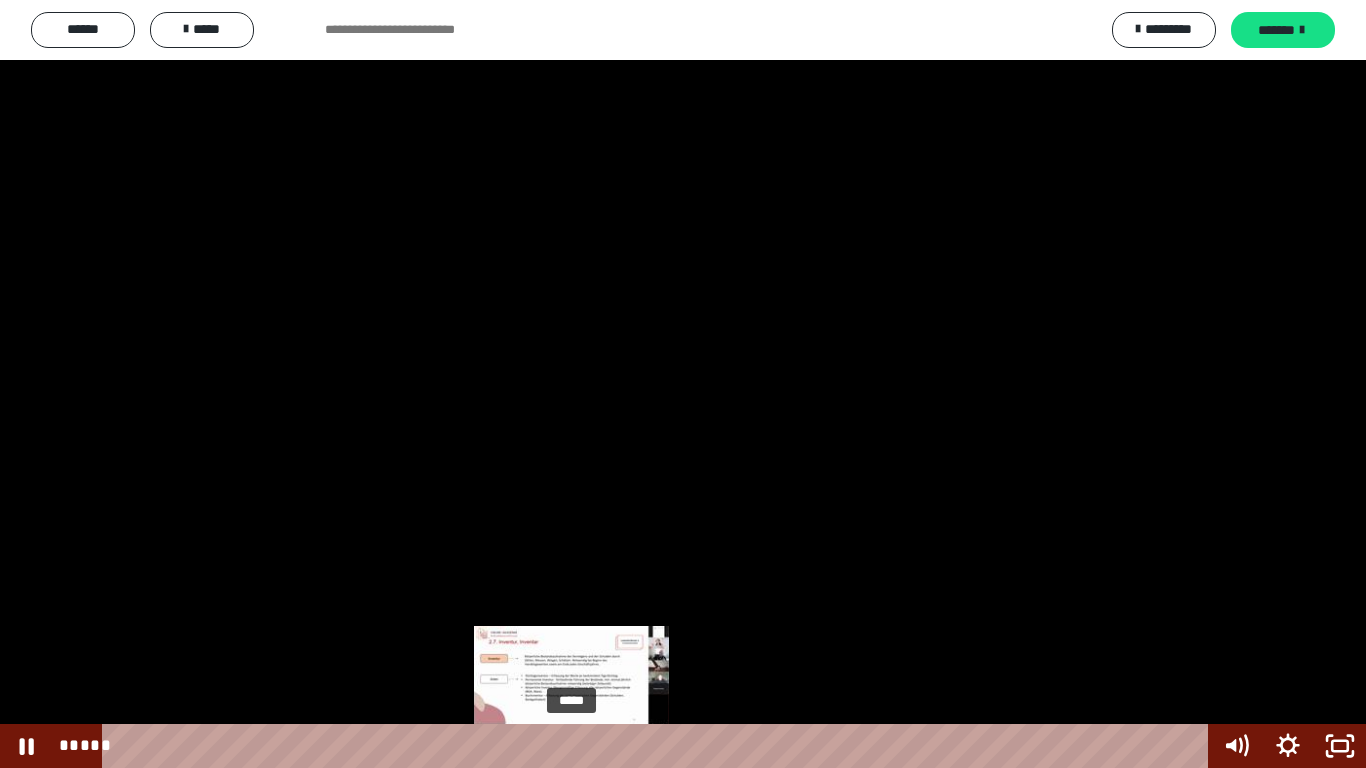 click on "*****" at bounding box center [659, 746] 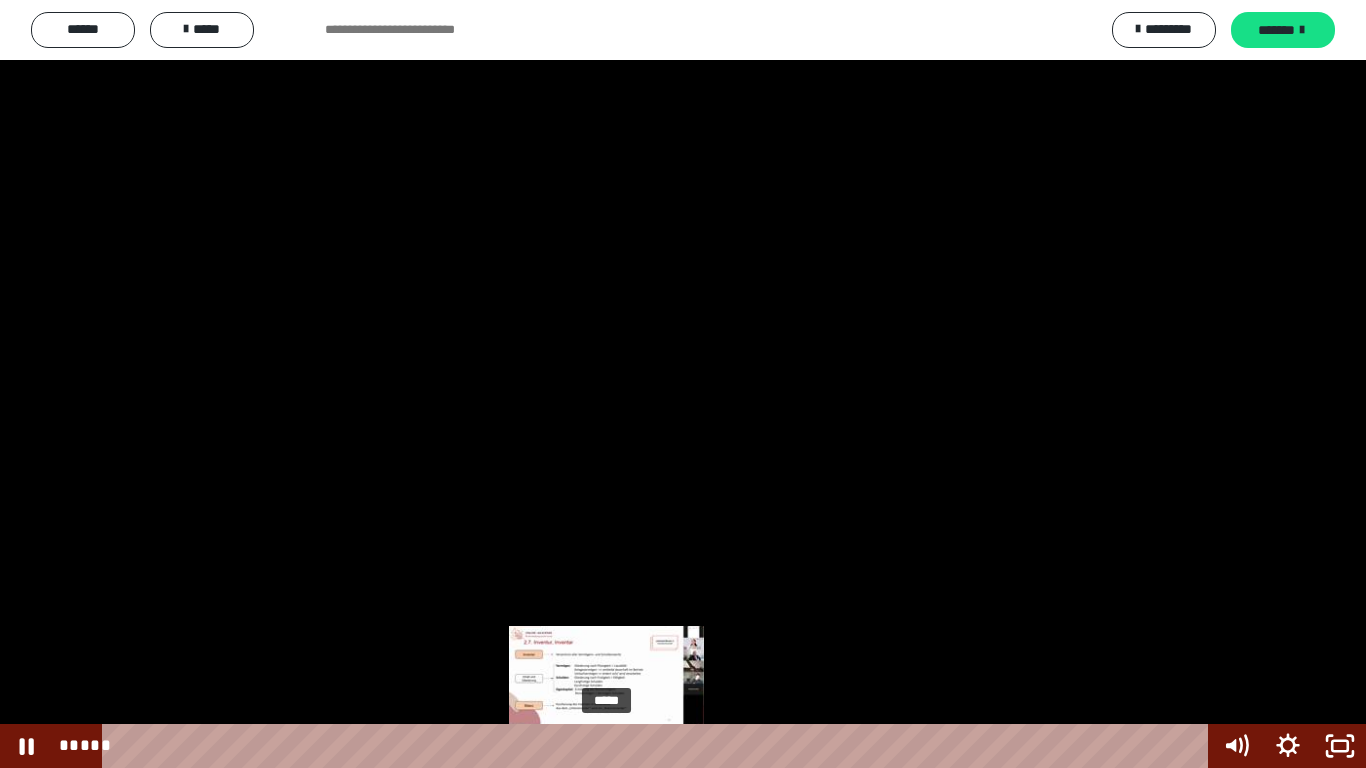 click on "*****" at bounding box center [659, 746] 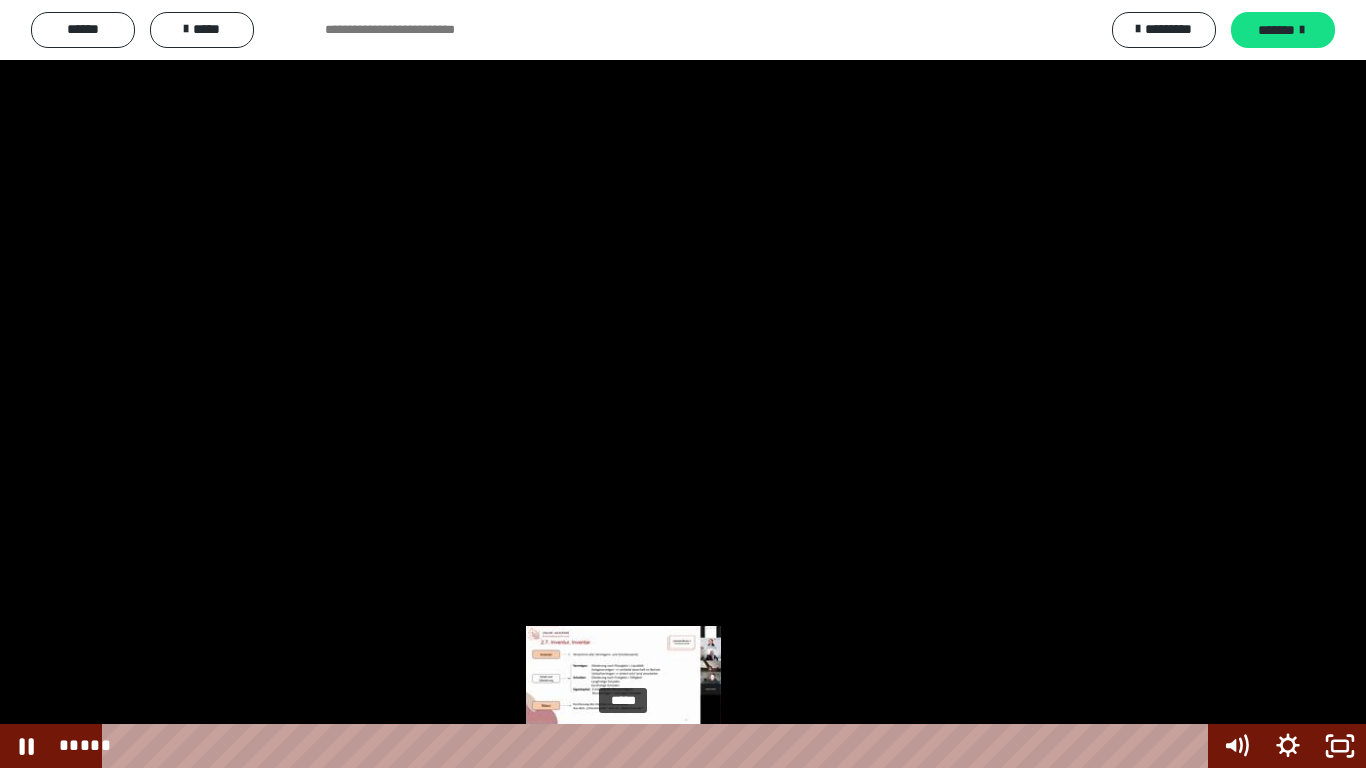 click on "*****" at bounding box center (659, 746) 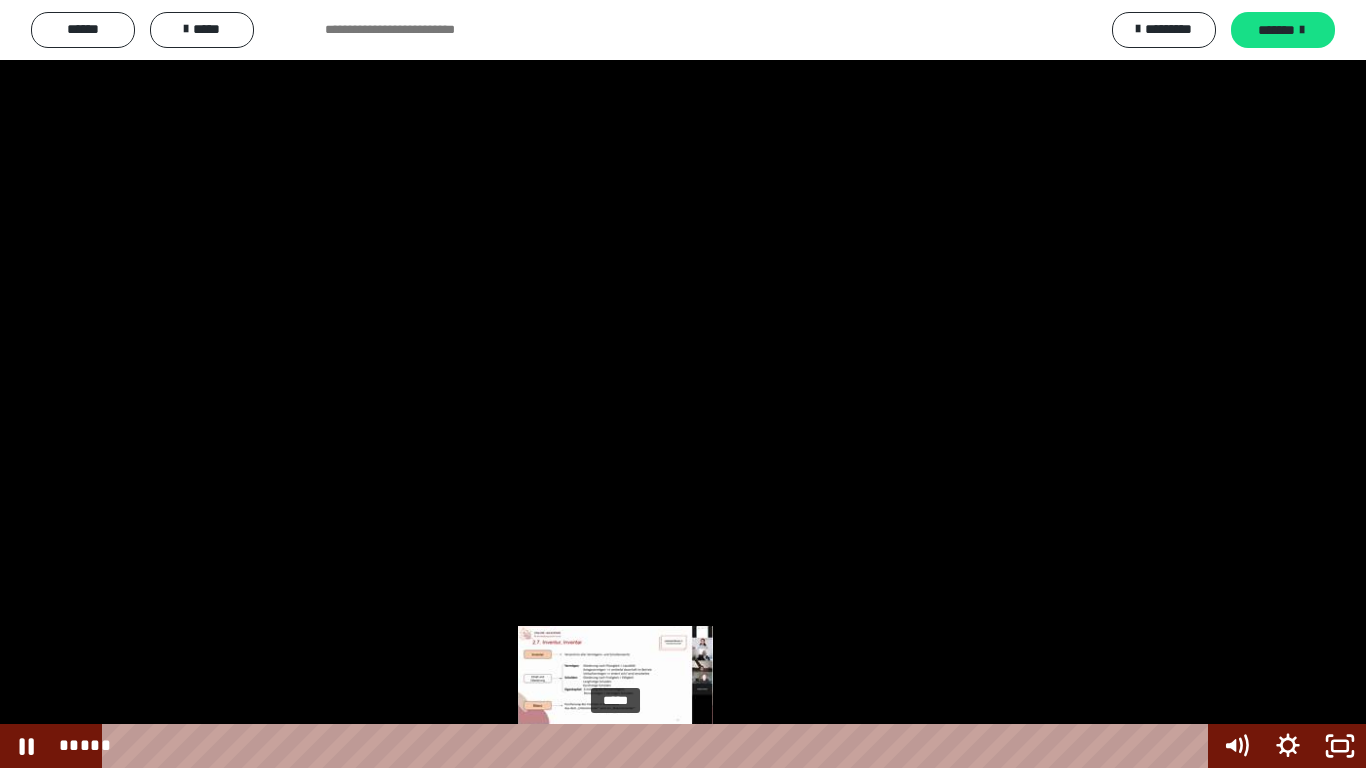 click on "*****" at bounding box center (659, 746) 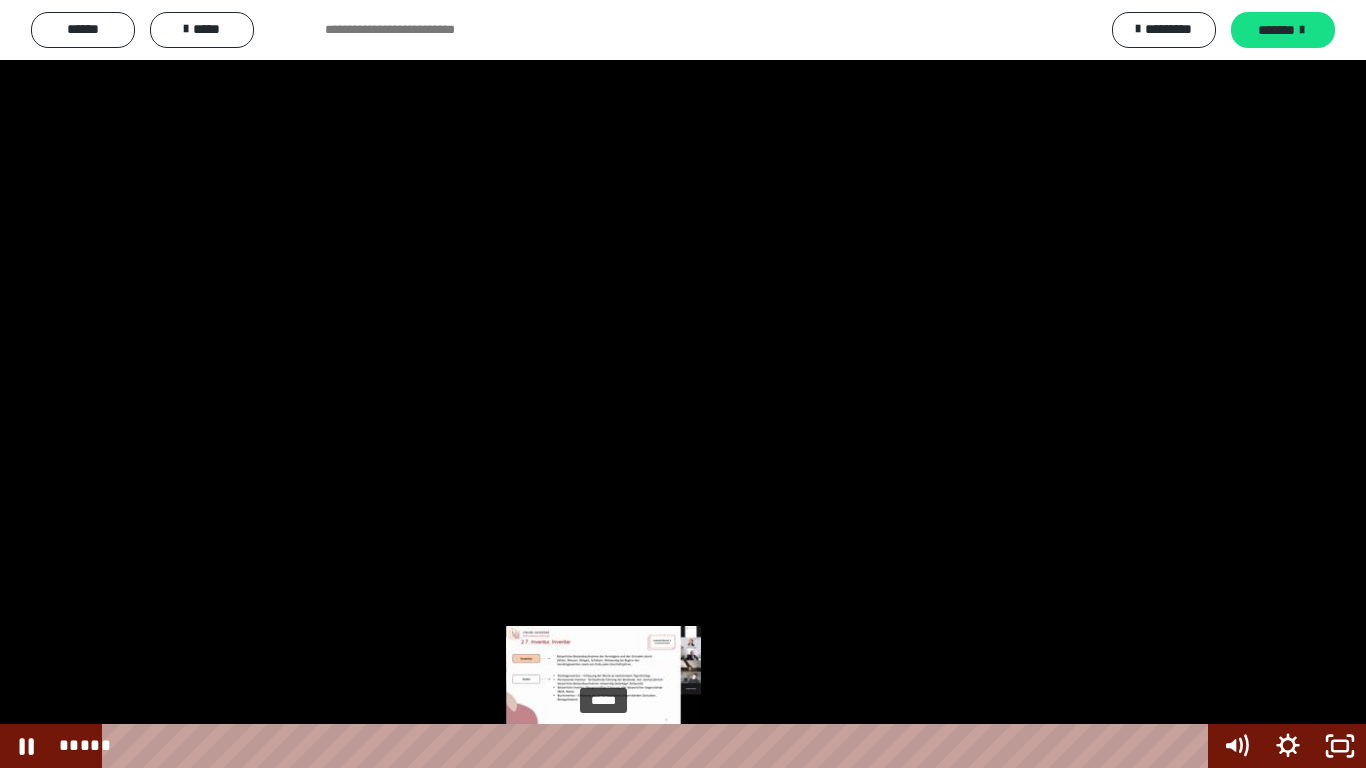 click on "*****" at bounding box center [659, 746] 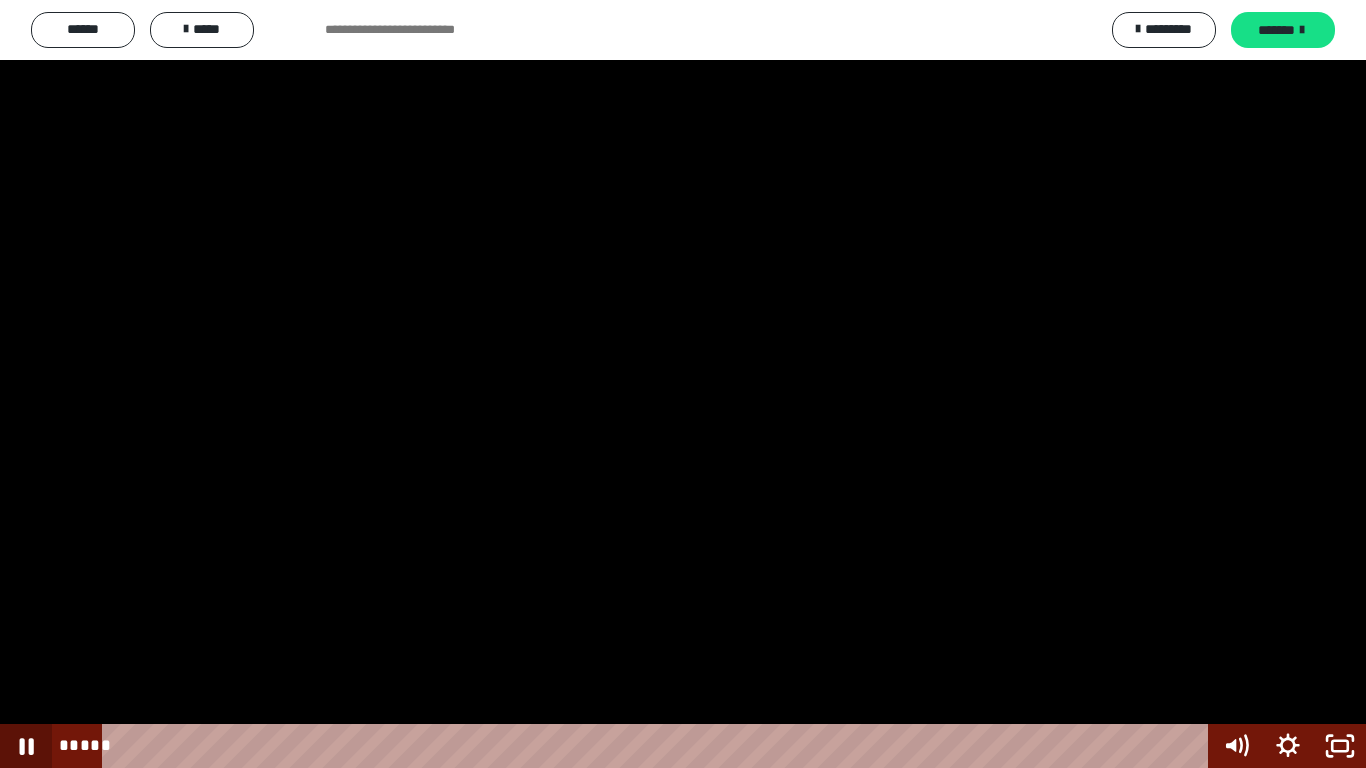 click 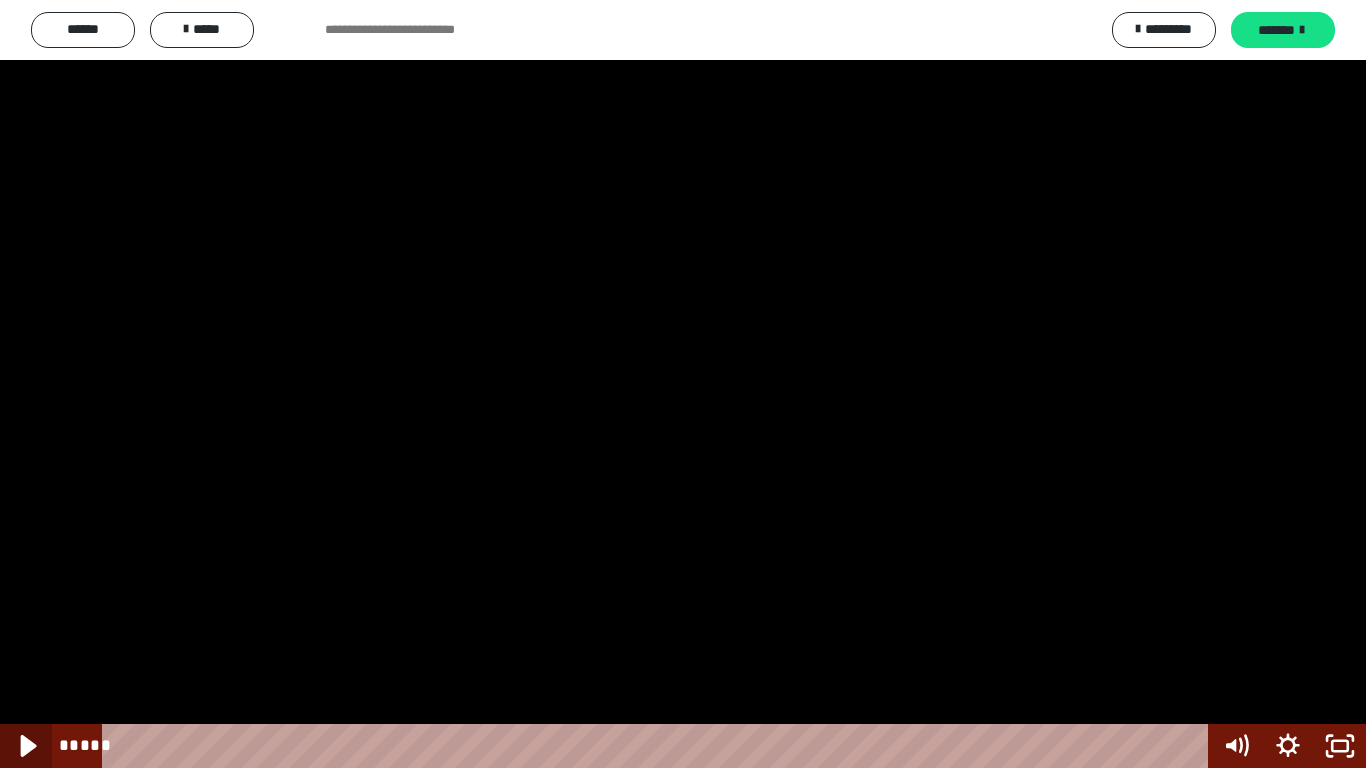click 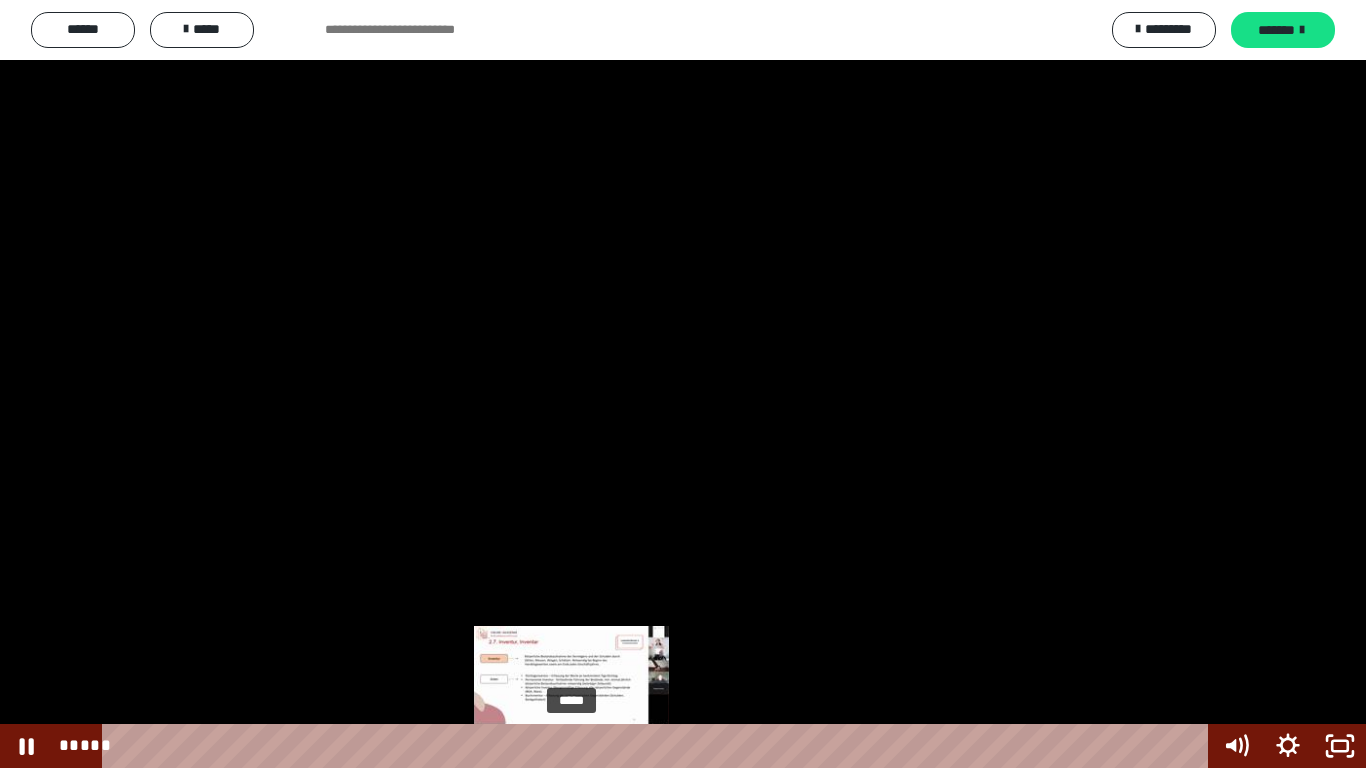 click on "*****" at bounding box center (659, 746) 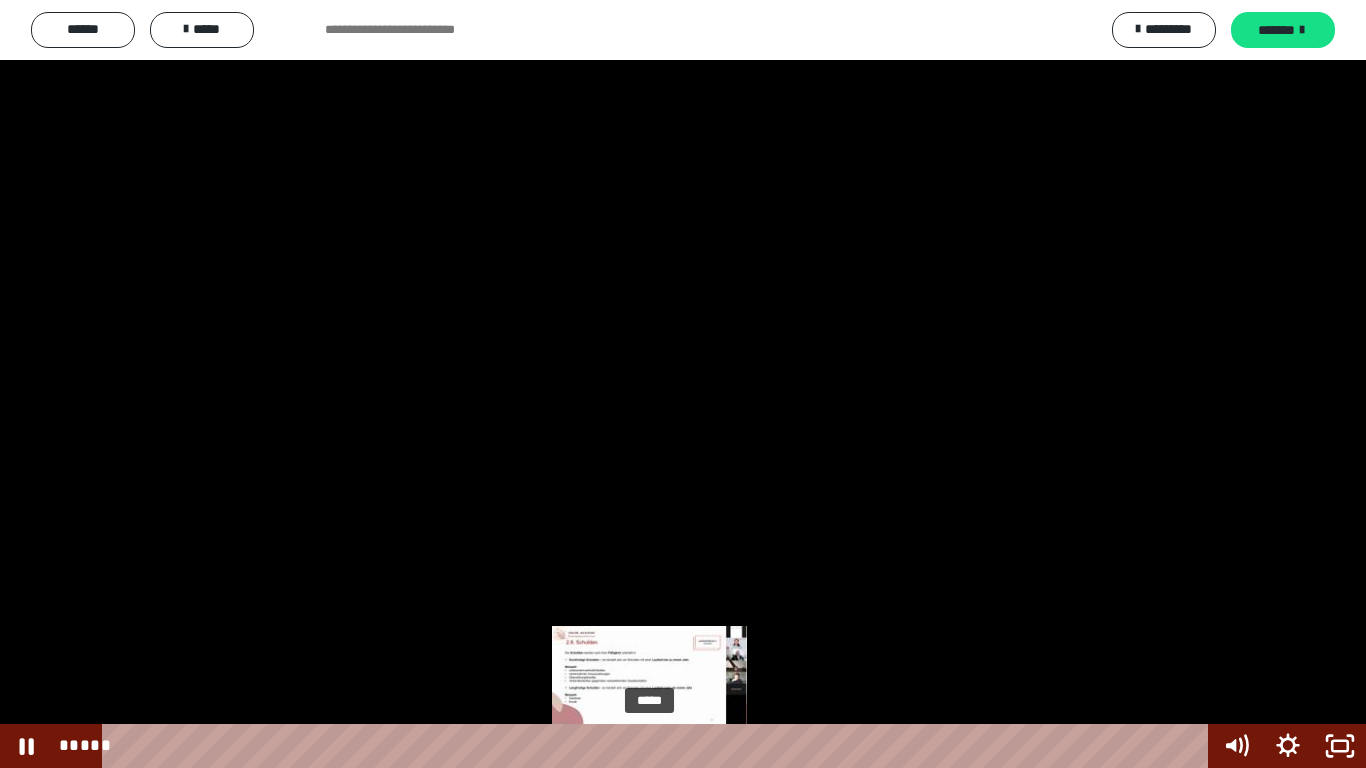 click on "*****" at bounding box center (659, 746) 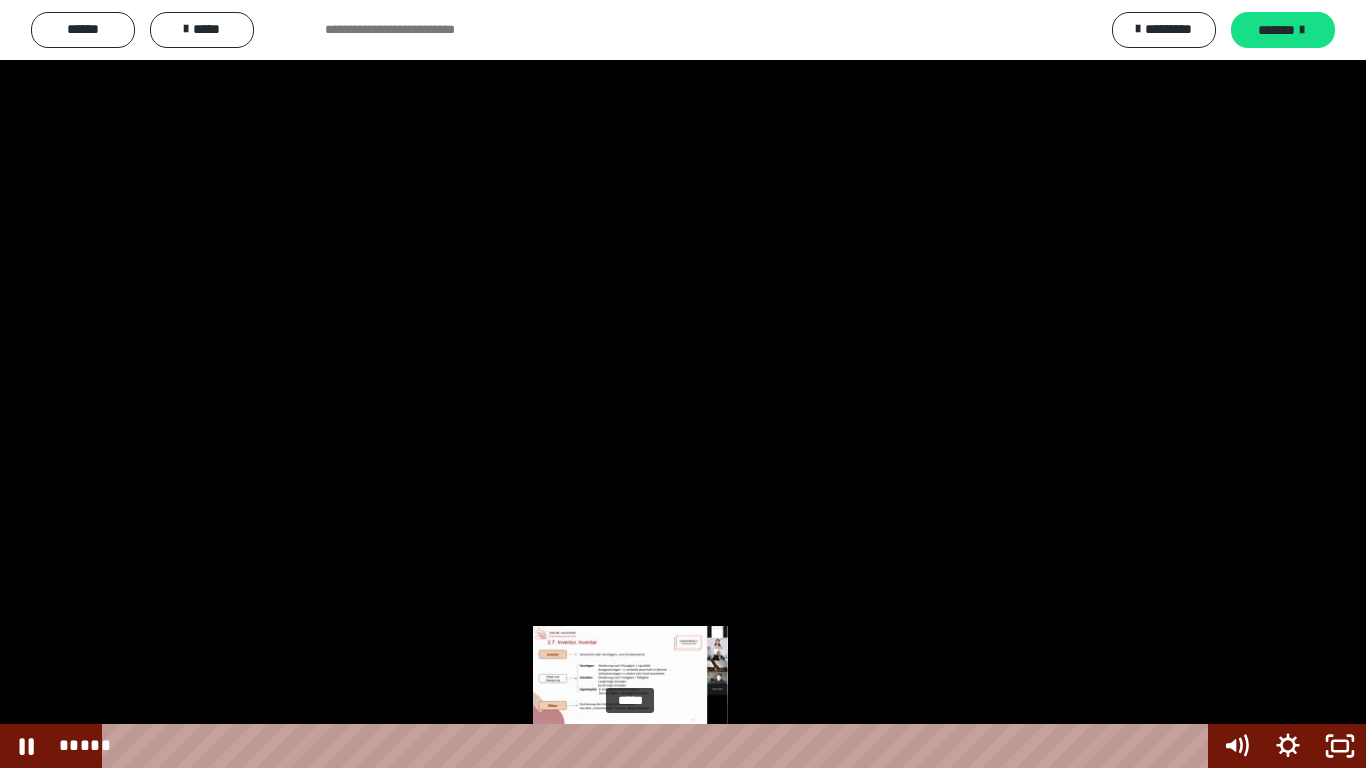 click on "*****" at bounding box center (659, 746) 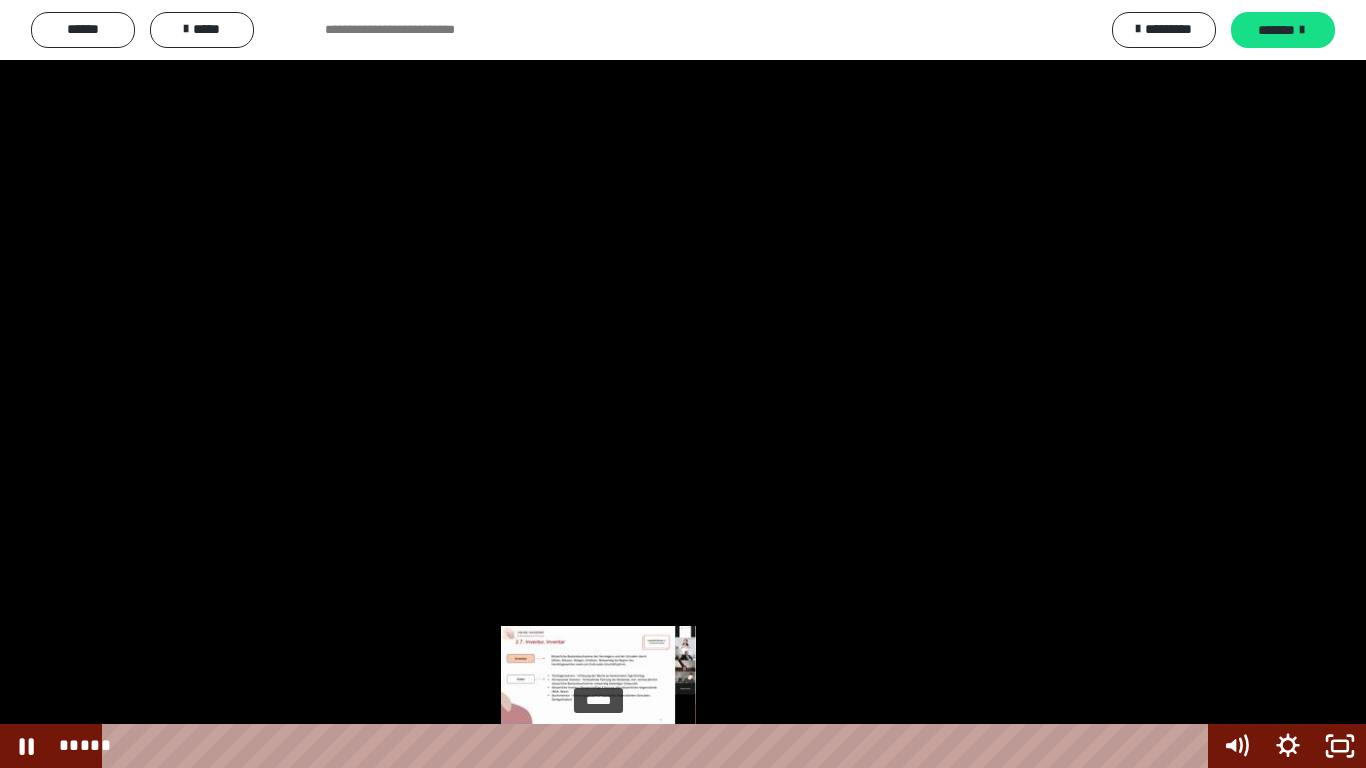 click on "*****" at bounding box center (659, 746) 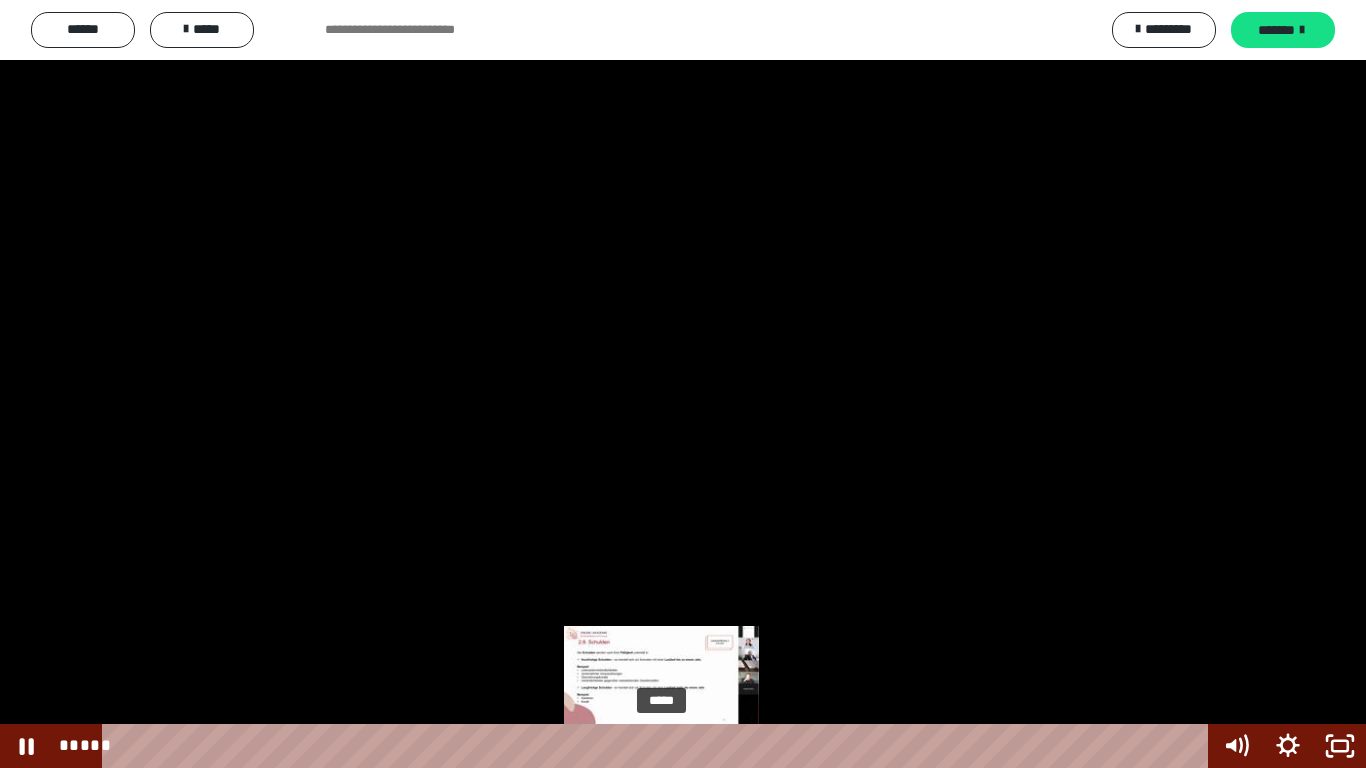 click on "*****" at bounding box center (659, 746) 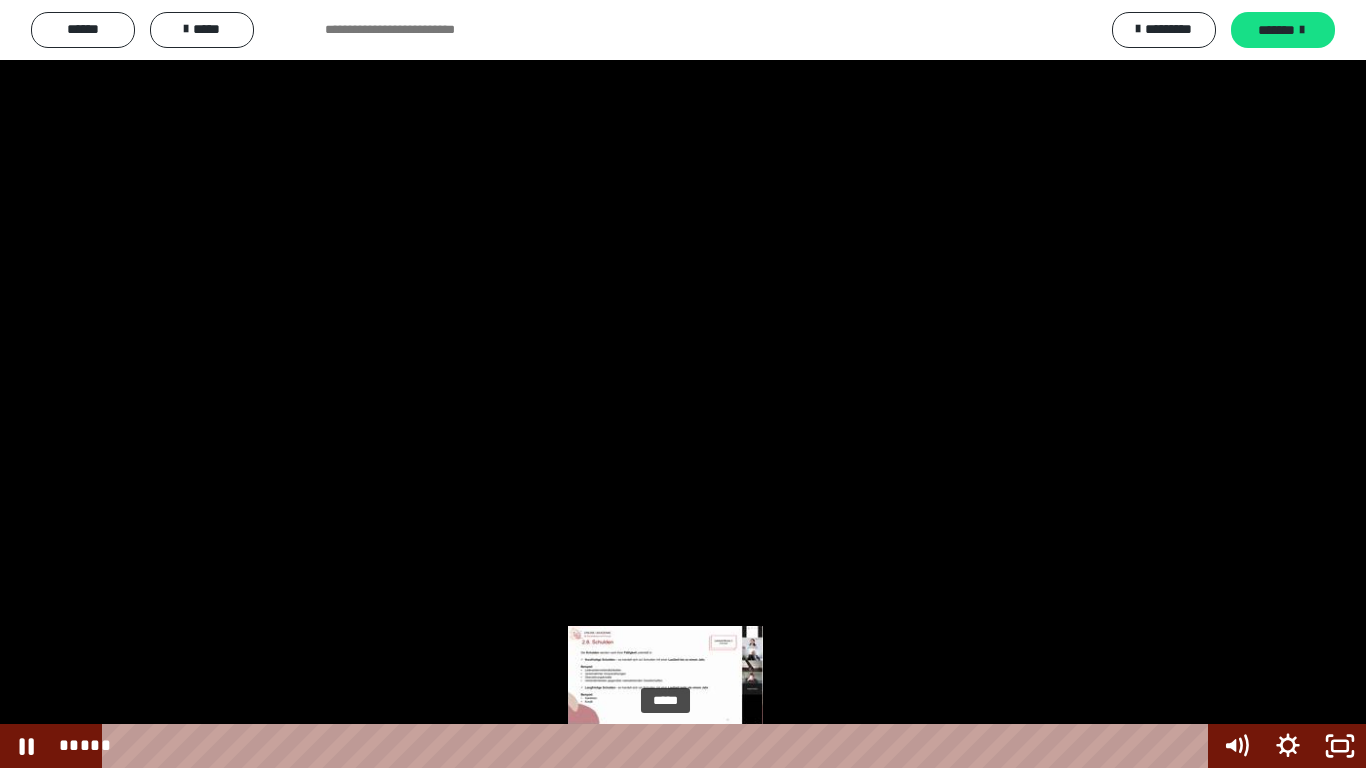 click on "*****" at bounding box center [659, 746] 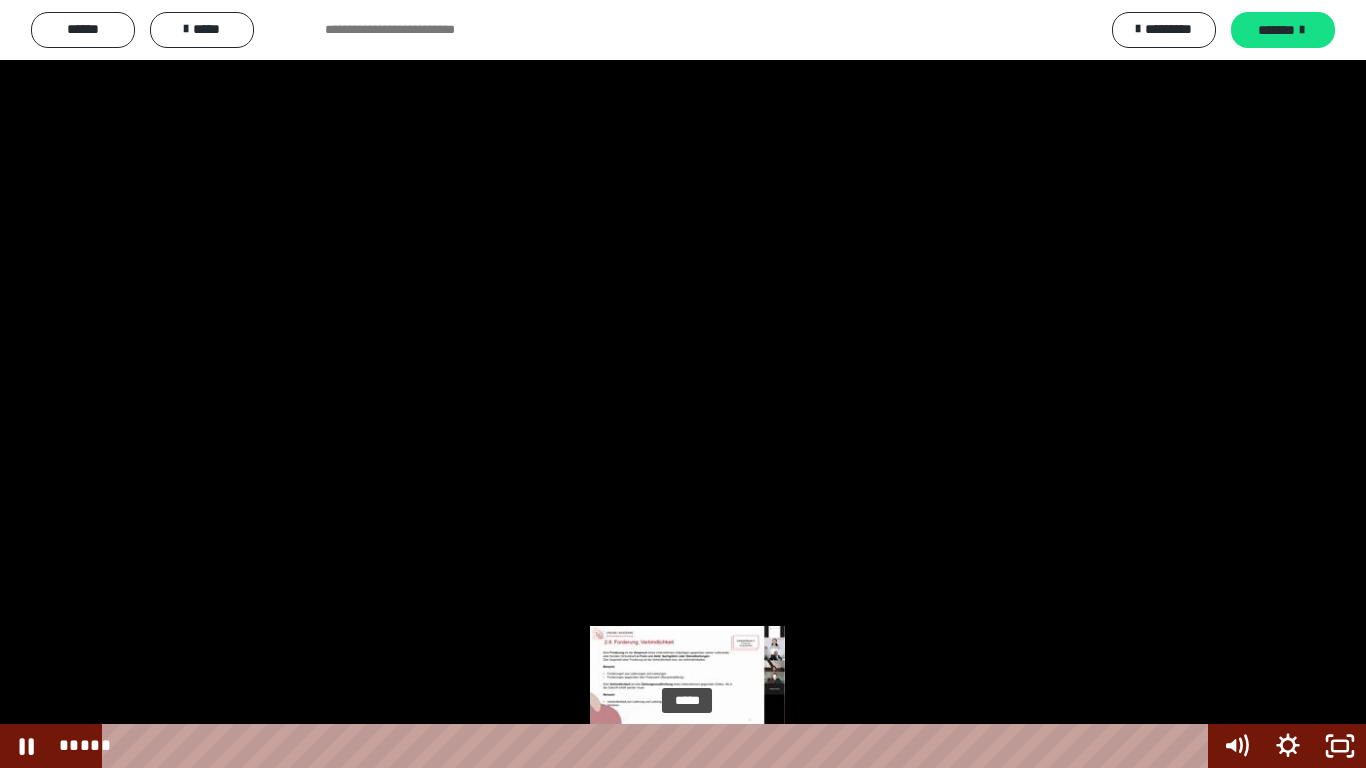 click on "*****" at bounding box center [659, 746] 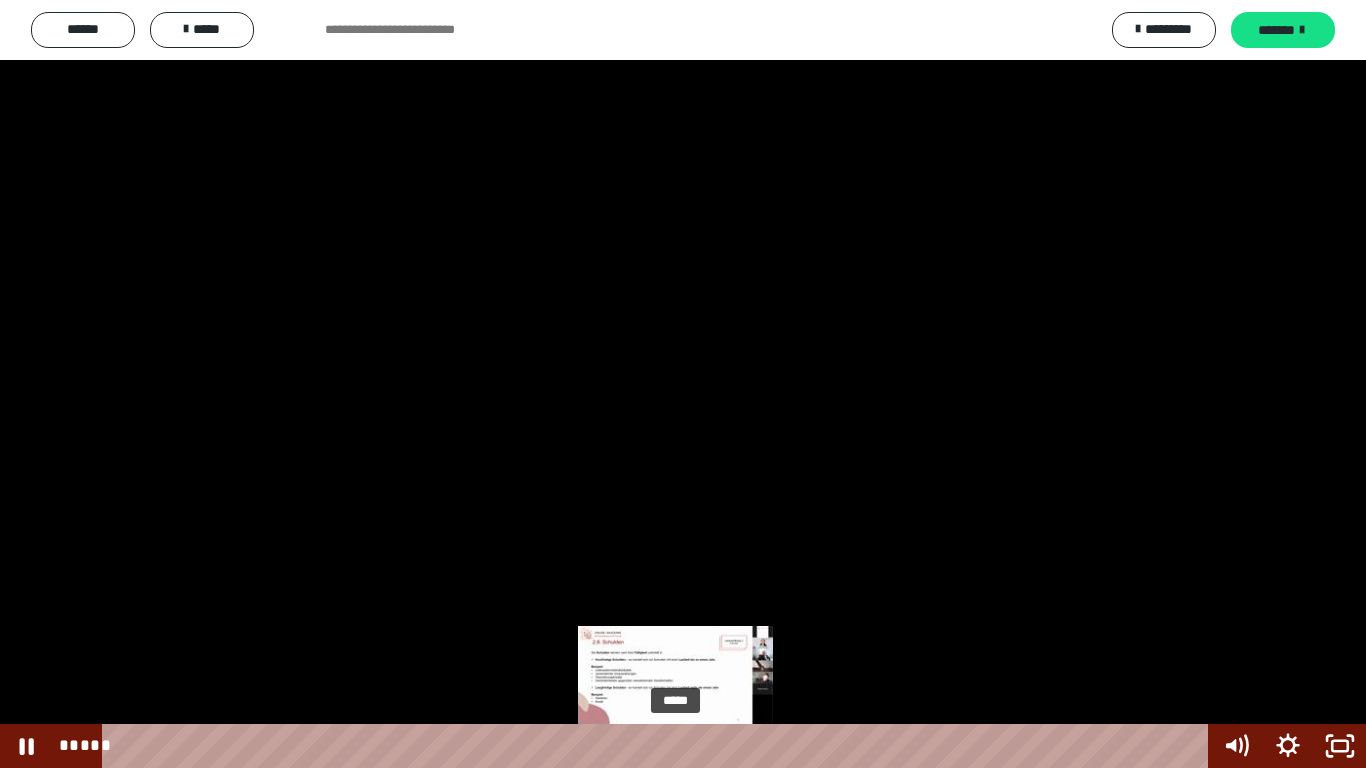 click on "*****" at bounding box center (659, 746) 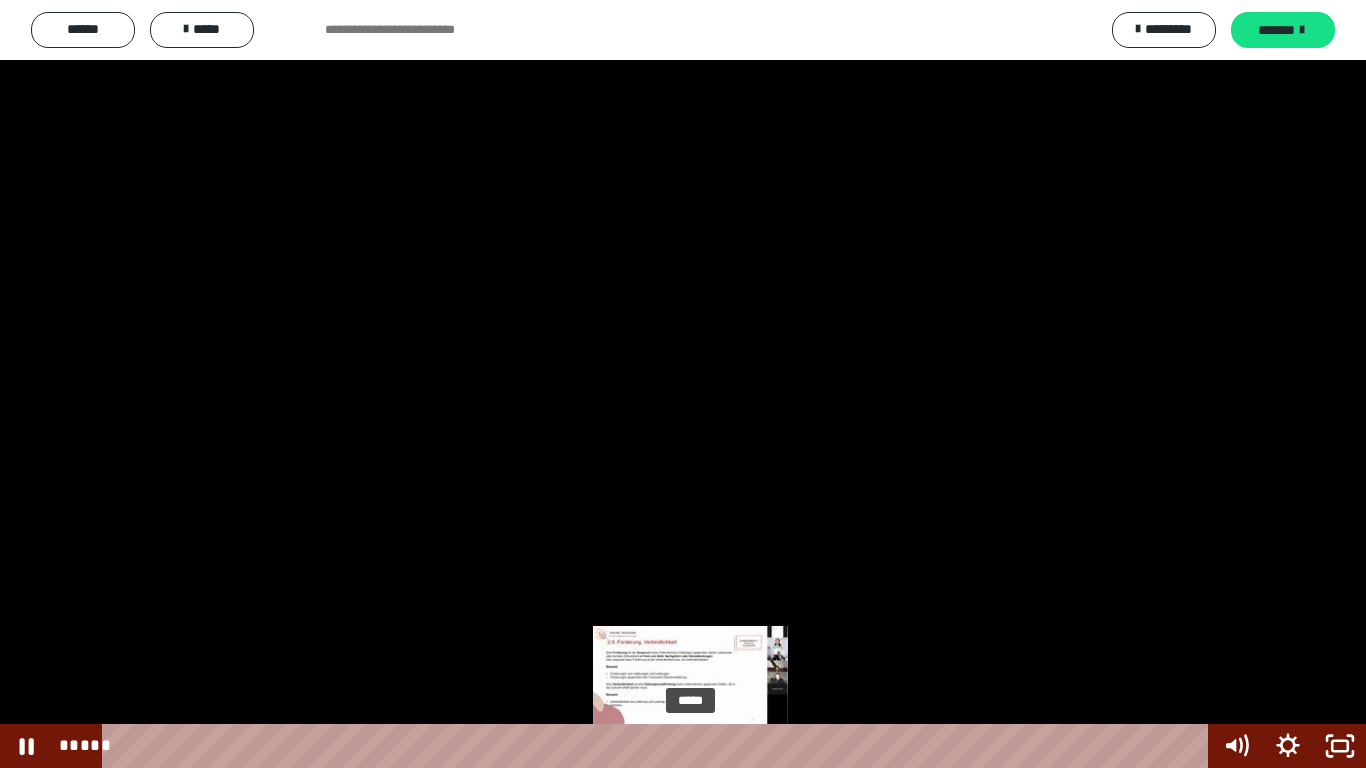 click on "*****" at bounding box center [659, 746] 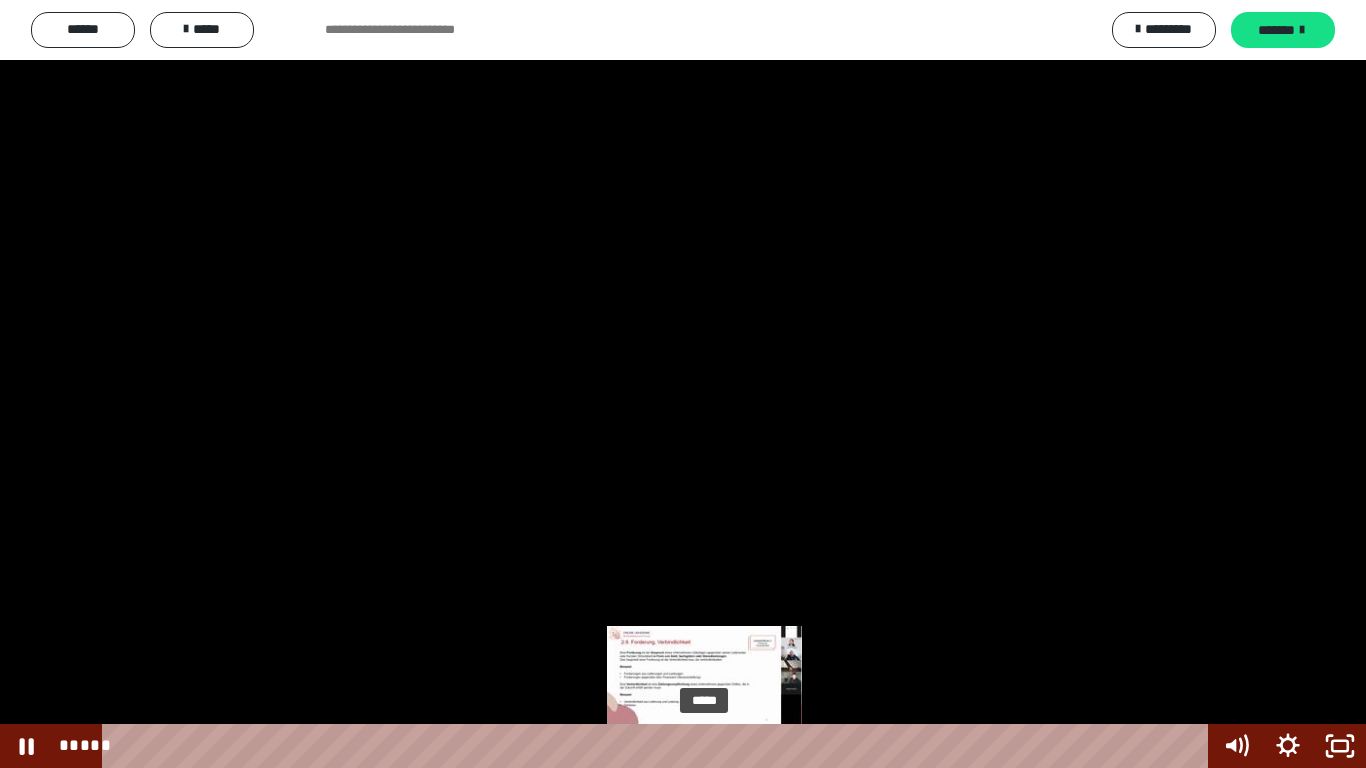 click on "*****" at bounding box center (659, 746) 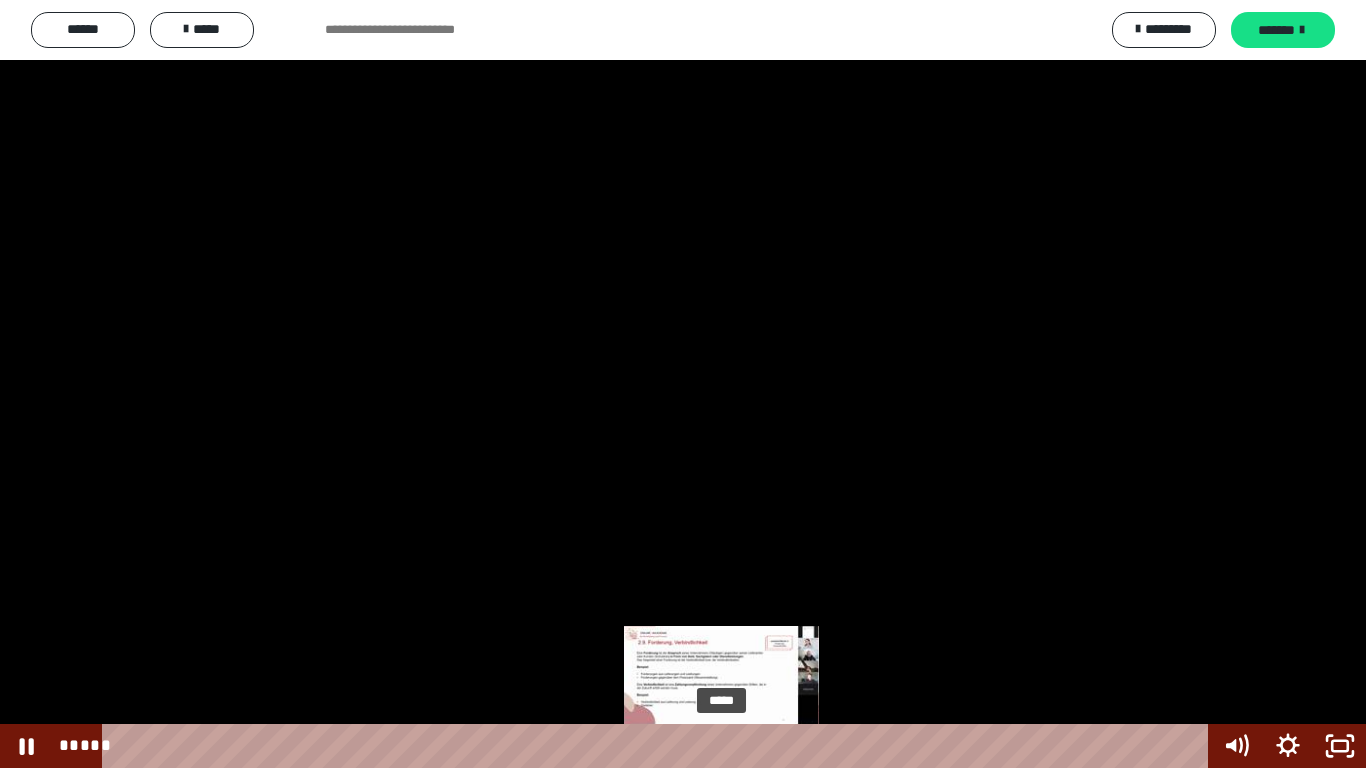 click on "*****" at bounding box center [659, 746] 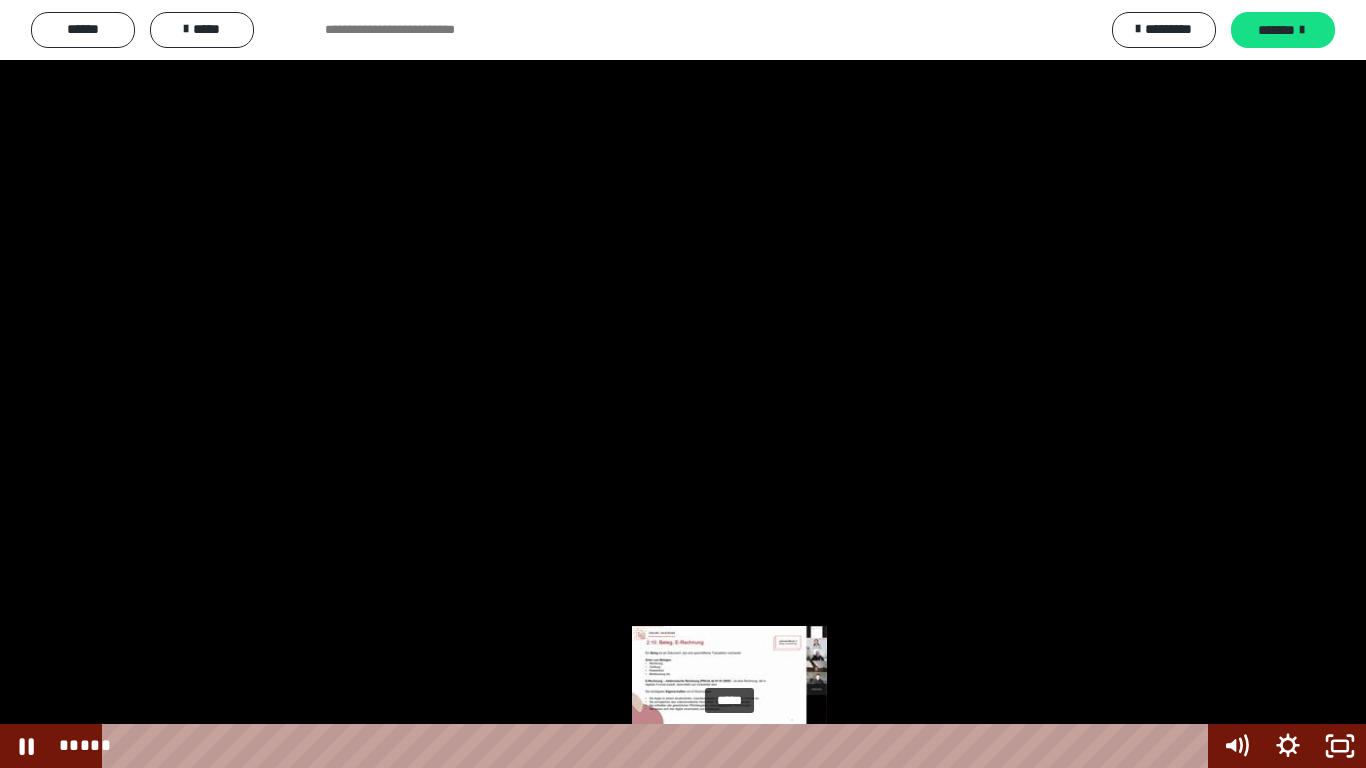 click on "*****" at bounding box center [659, 746] 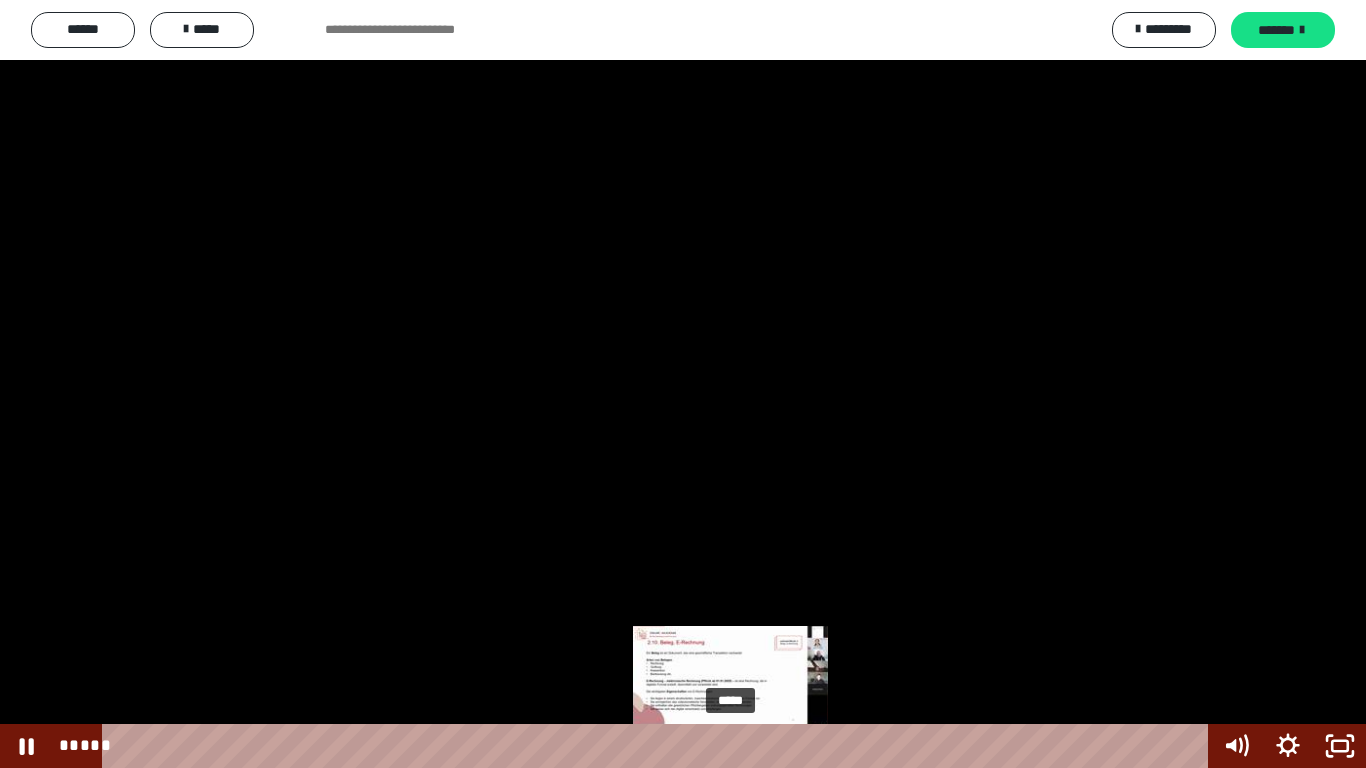 click at bounding box center [730, 746] 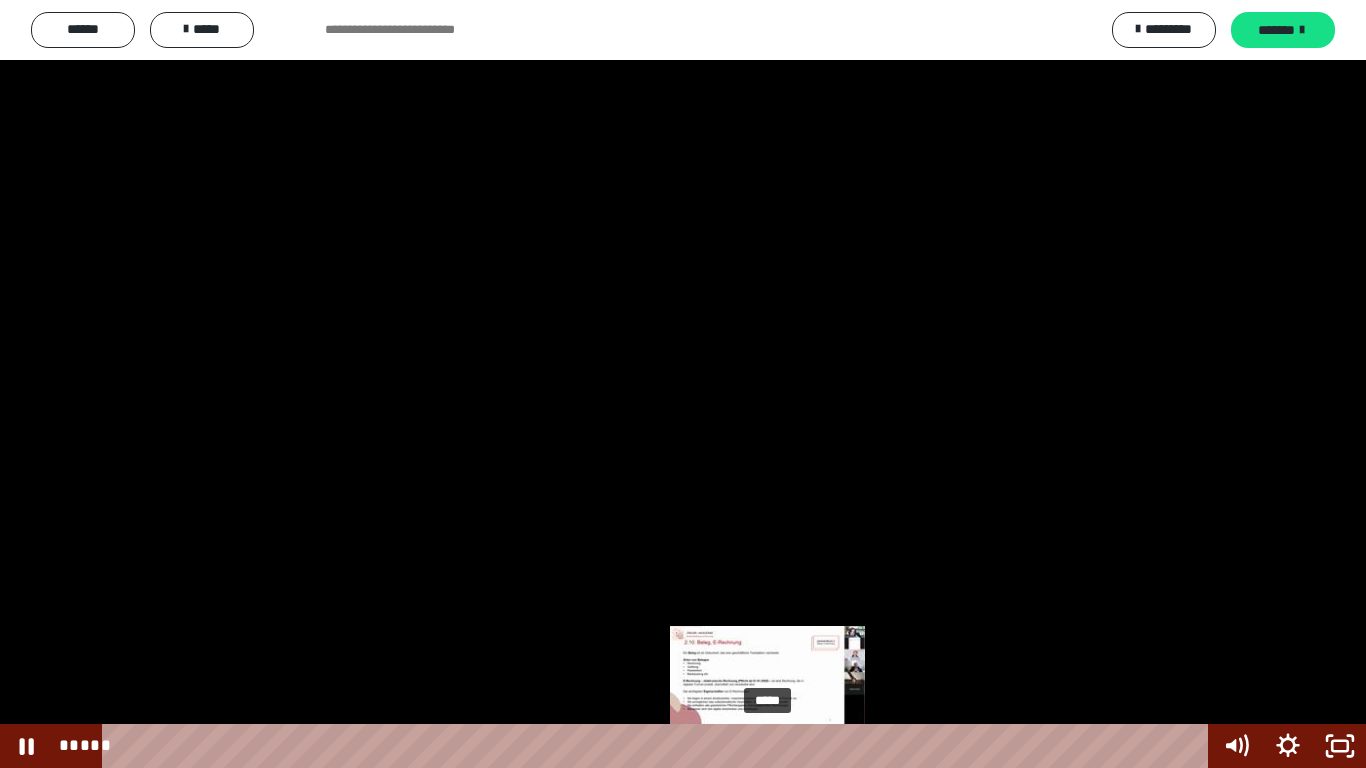 click on "*****" at bounding box center [659, 746] 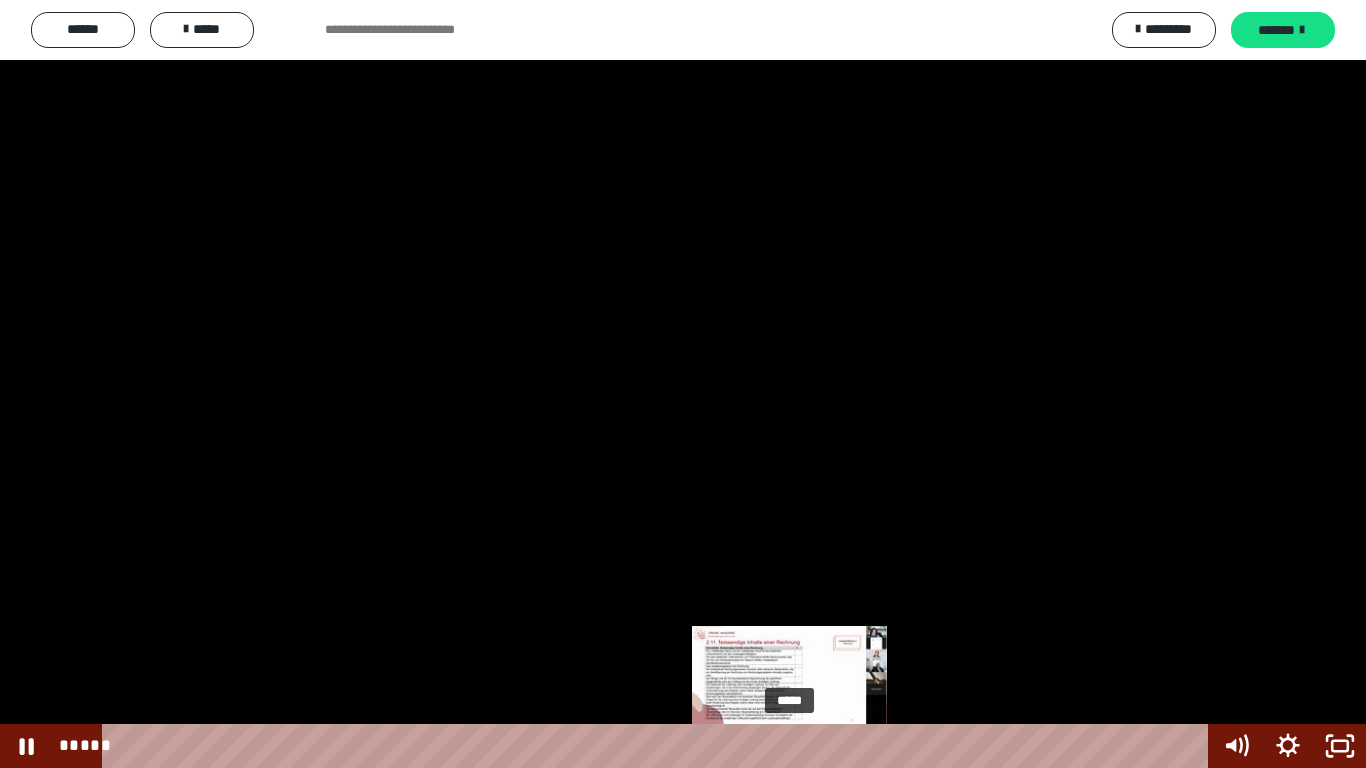 click on "*****" at bounding box center (659, 746) 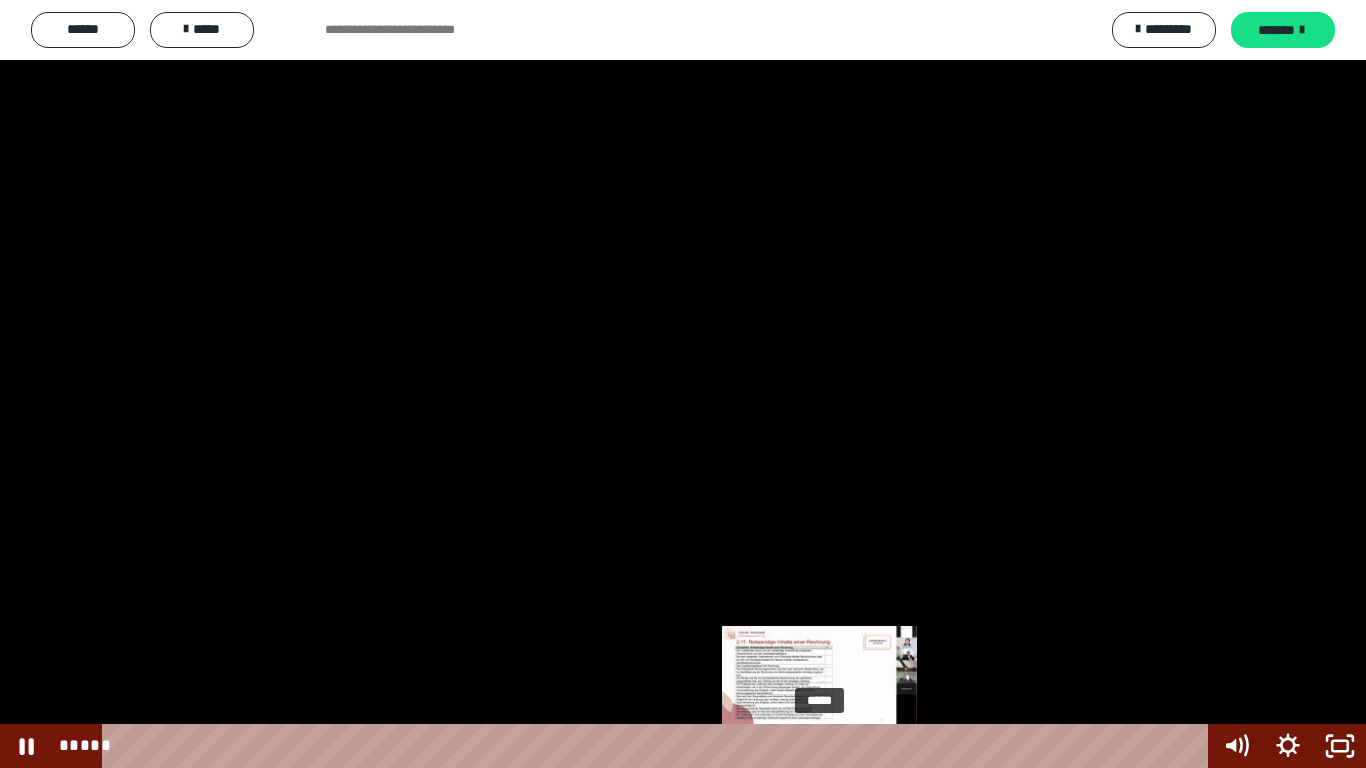 click on "*****" at bounding box center [659, 746] 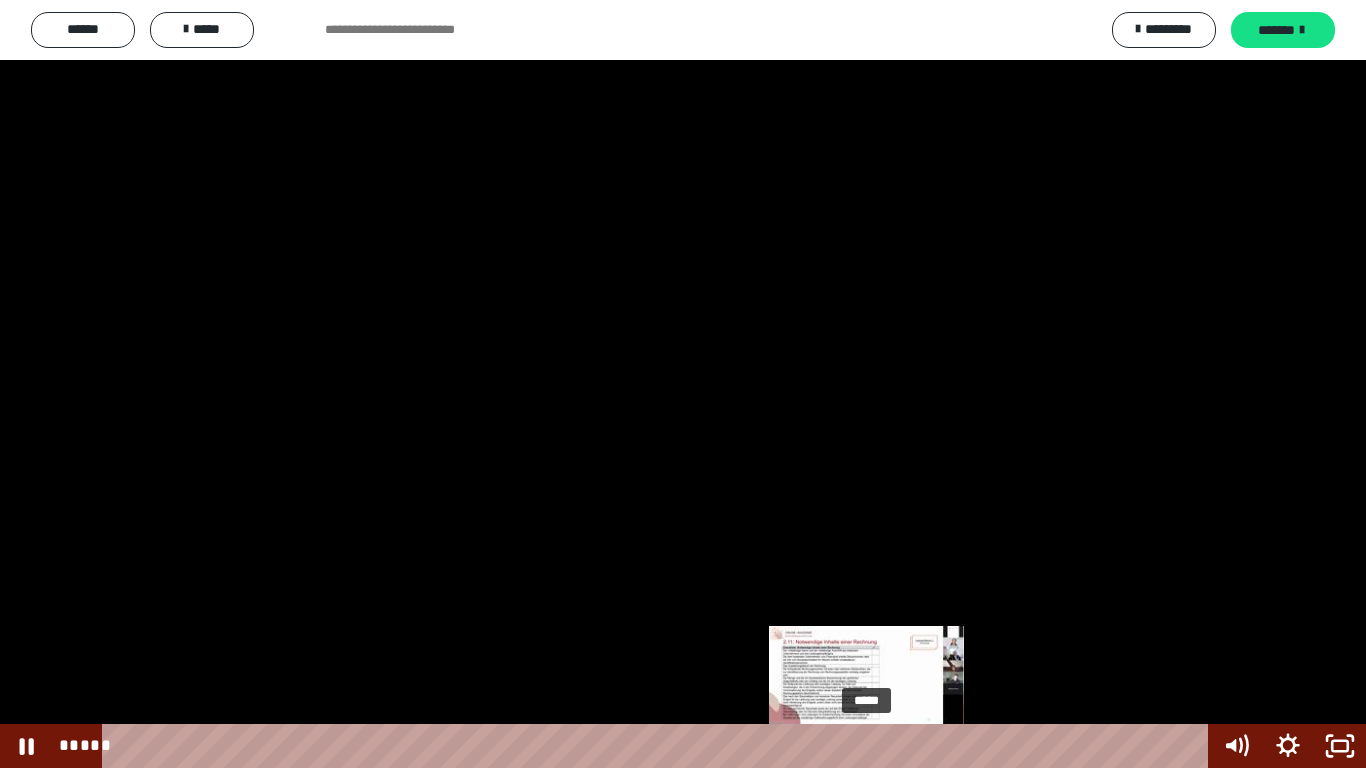 click on "*****" at bounding box center [659, 746] 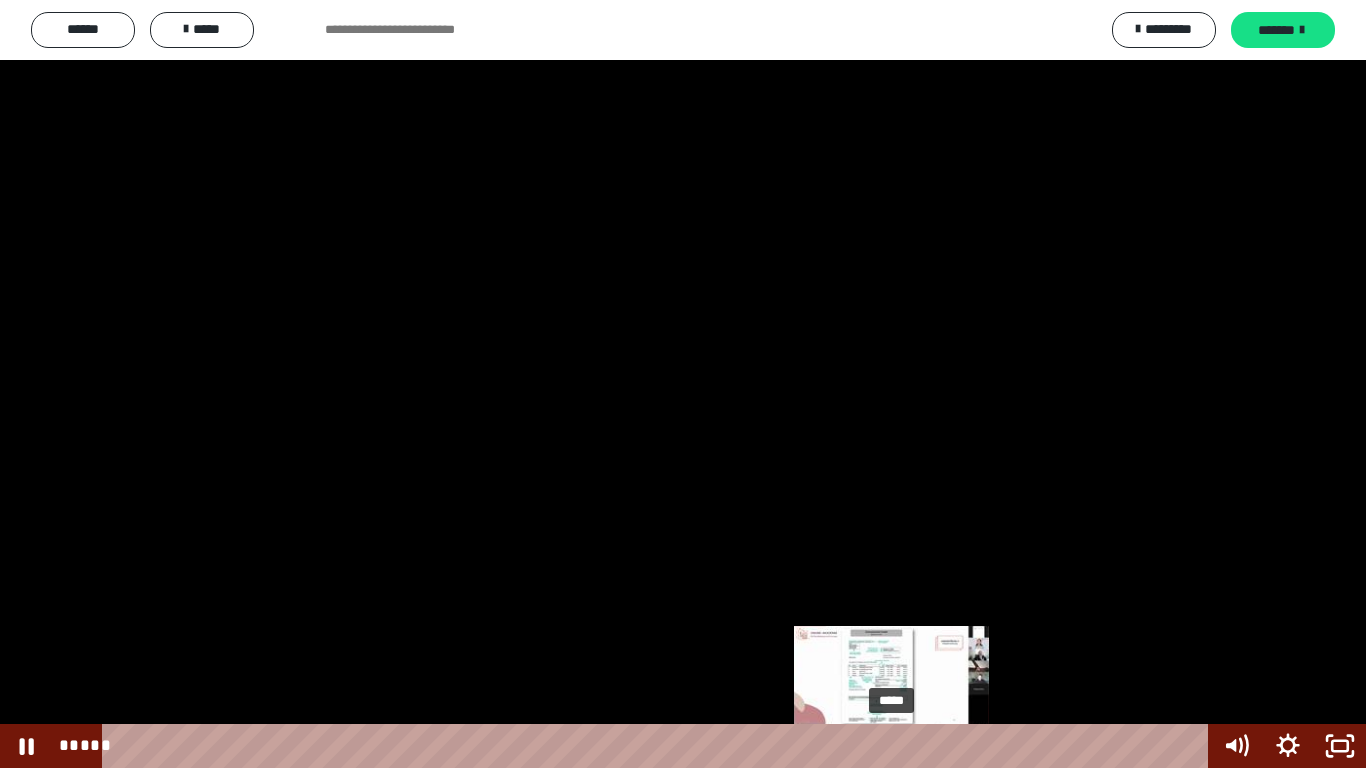 click on "*****" at bounding box center [659, 746] 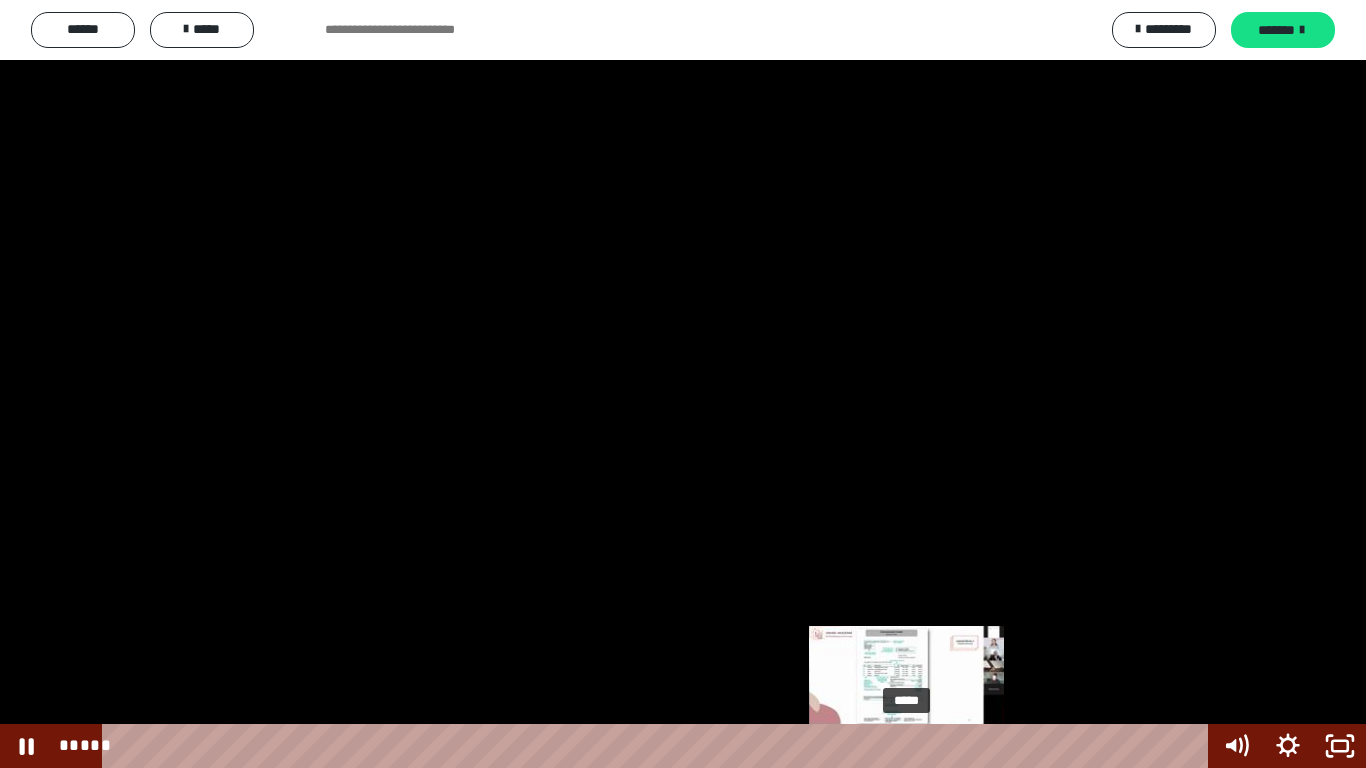 click on "*****" at bounding box center [659, 746] 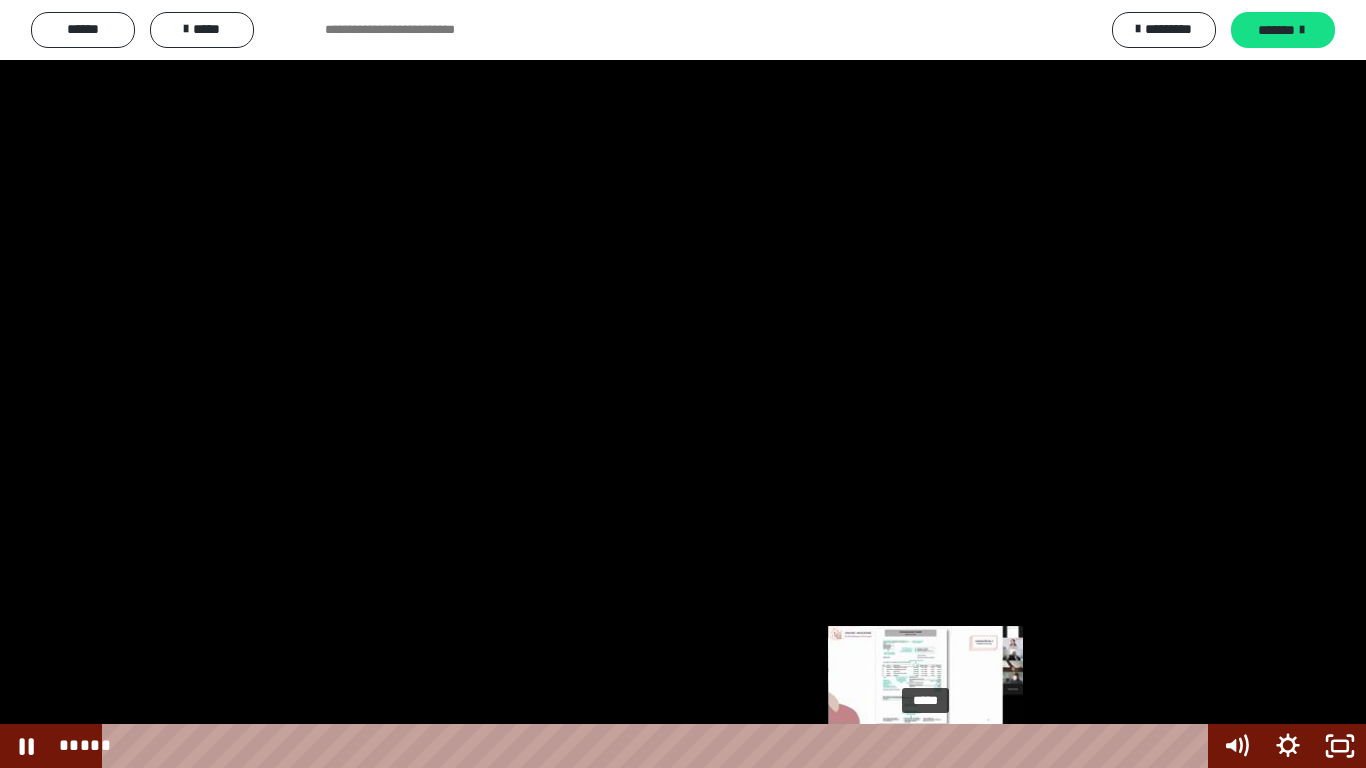 click on "*****" at bounding box center (659, 746) 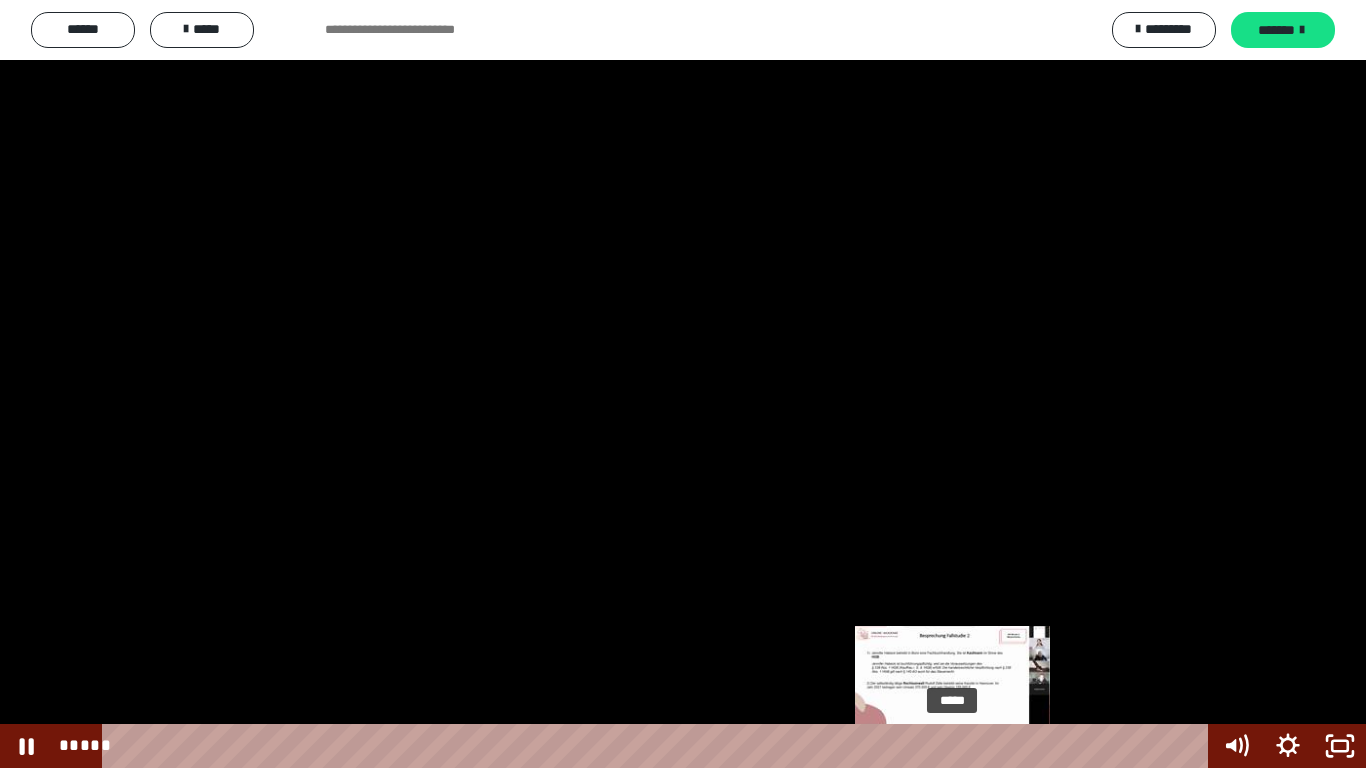 click on "*****" at bounding box center (659, 746) 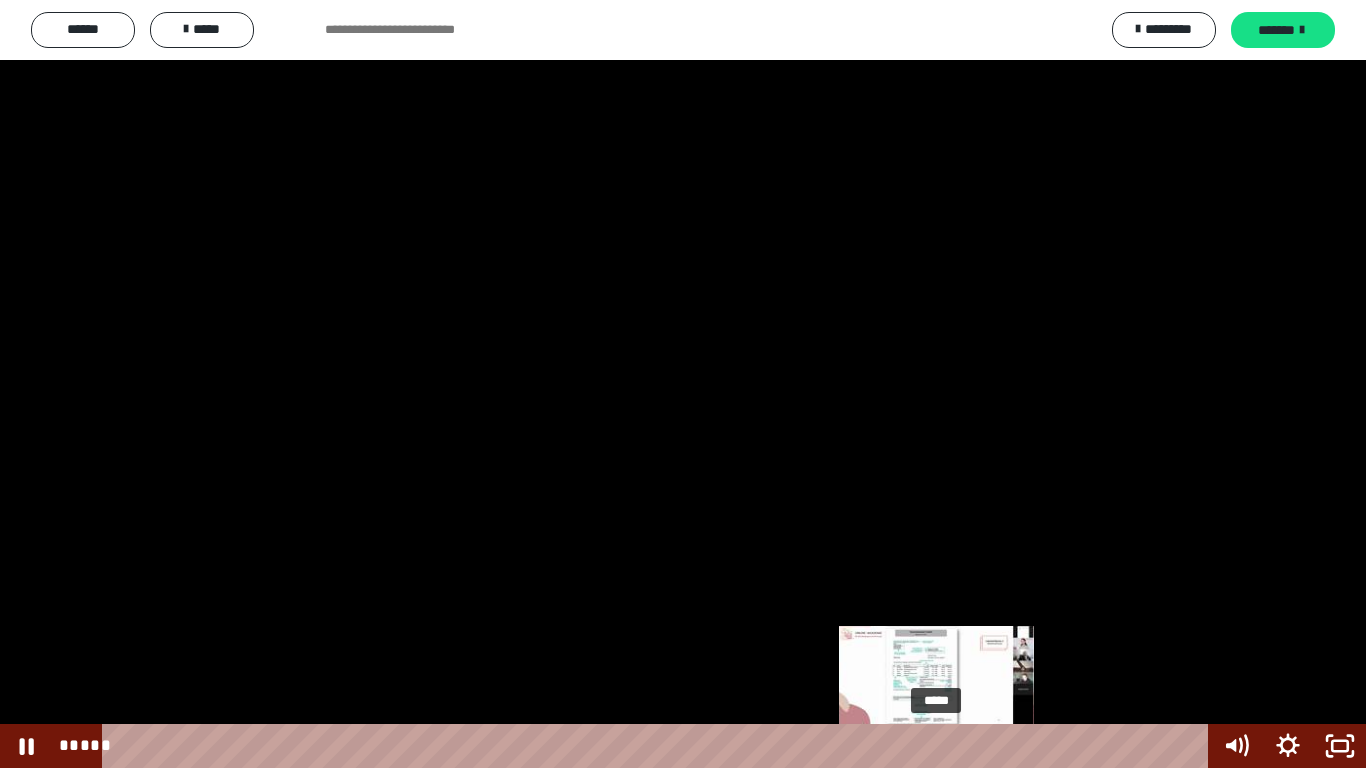 click on "*****" at bounding box center [659, 746] 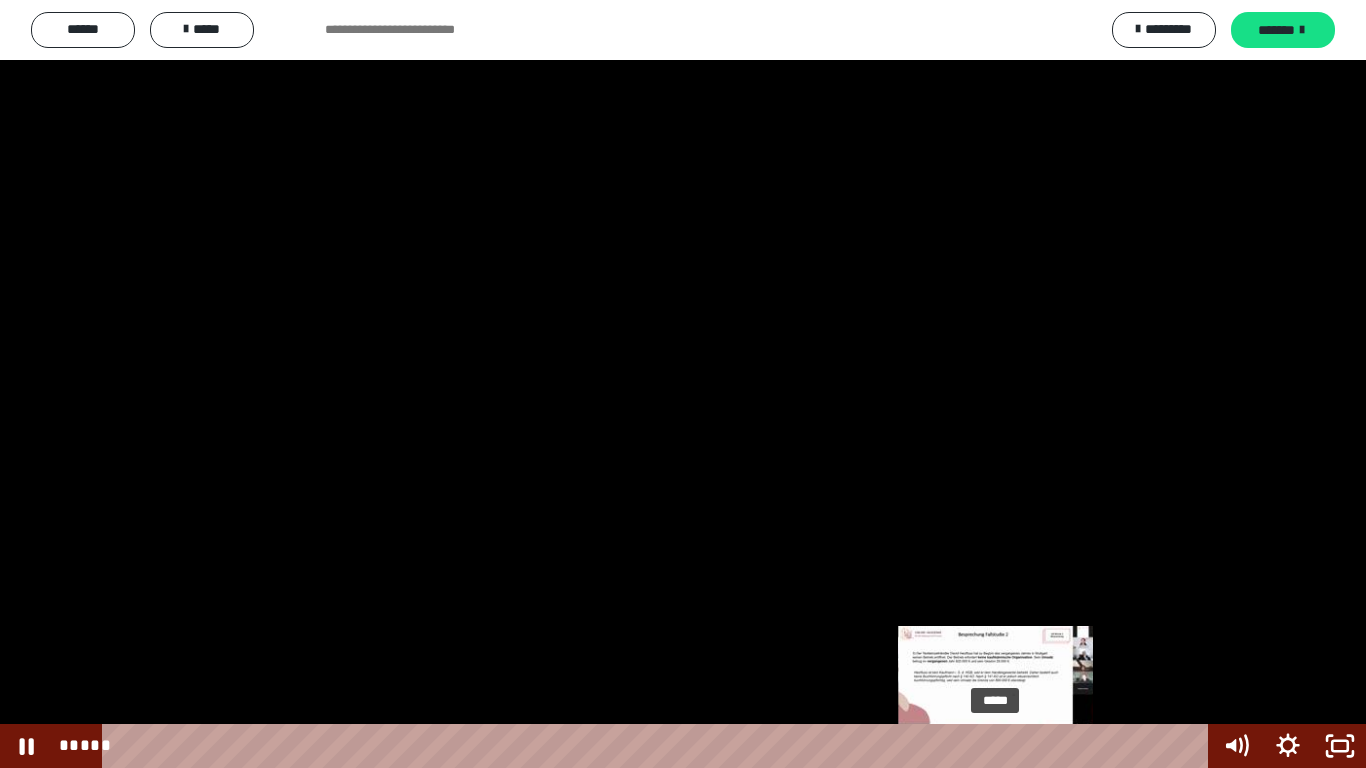 click on "*****" at bounding box center (659, 746) 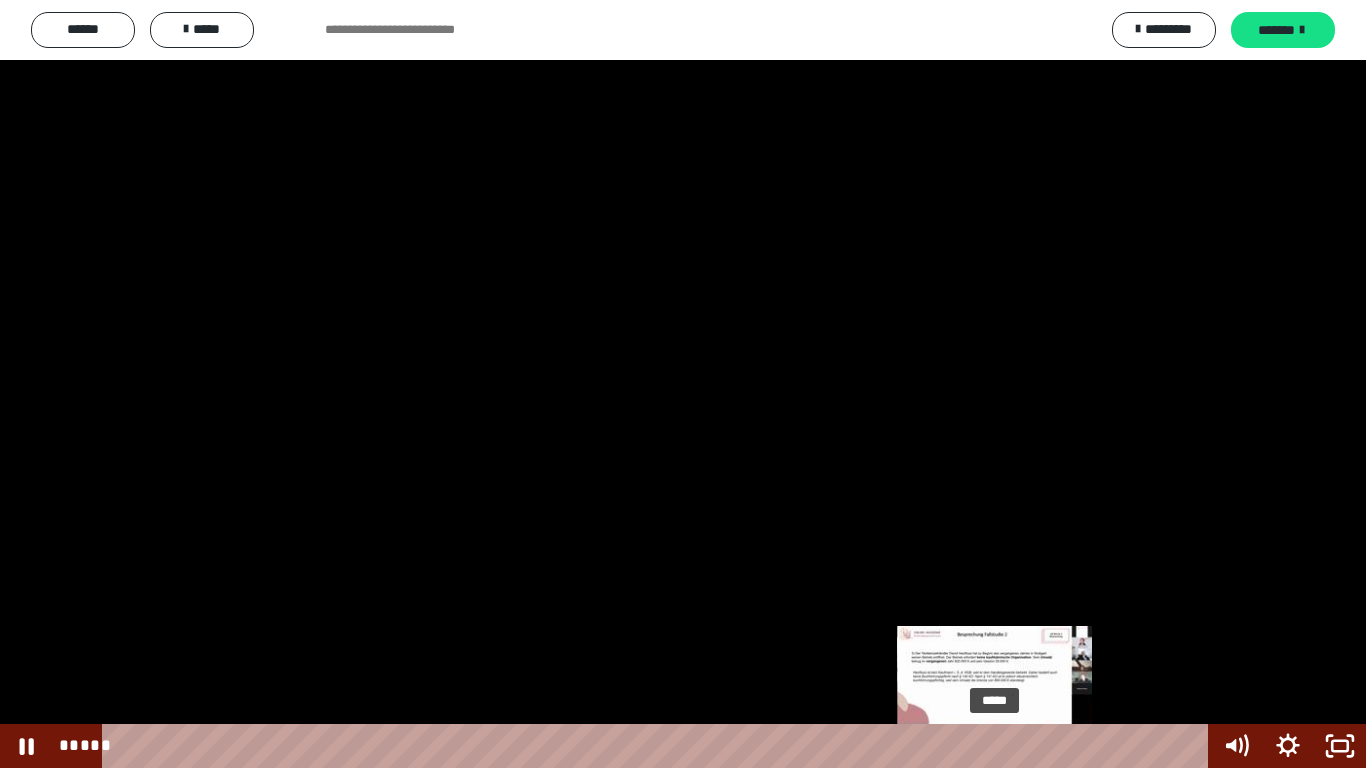 click at bounding box center [1002, 746] 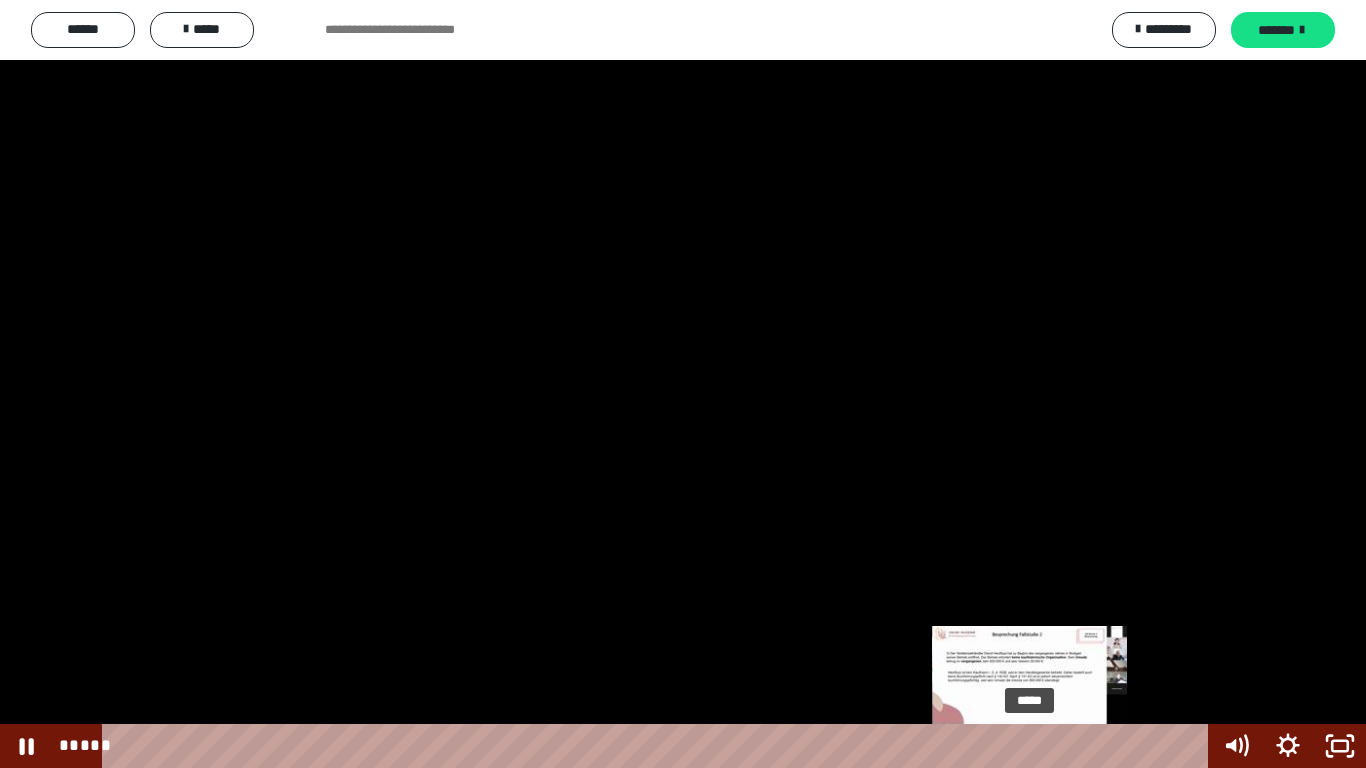 click on "*****" at bounding box center [659, 746] 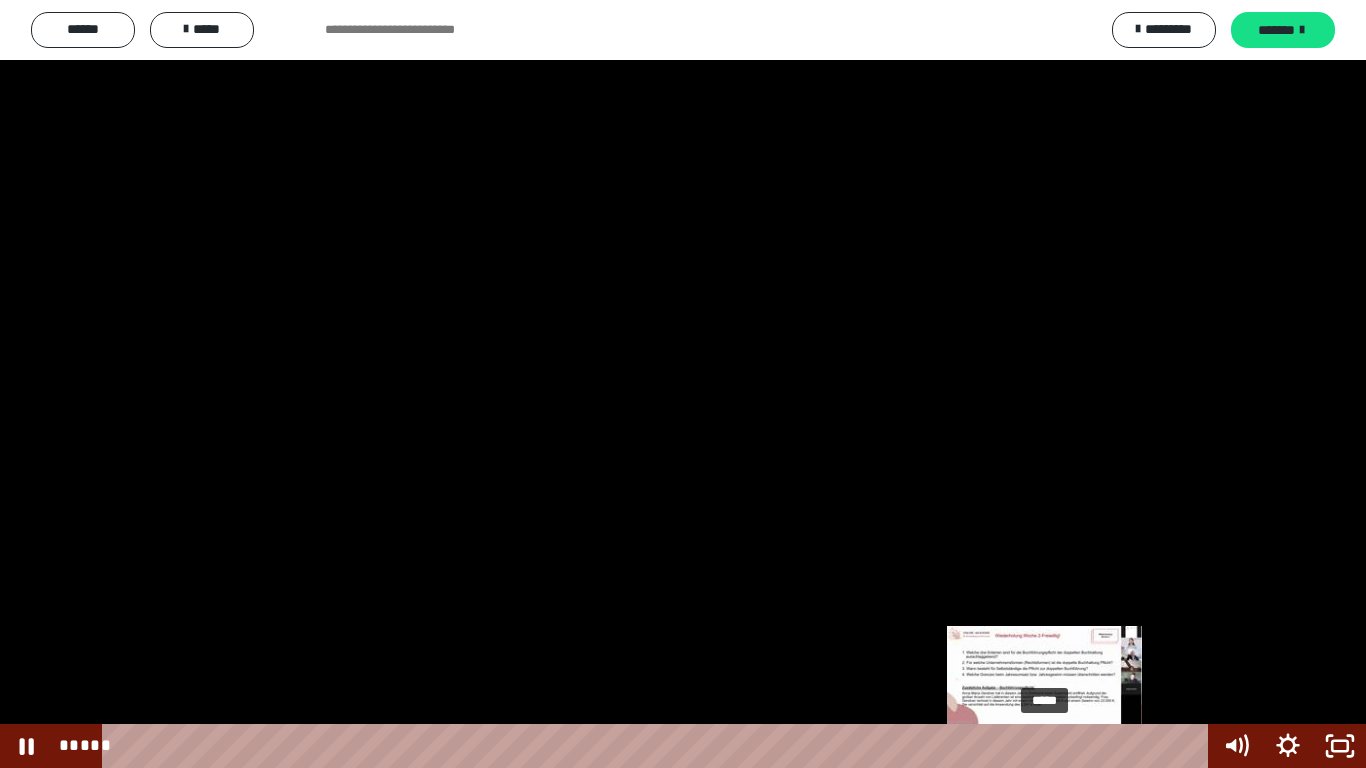 click on "*****" at bounding box center (659, 746) 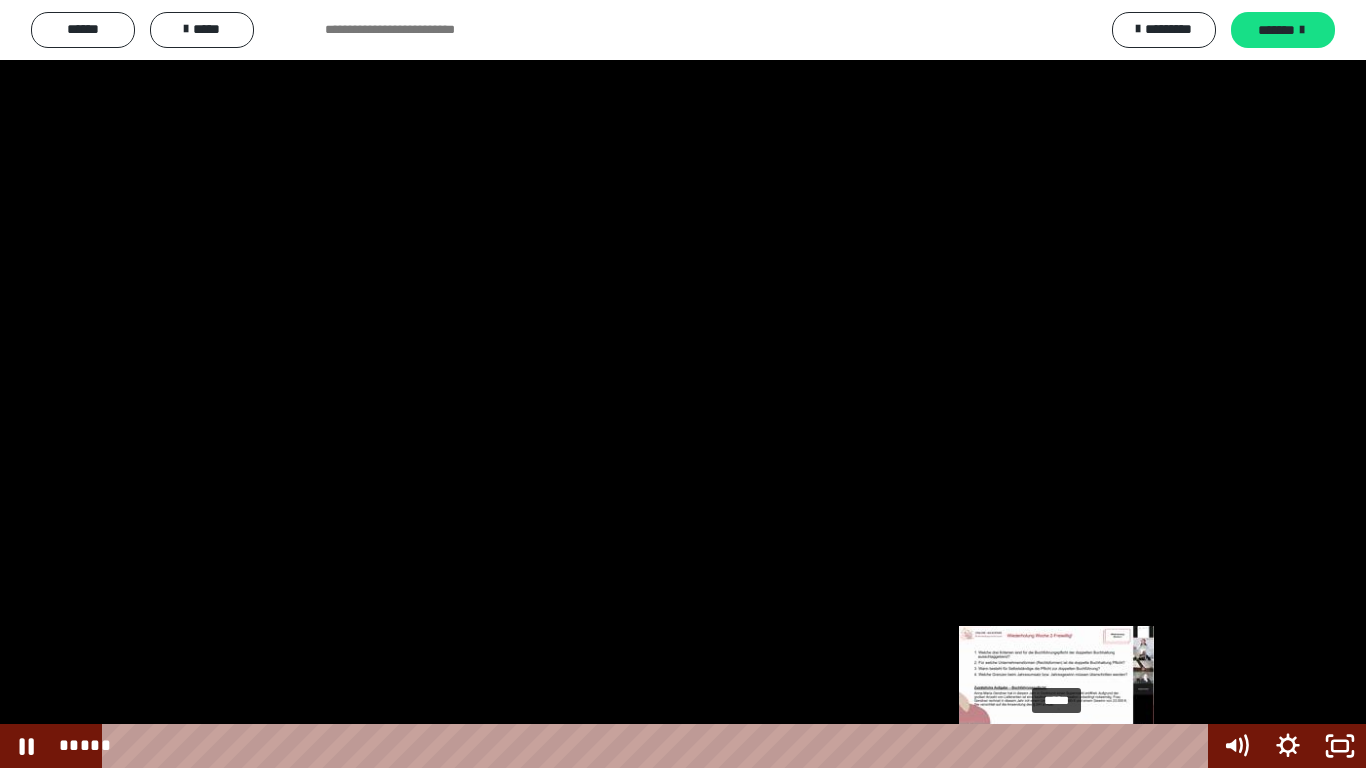 click at bounding box center [1050, 746] 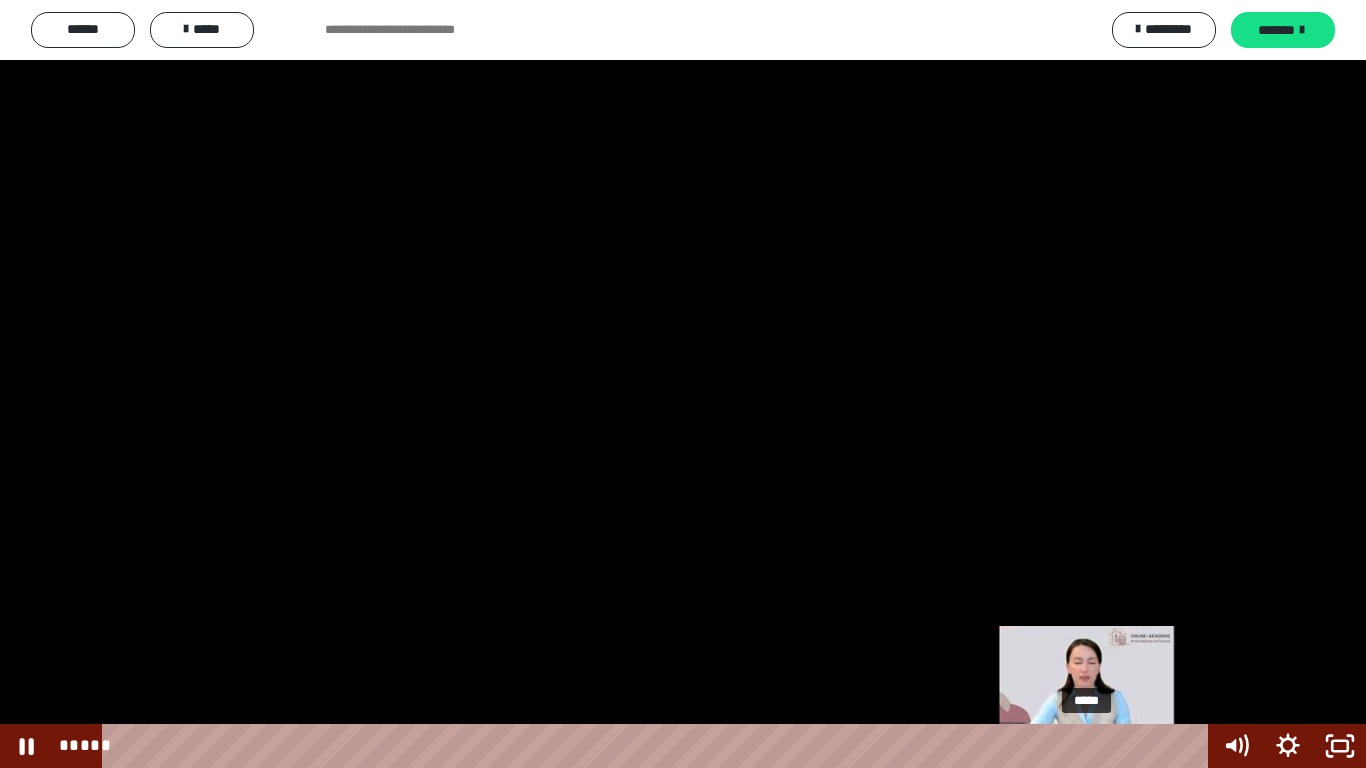 click on "*****" at bounding box center [659, 746] 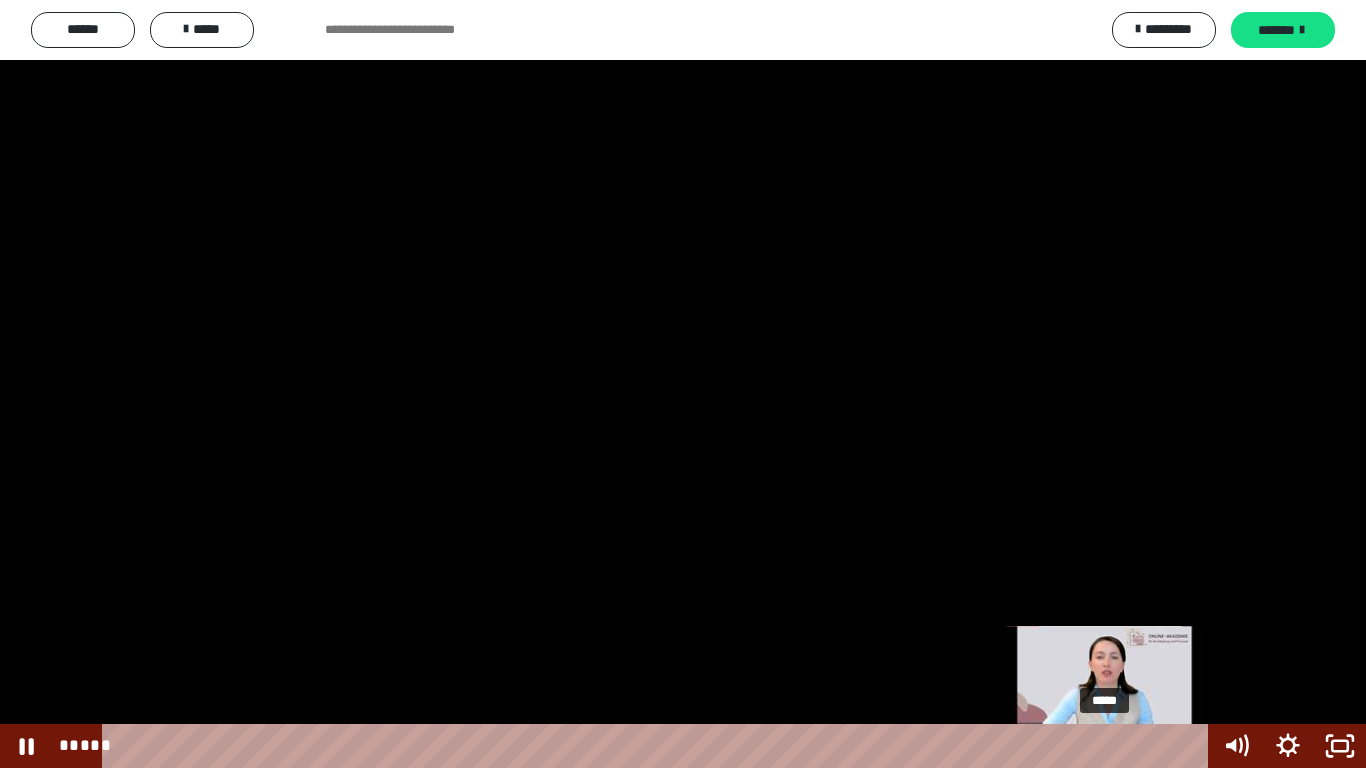 click on "*****" at bounding box center [659, 746] 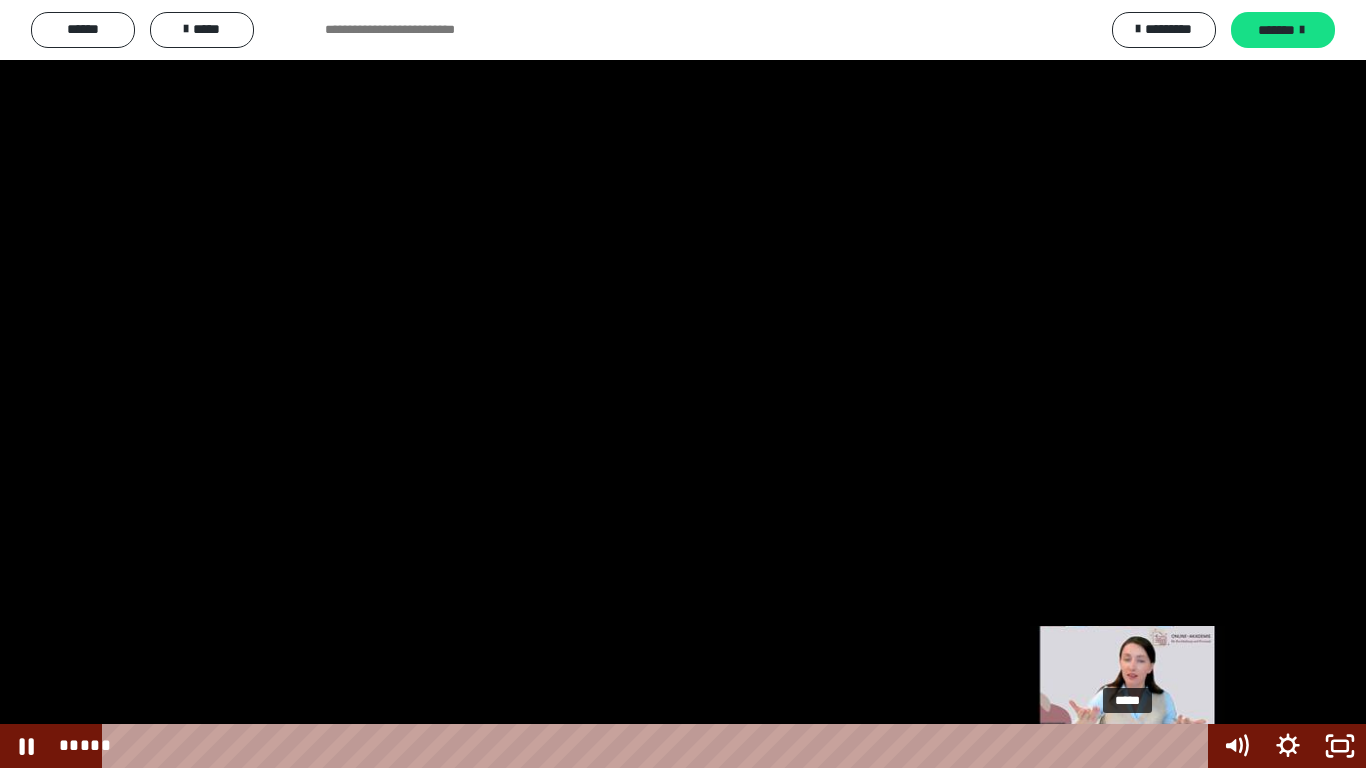 click on "*****" at bounding box center (659, 746) 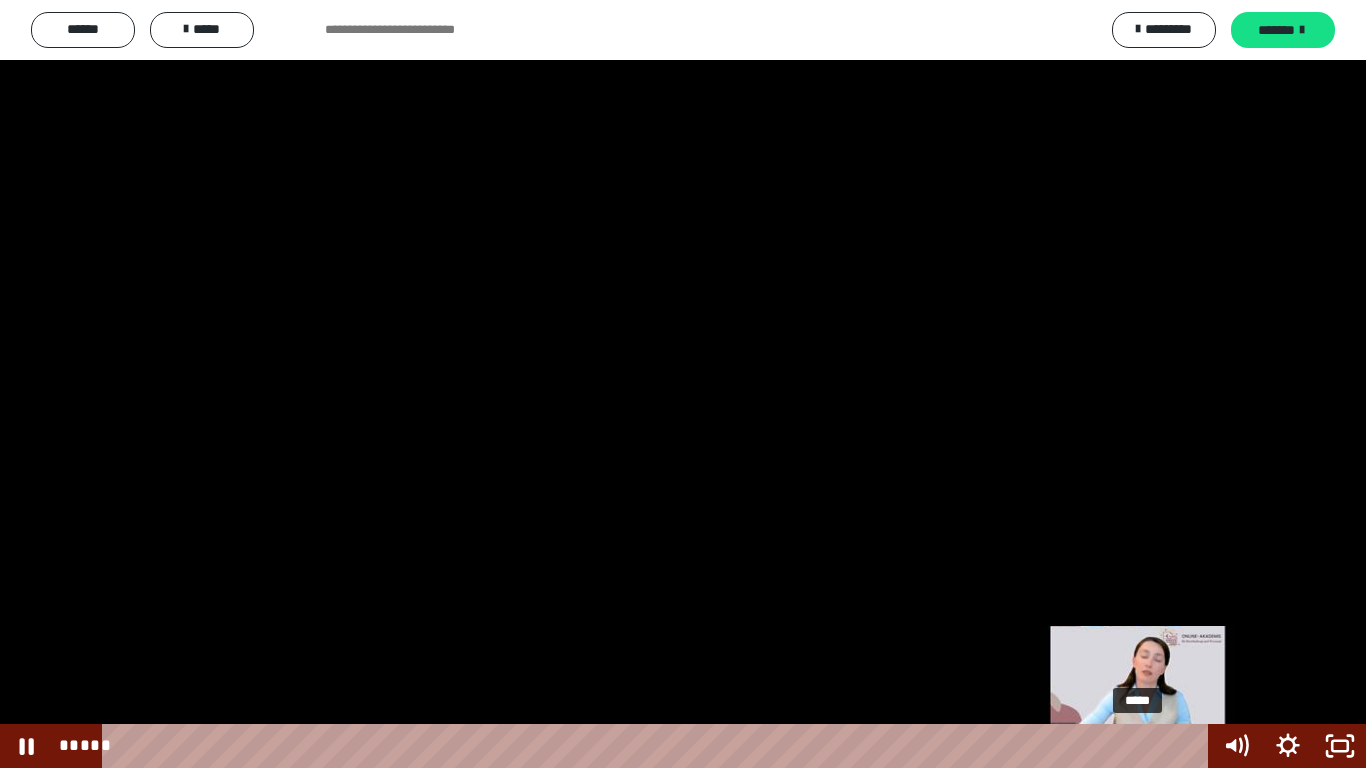 click on "*****" at bounding box center (659, 746) 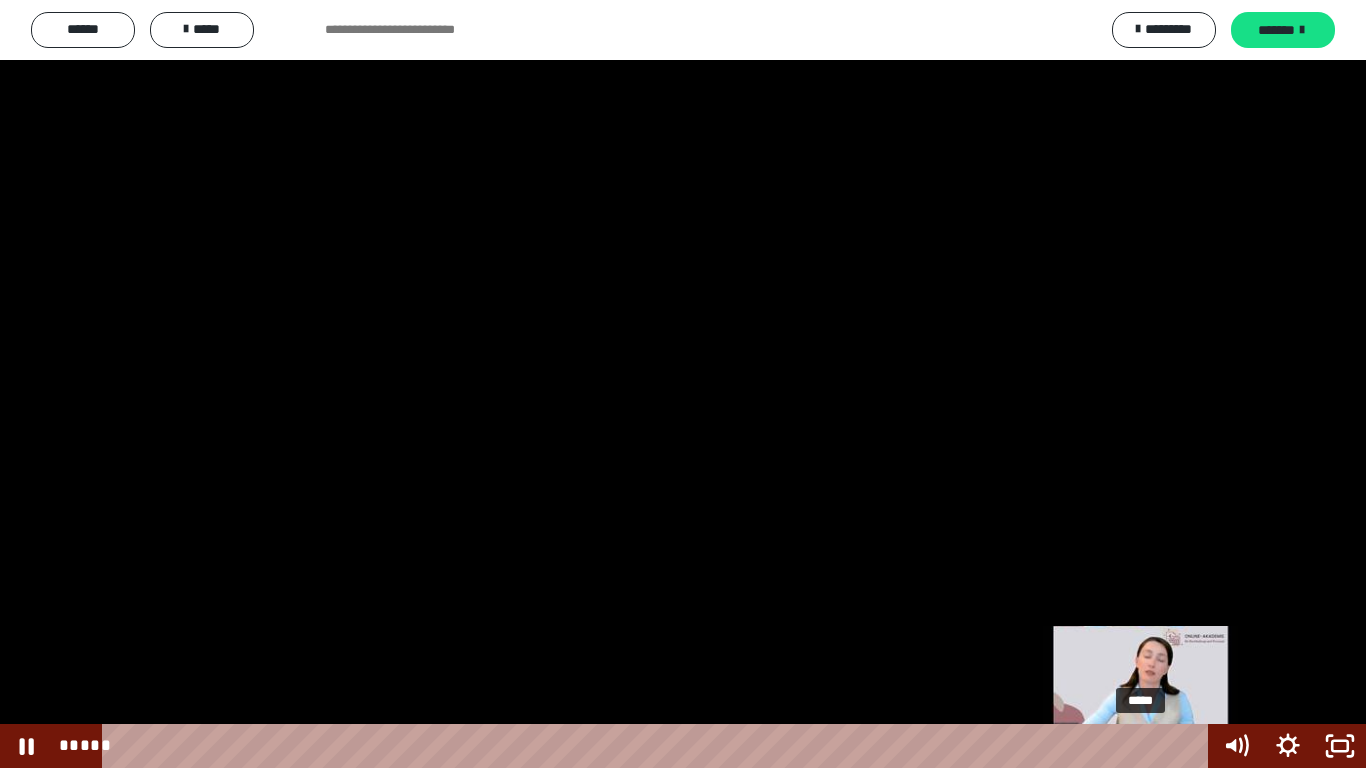 click on "*****" at bounding box center [659, 746] 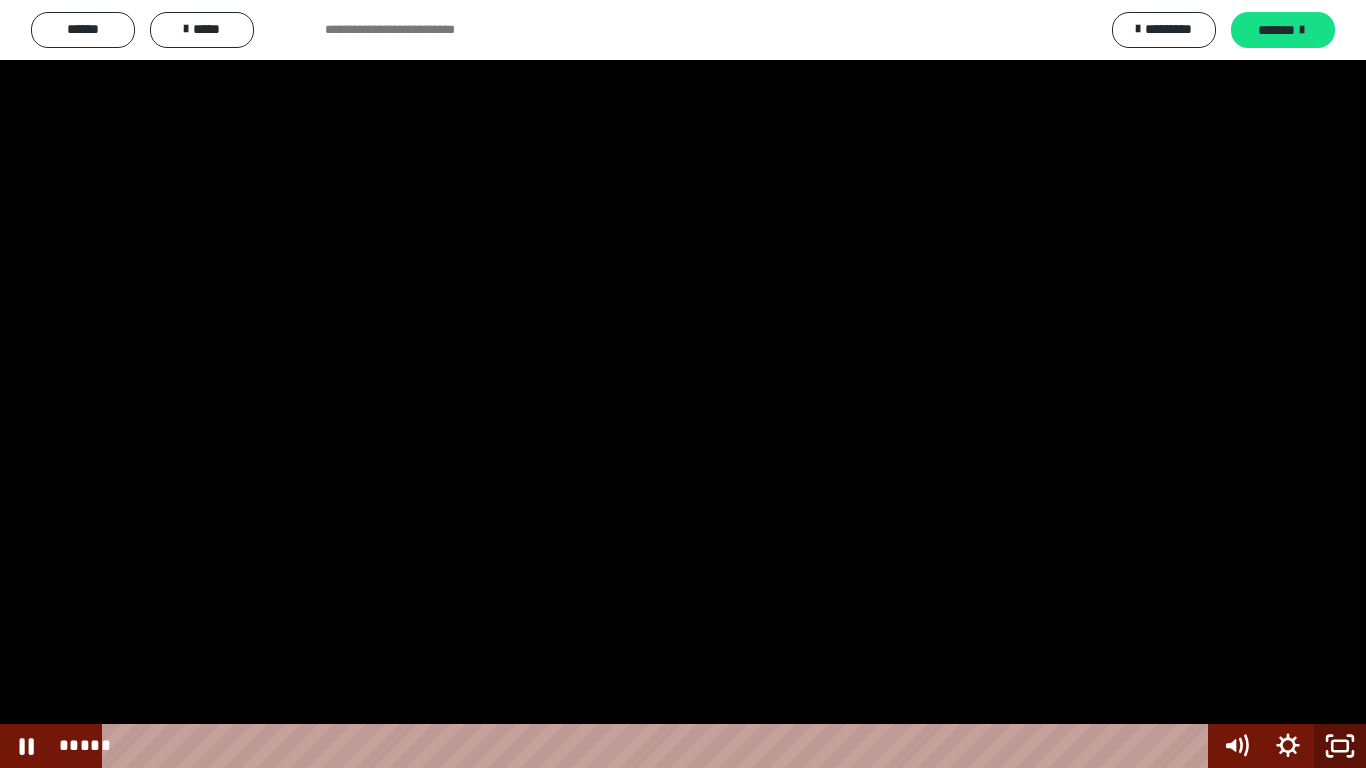click 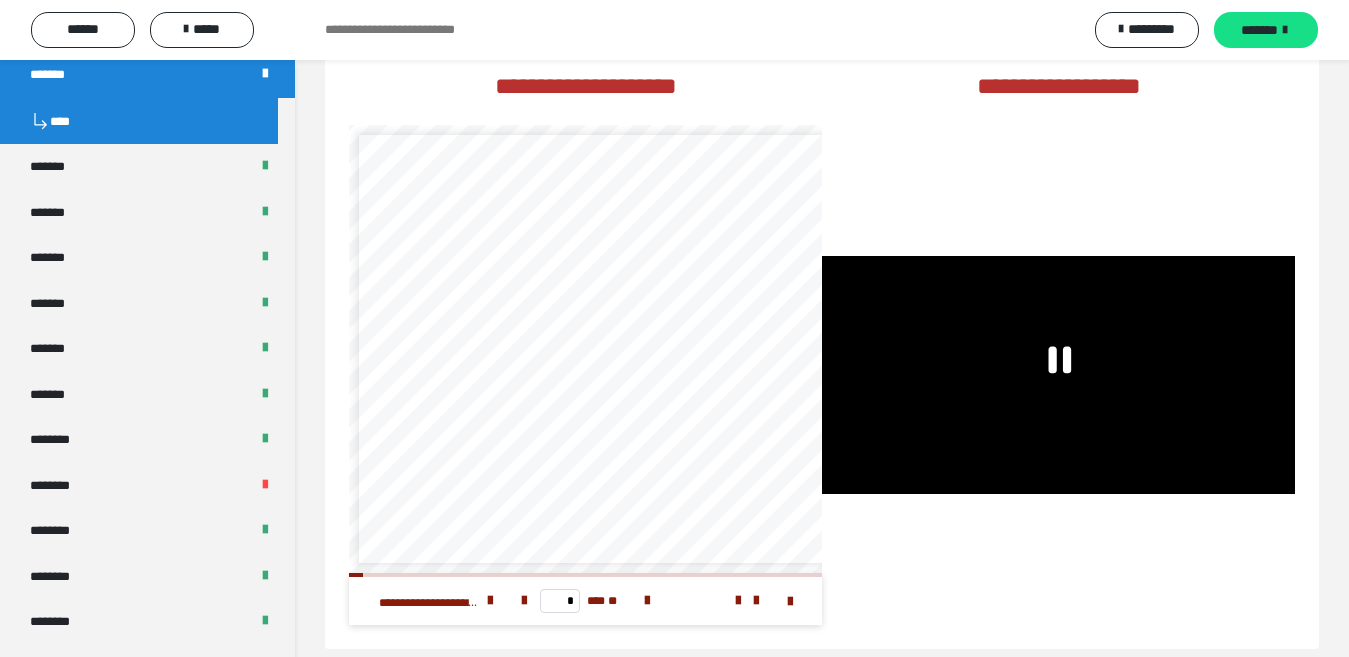 click at bounding box center [1058, 375] 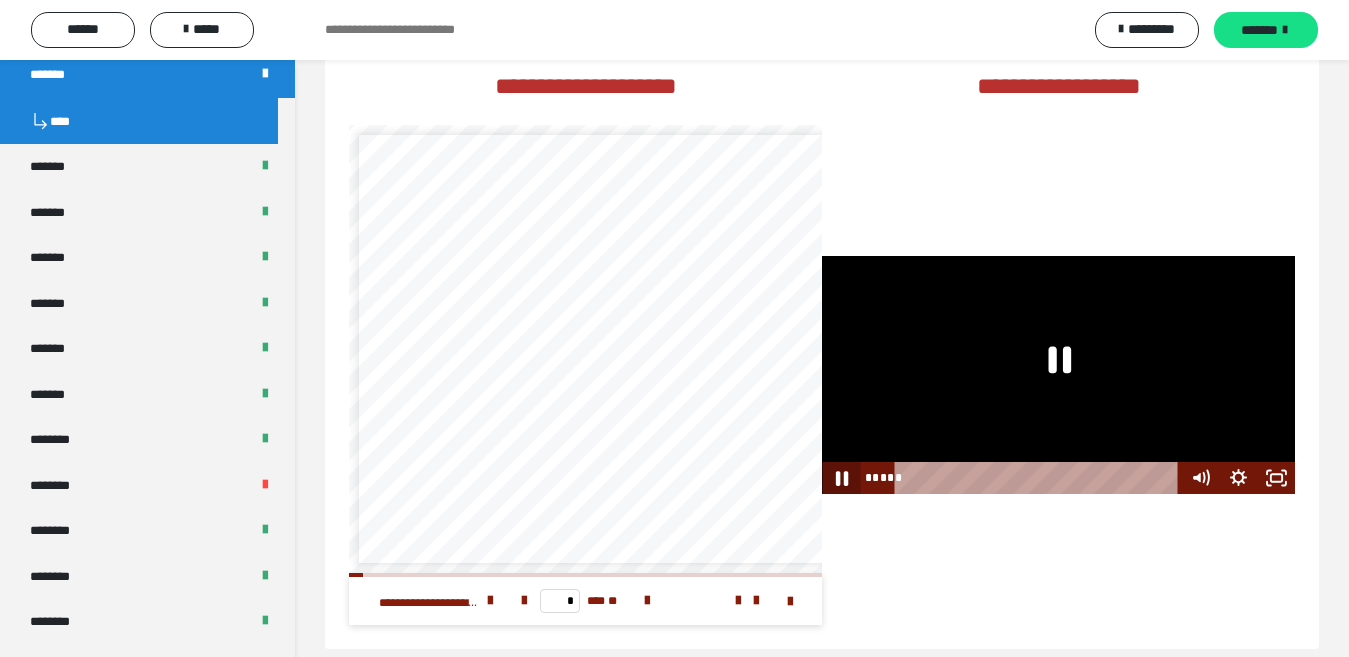 click 